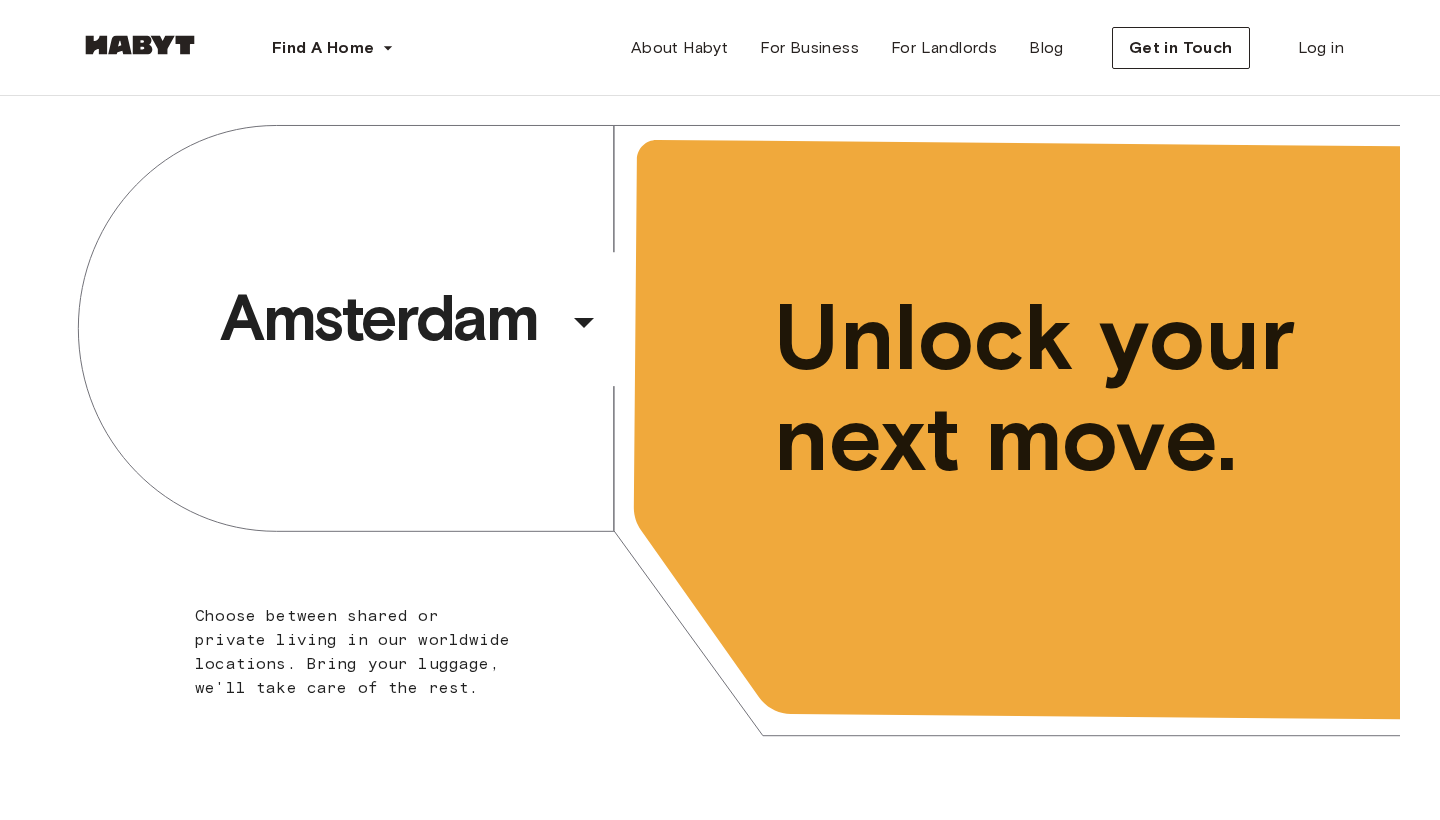 scroll, scrollTop: 0, scrollLeft: 0, axis: both 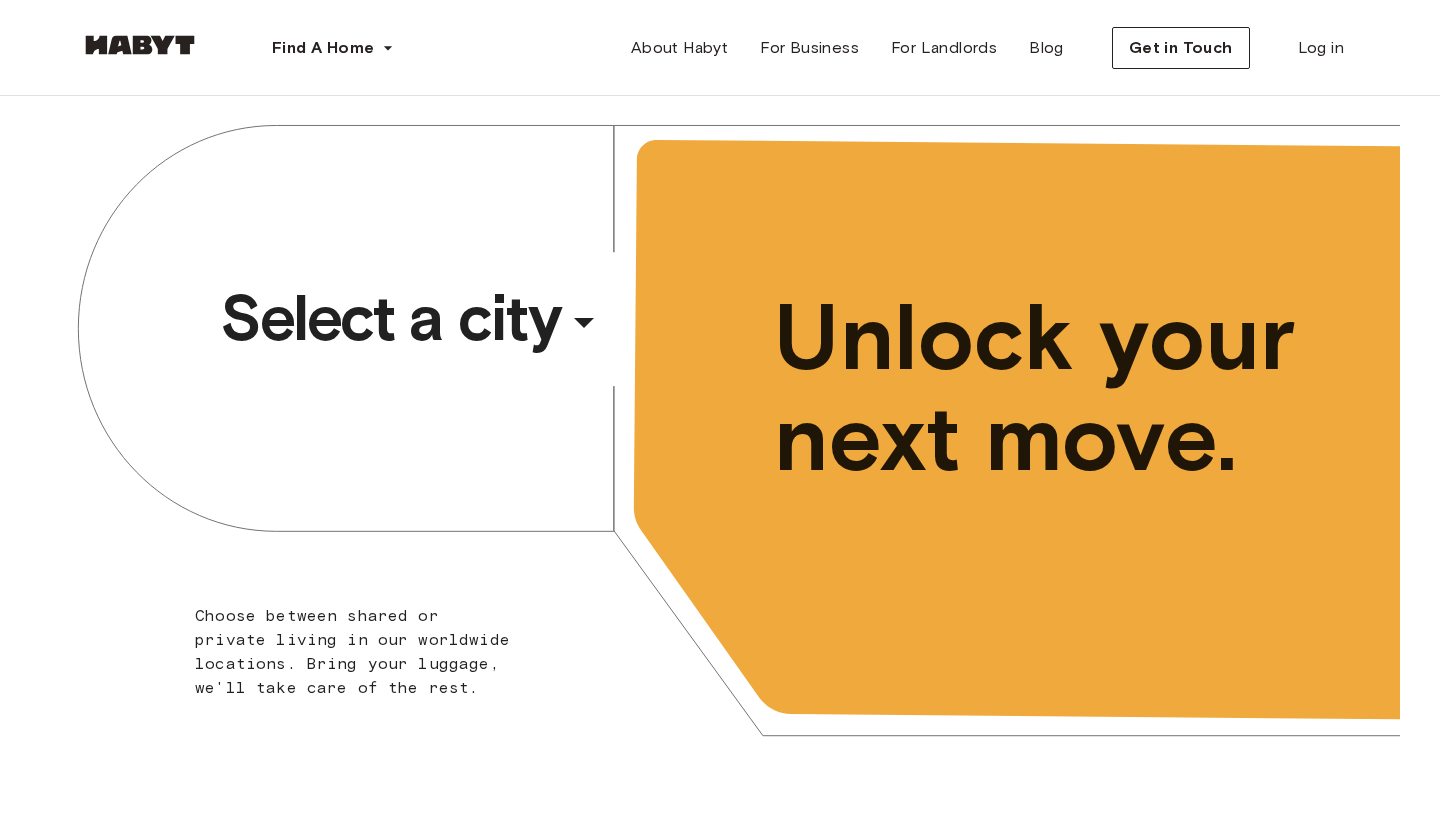 click 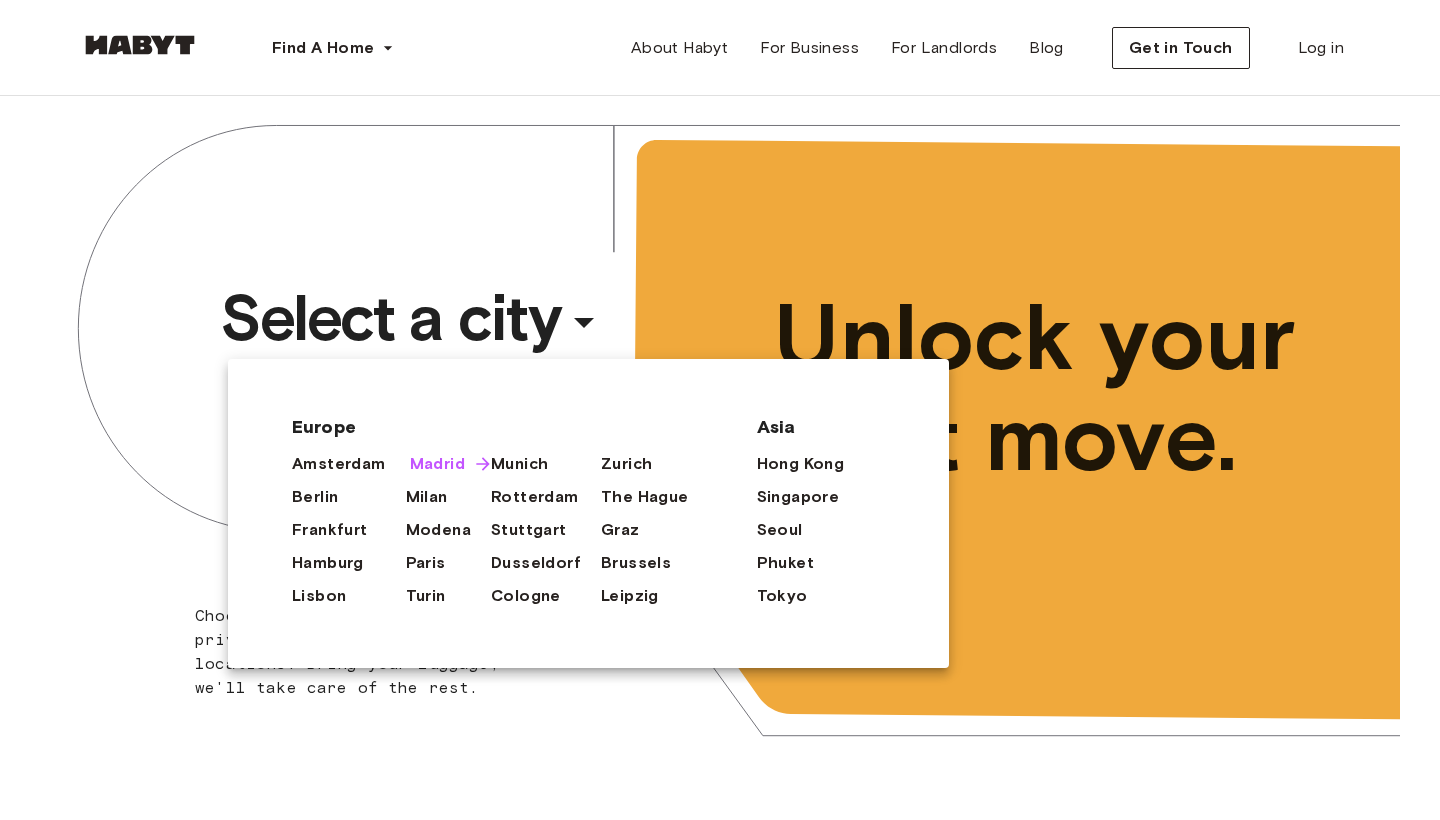 click on "Madrid" at bounding box center [437, 464] 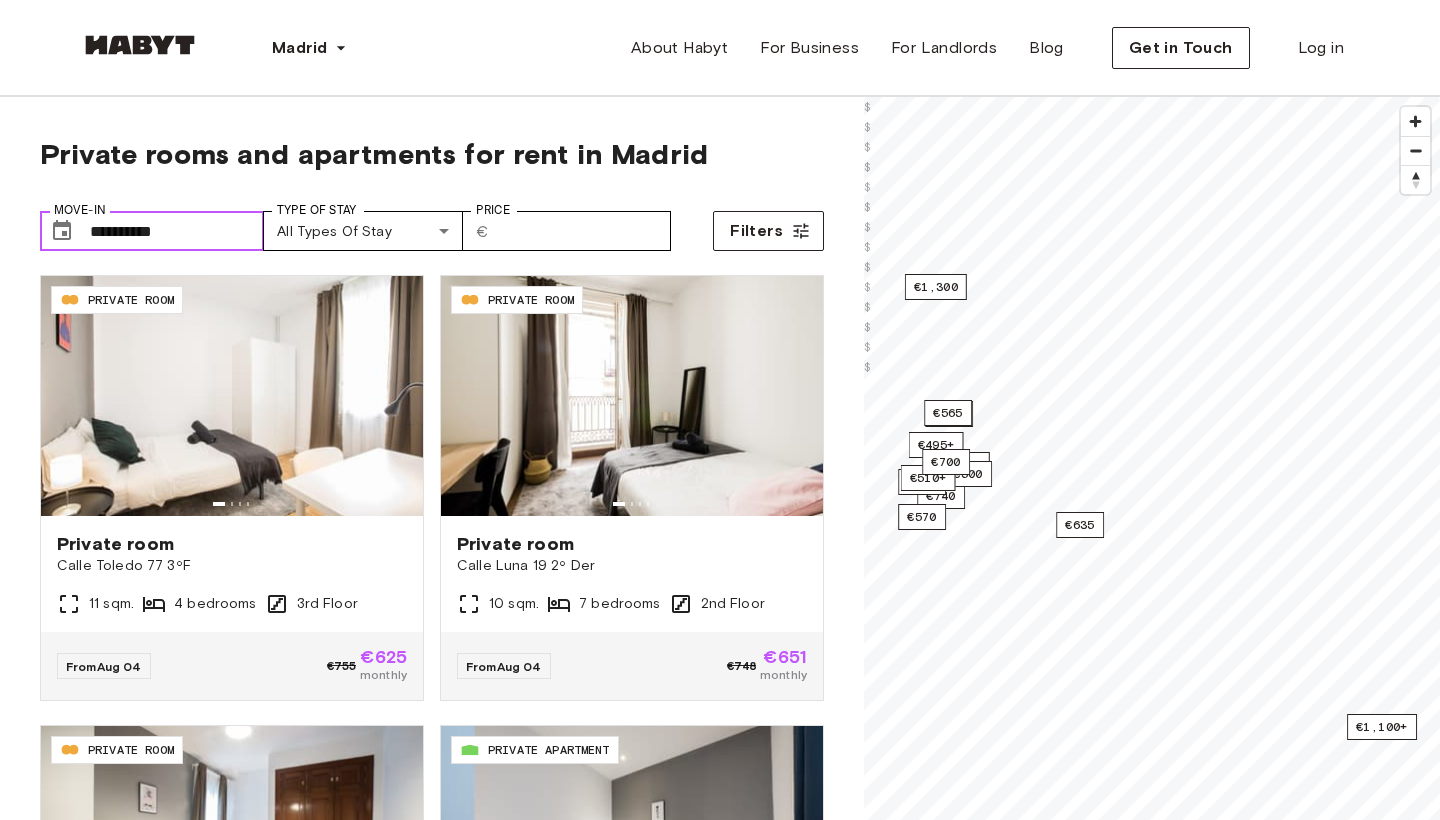 click on "**********" at bounding box center [177, 231] 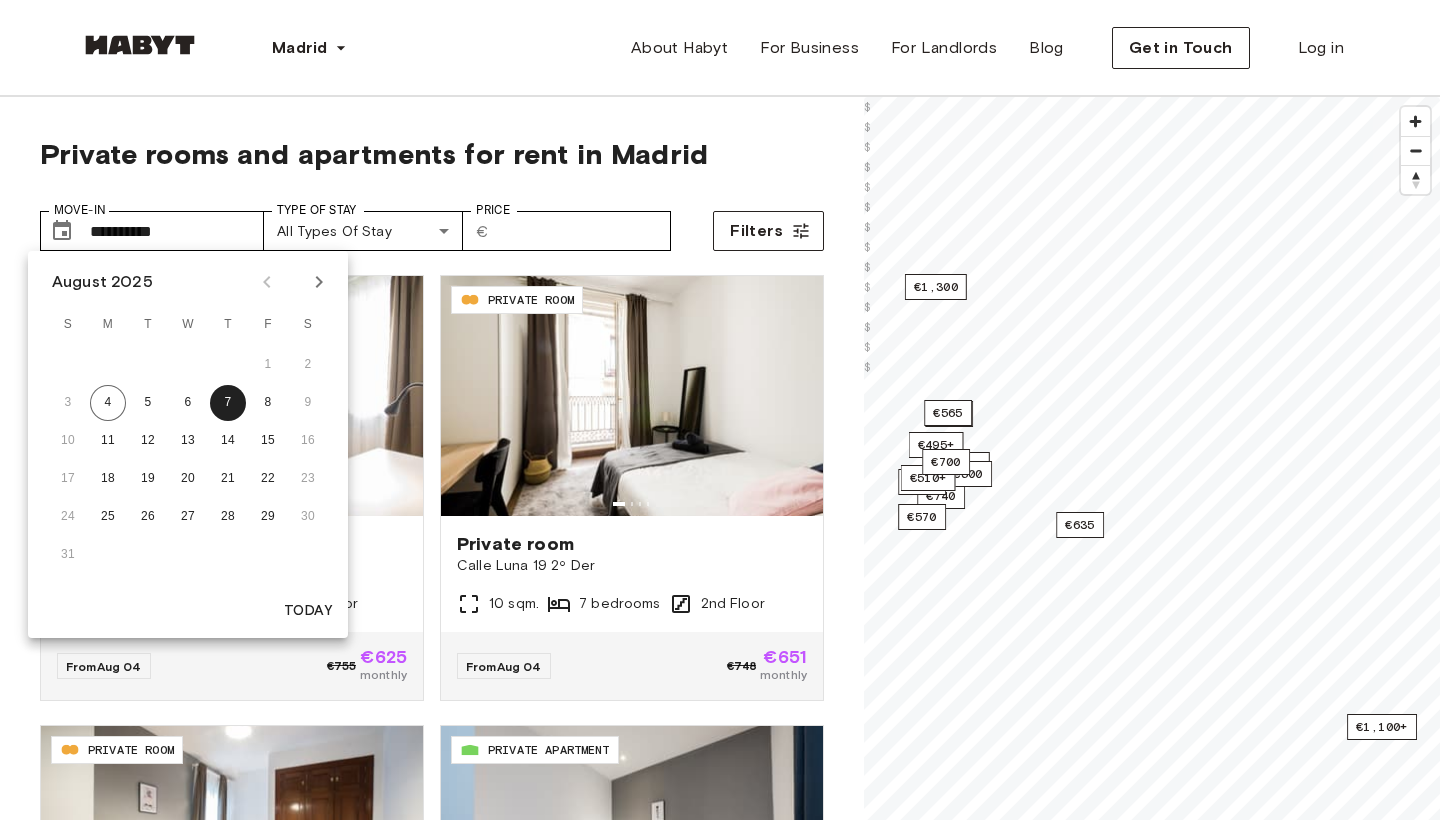 click 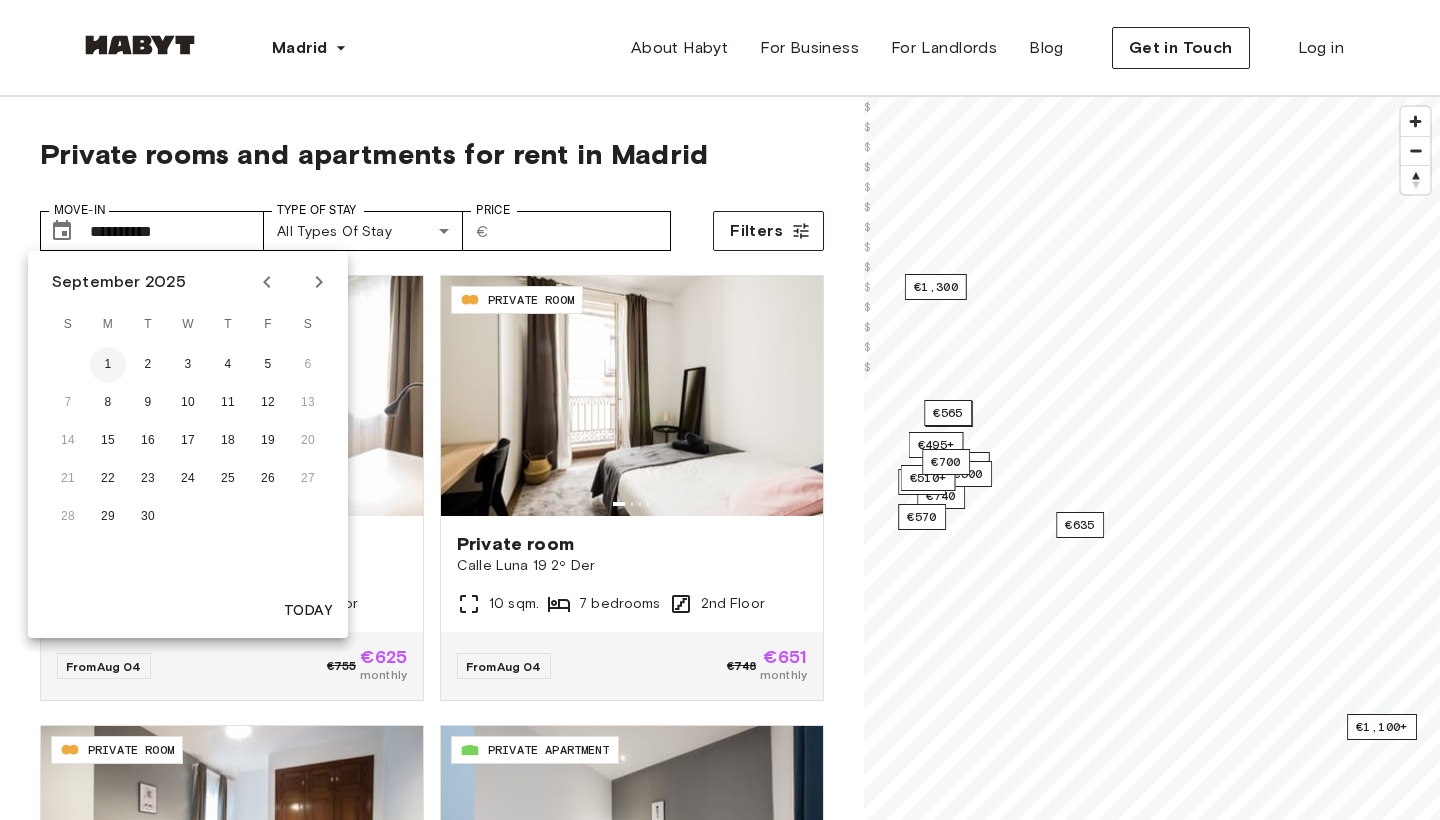click on "1" at bounding box center (108, 365) 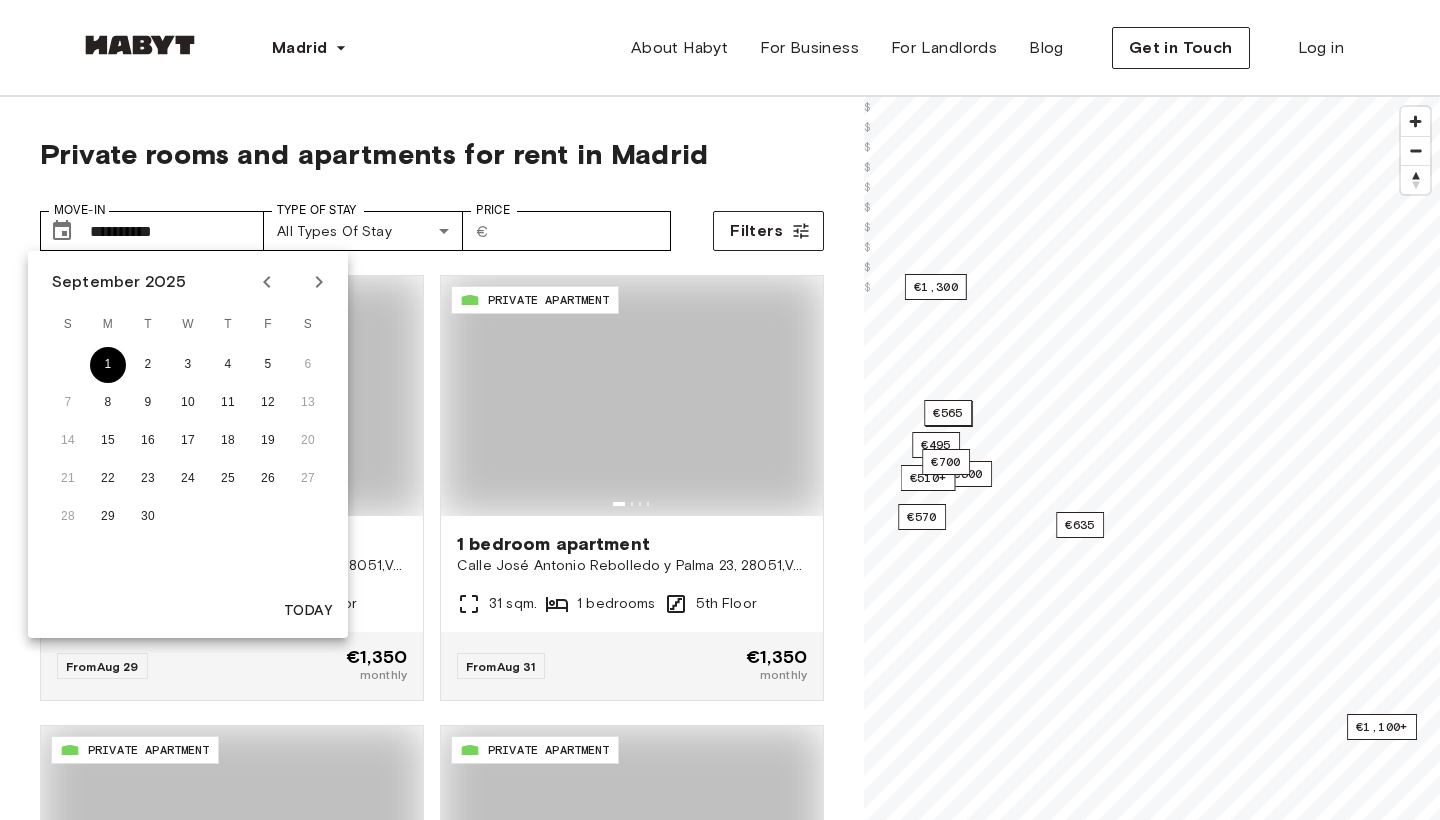 type on "**********" 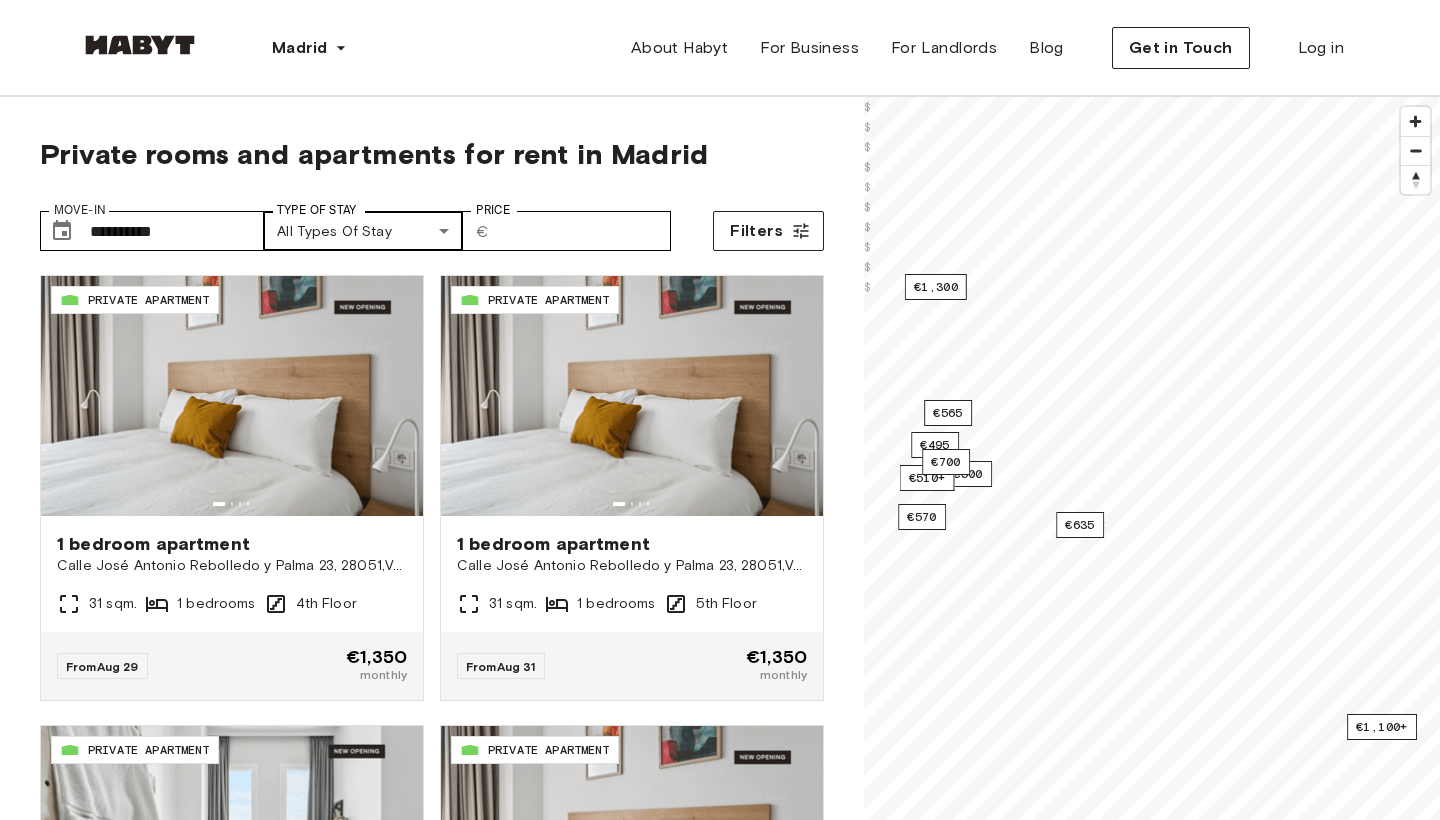 click on "**********" at bounding box center [720, 2461] 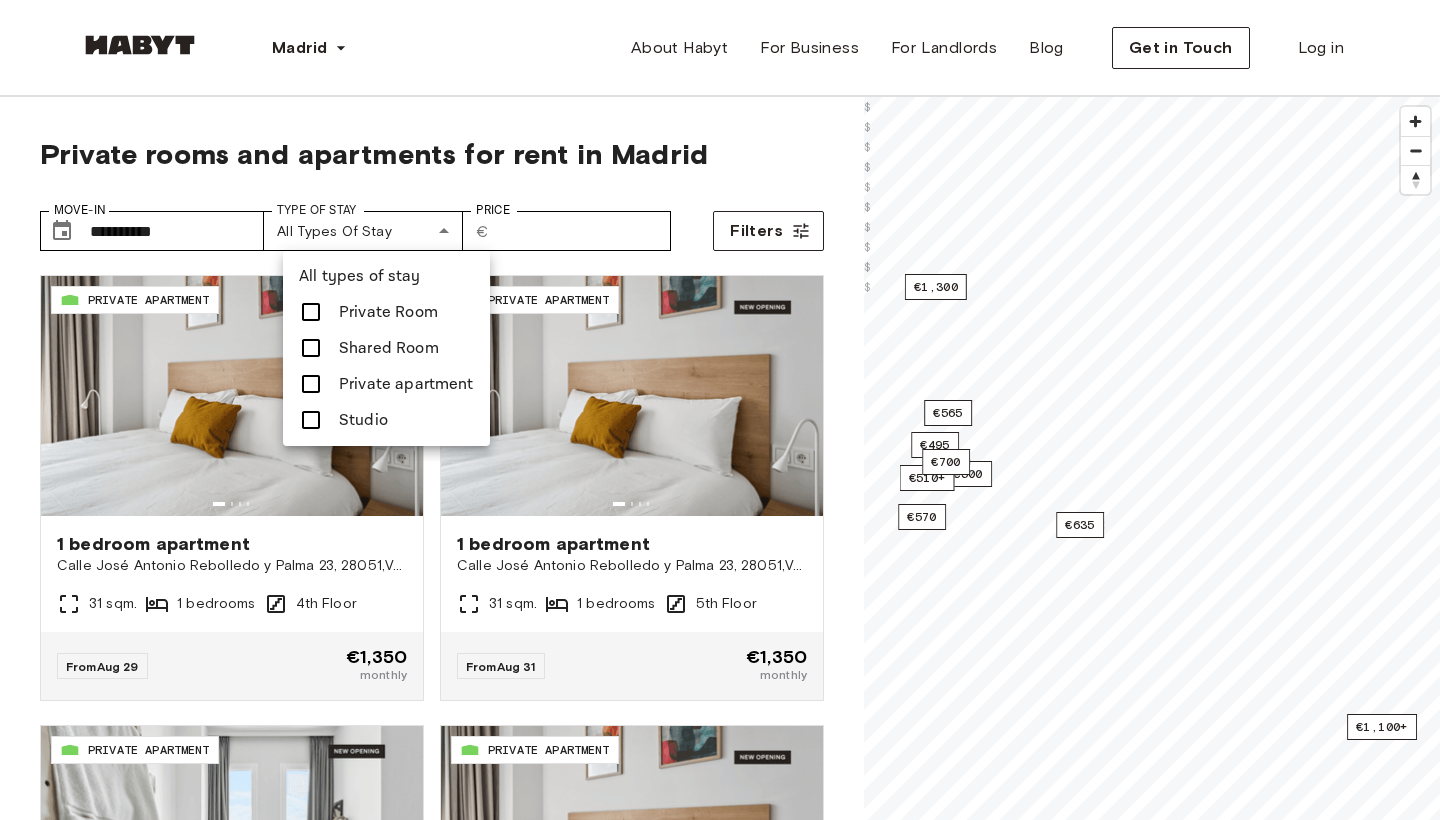 click at bounding box center (317, 420) 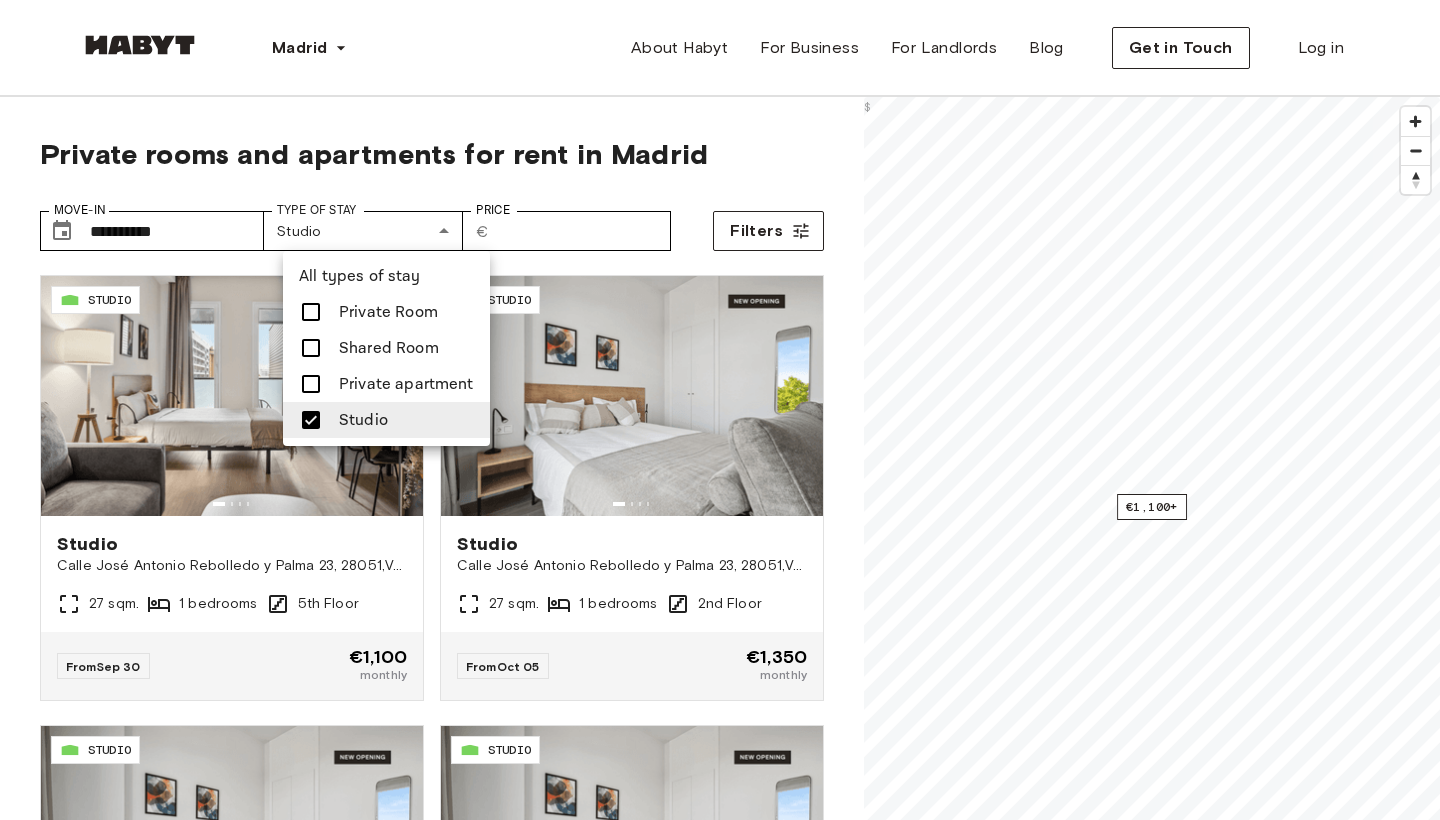 click on "Private Room" at bounding box center (388, 312) 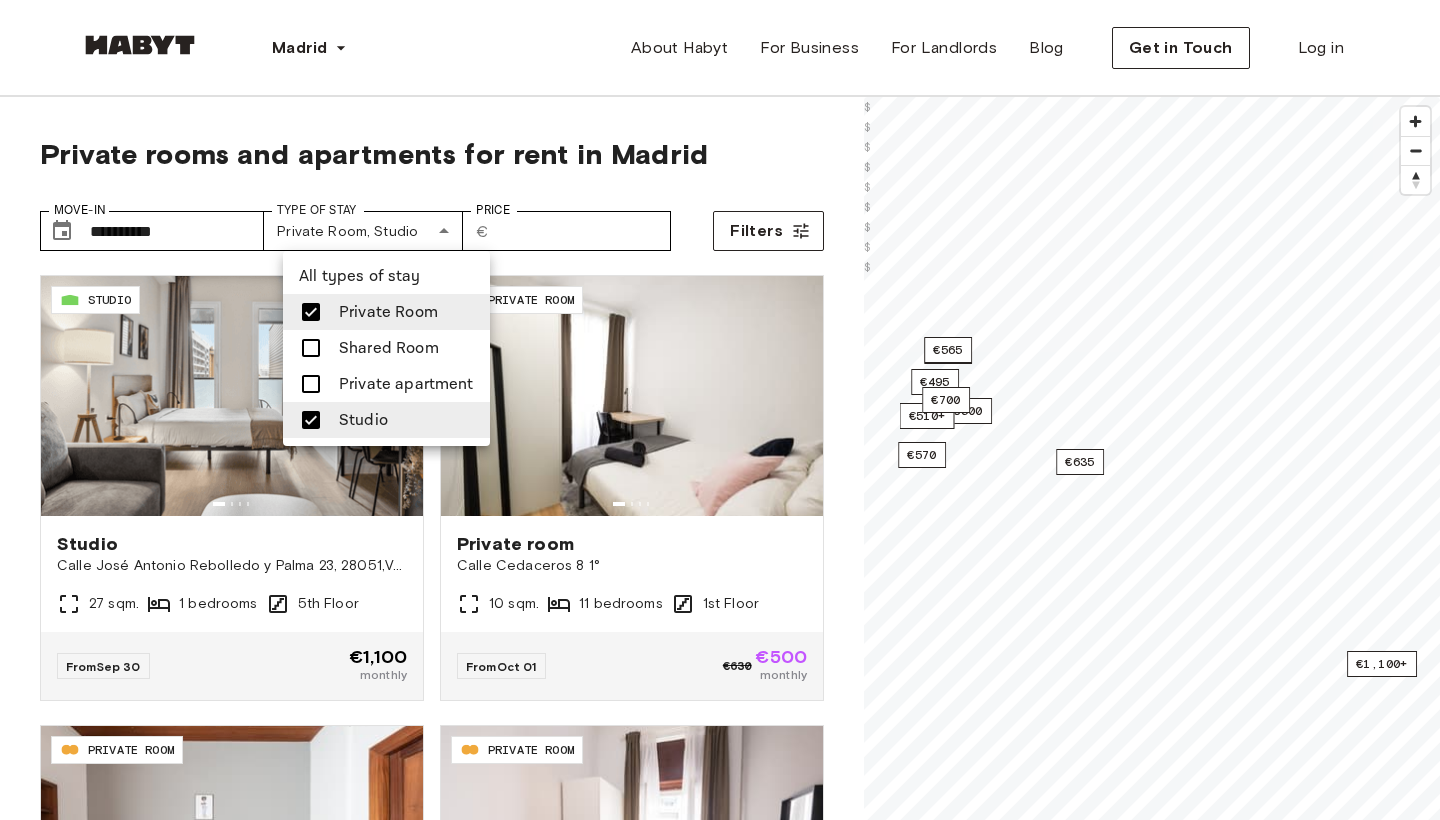 click on "Studio" at bounding box center [363, 420] 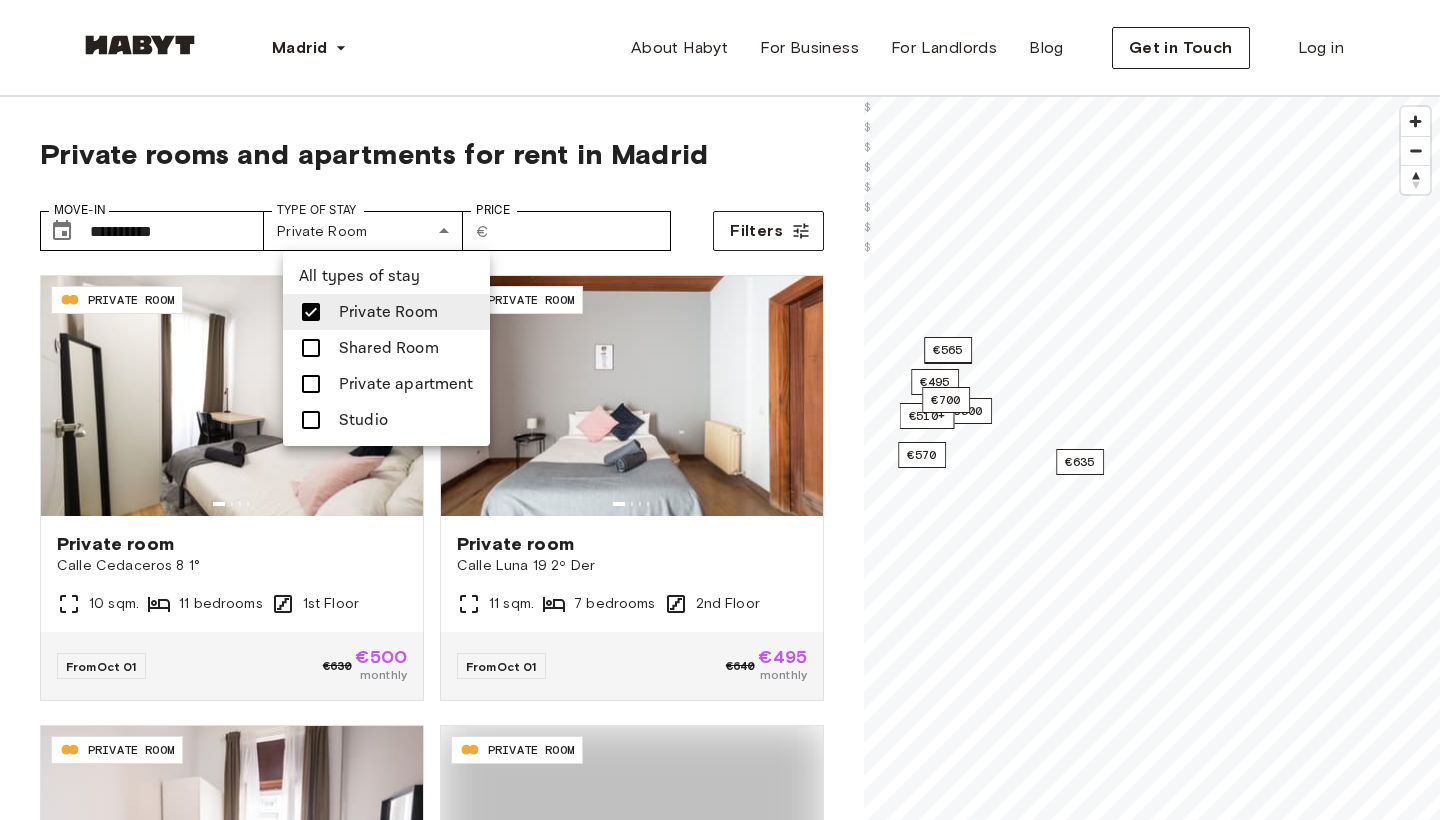 type on "**********" 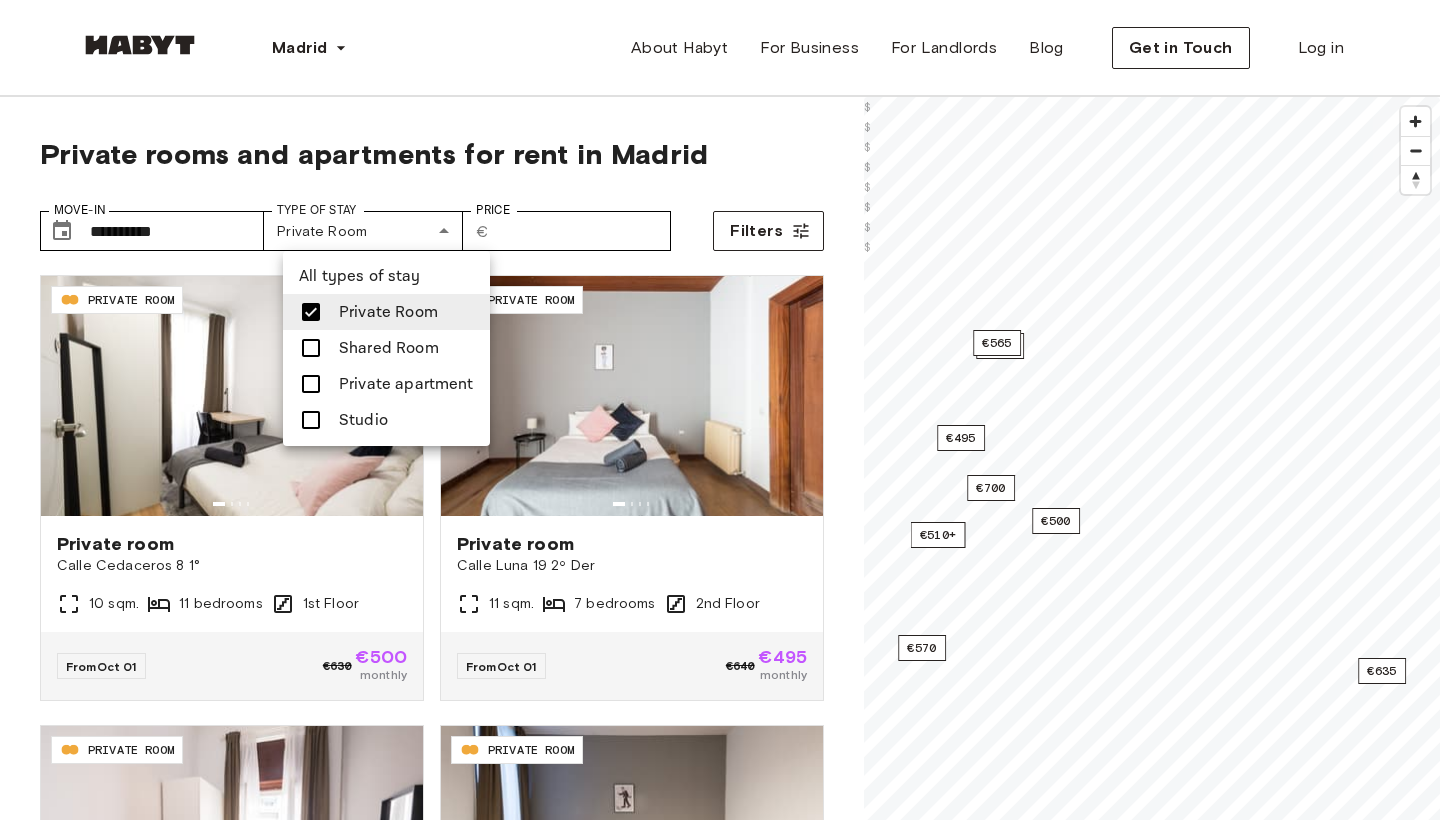click at bounding box center [720, 410] 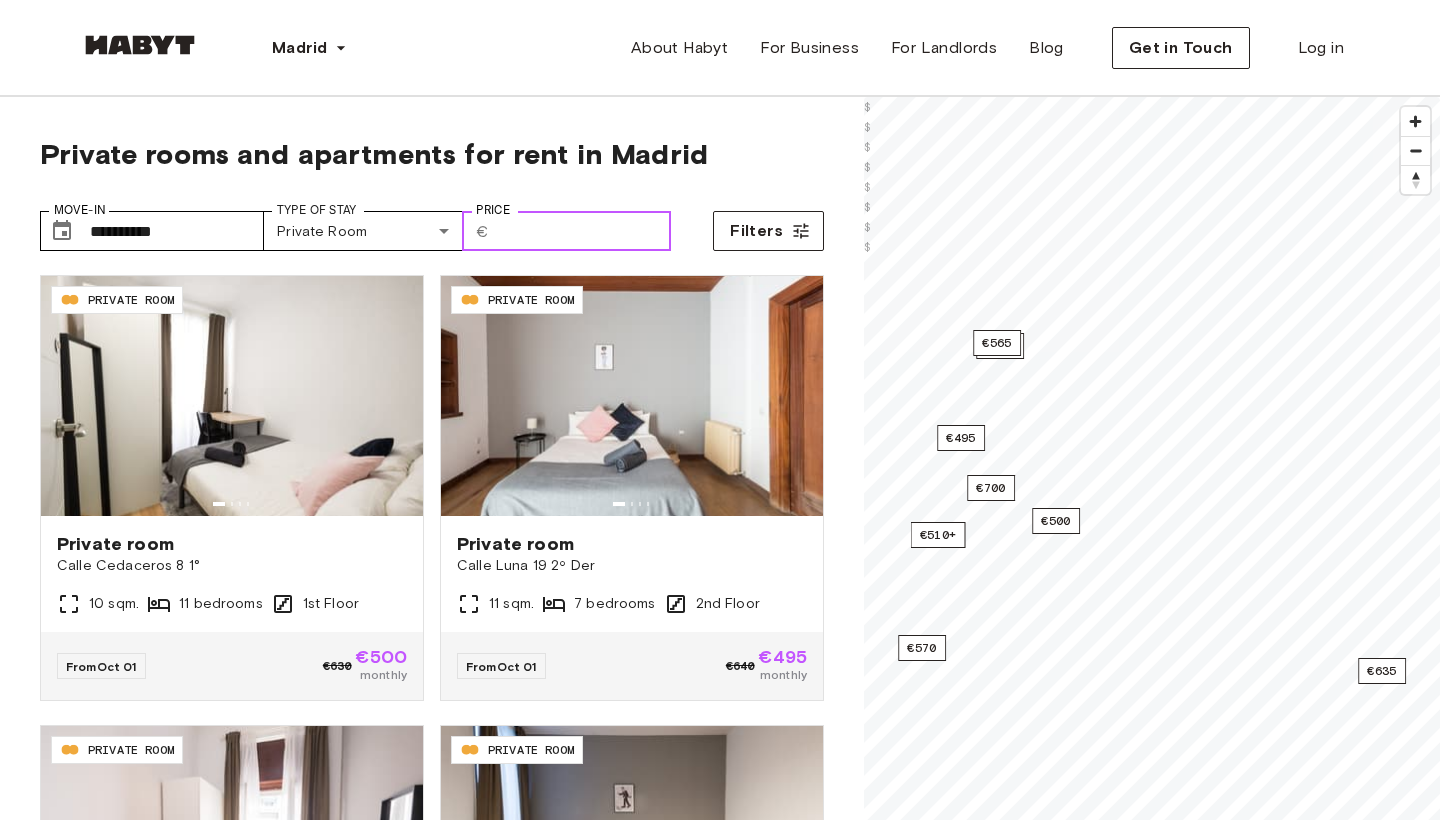 click on "Price" at bounding box center (584, 231) 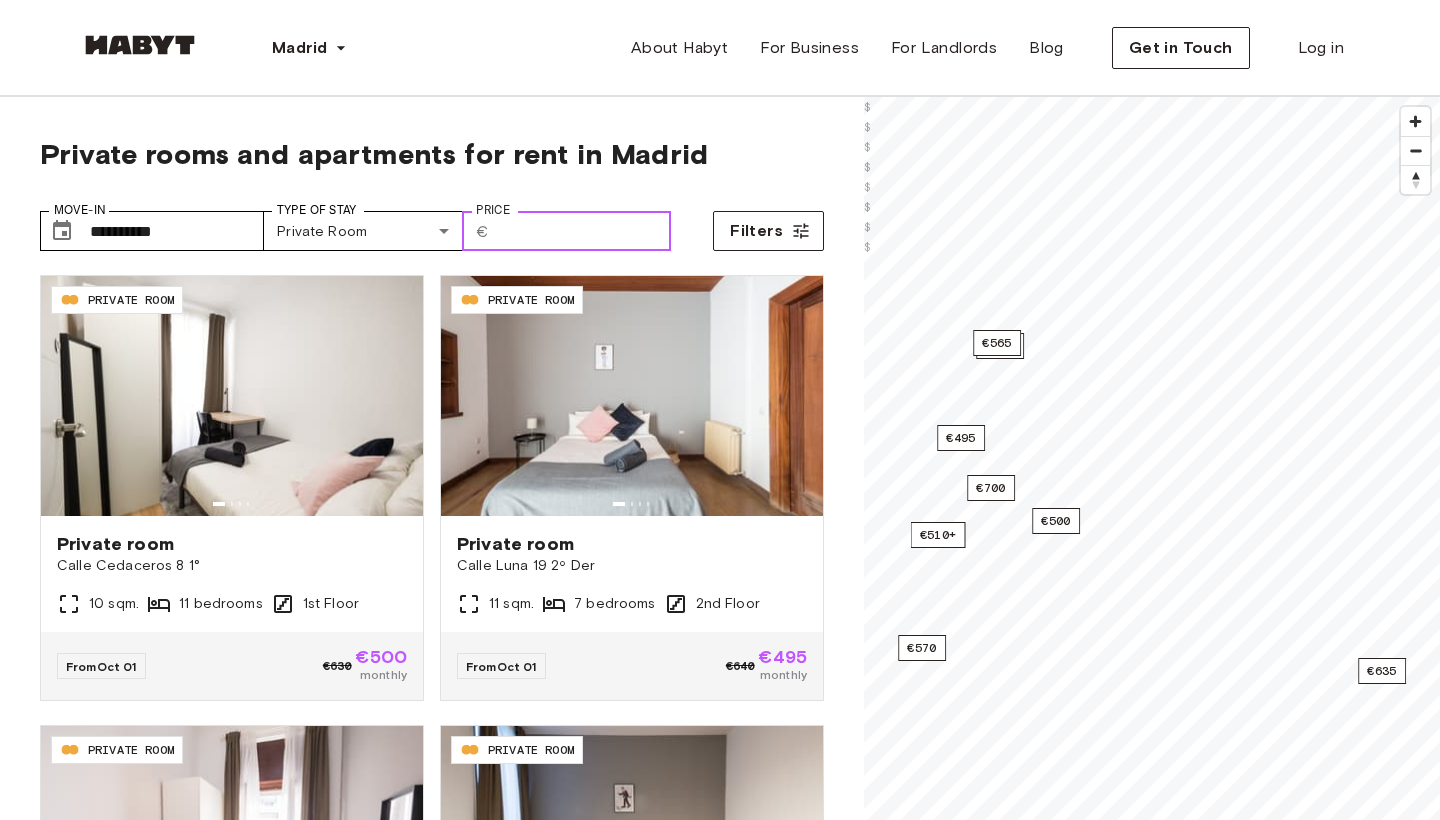 type on "***" 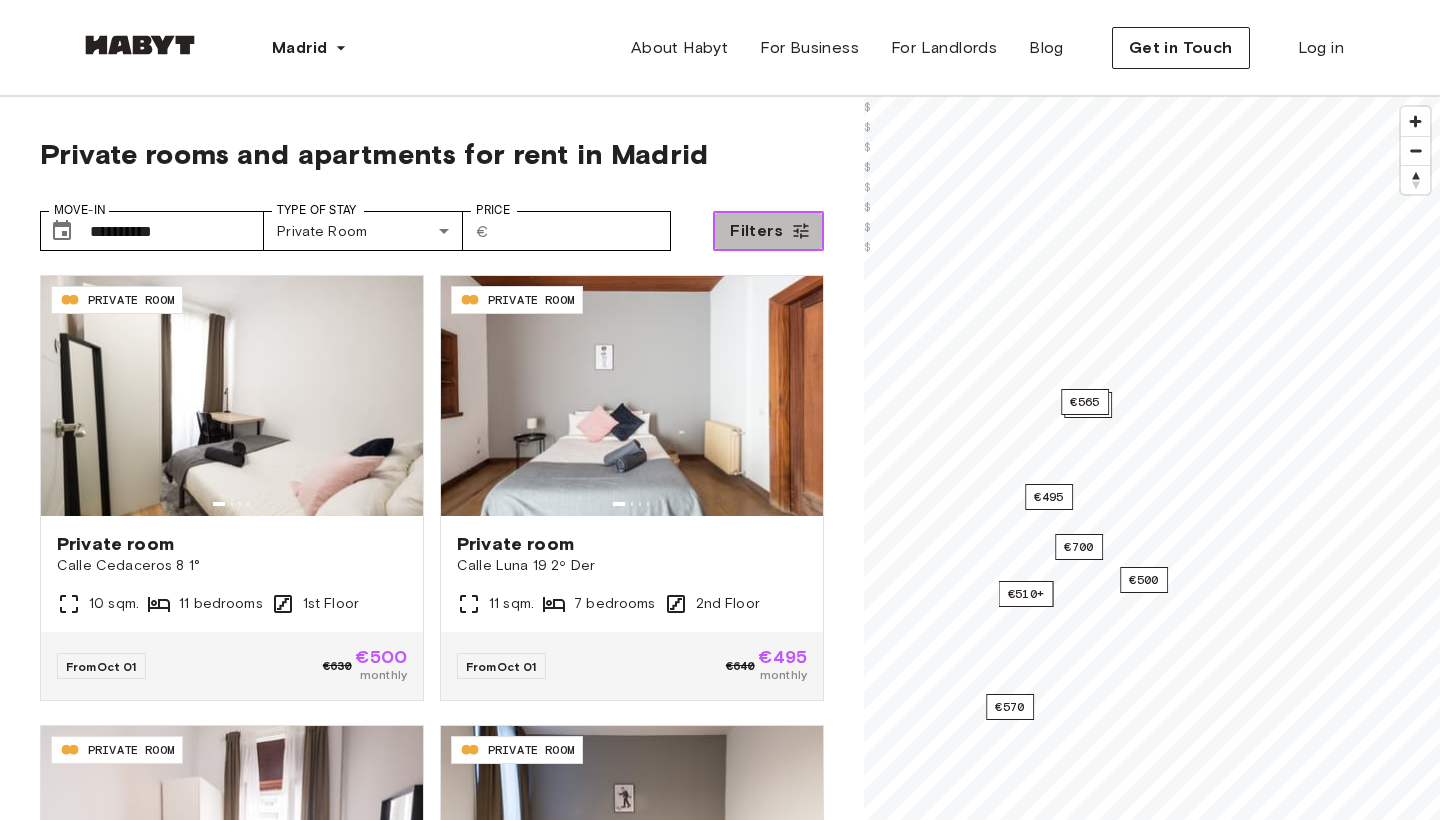 click on "Filters" at bounding box center (768, 231) 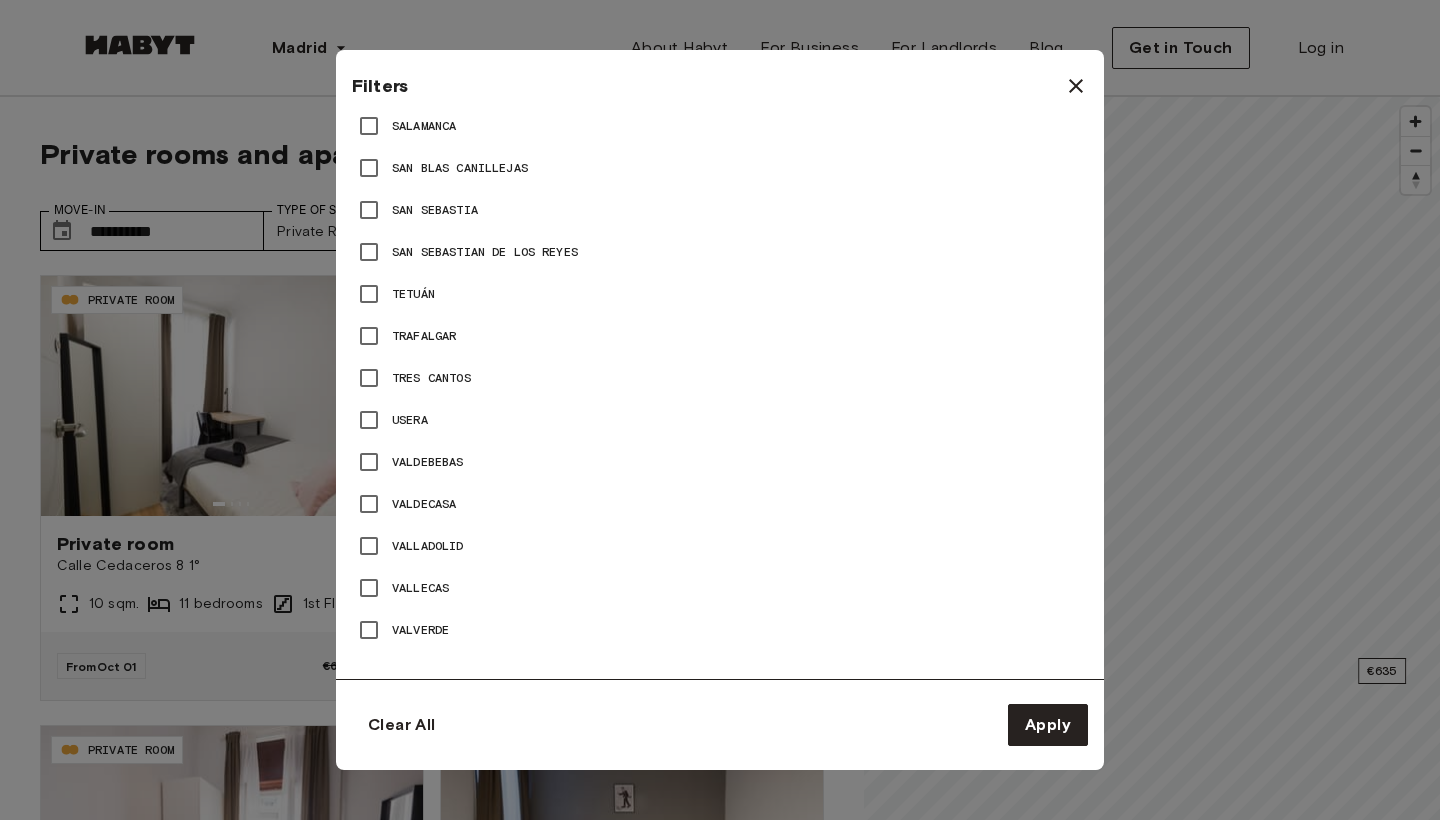 scroll, scrollTop: 2107, scrollLeft: 0, axis: vertical 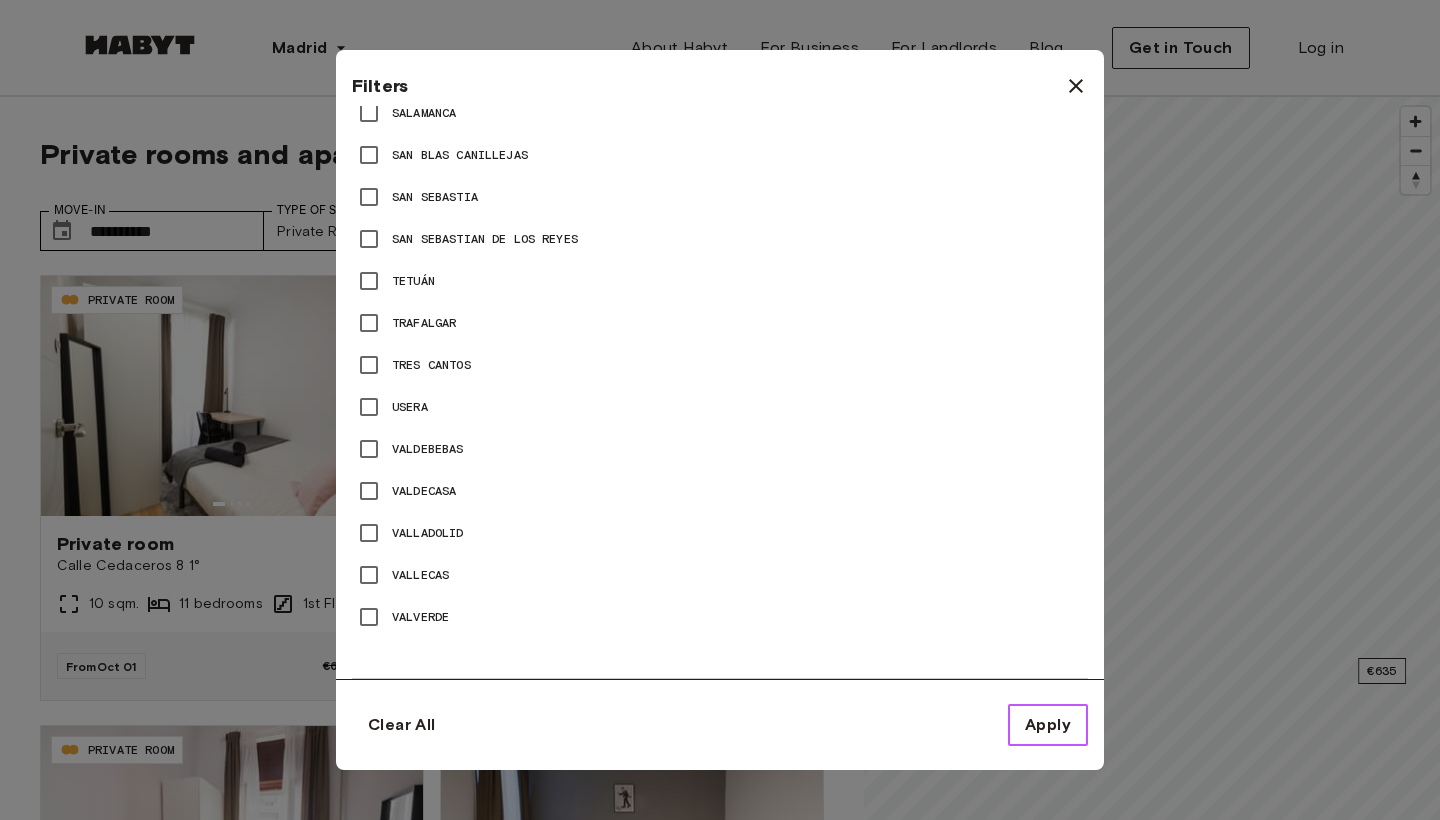 click on "Apply" at bounding box center (1048, 725) 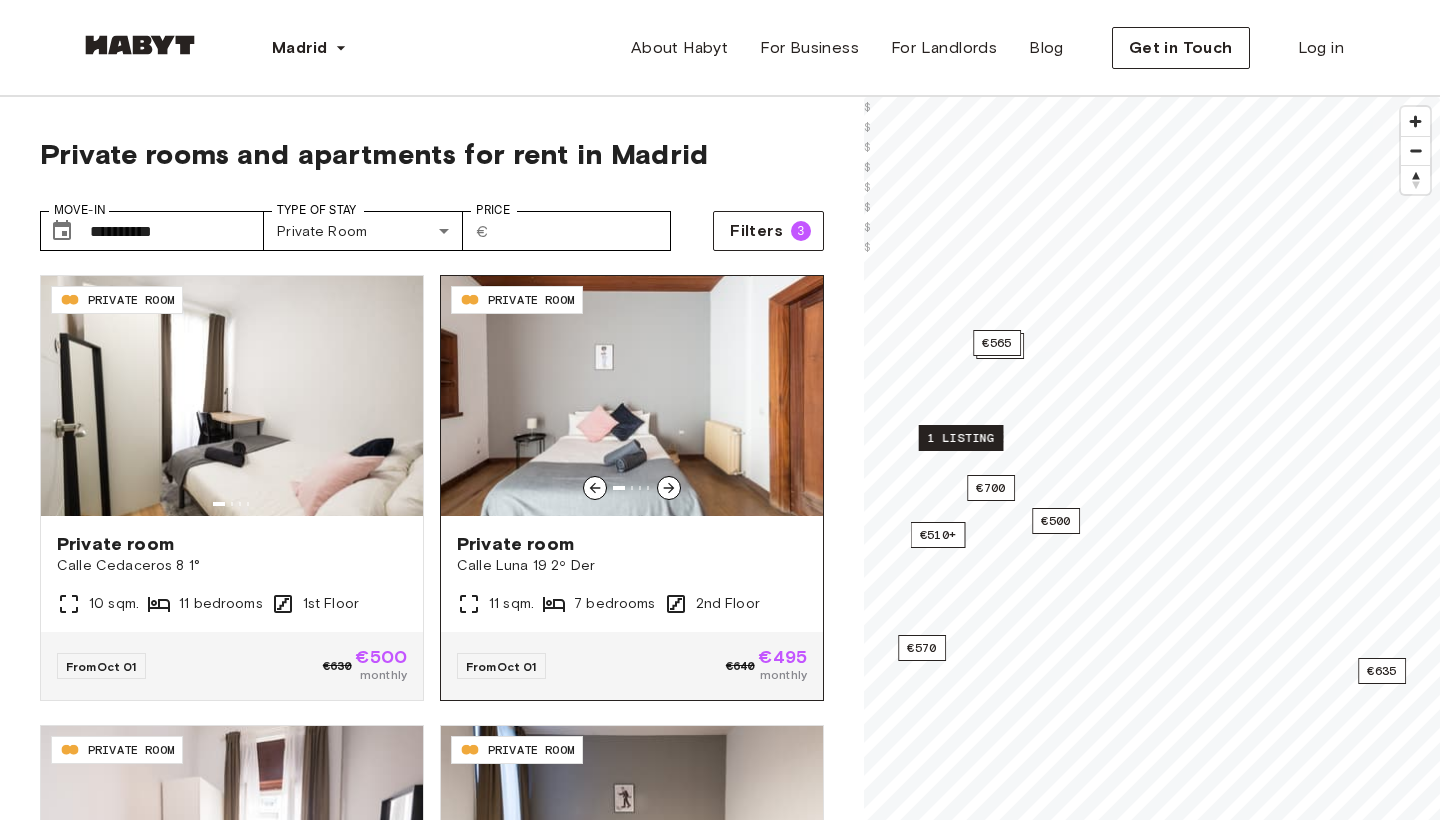 click at bounding box center [669, 488] 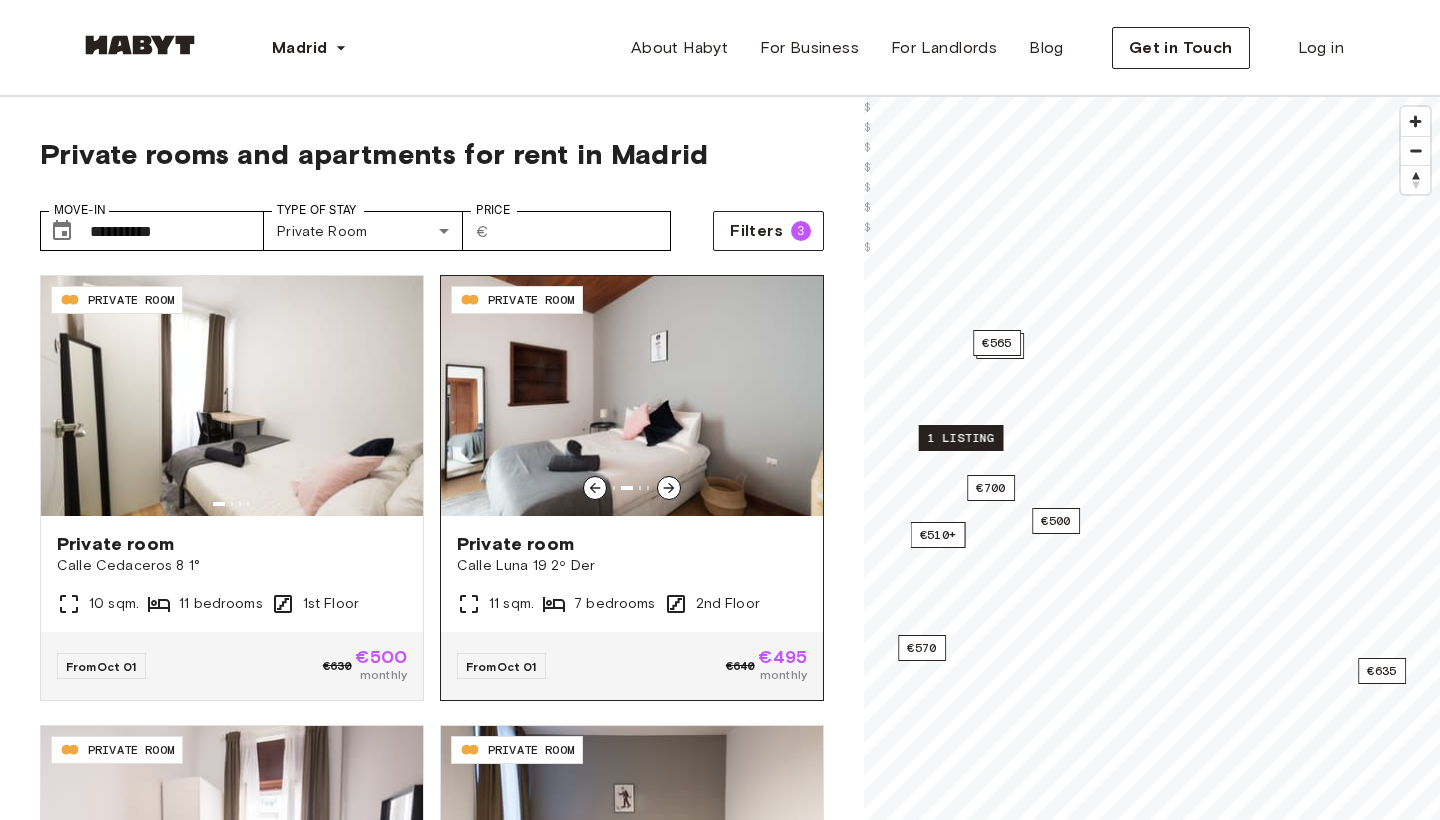 click 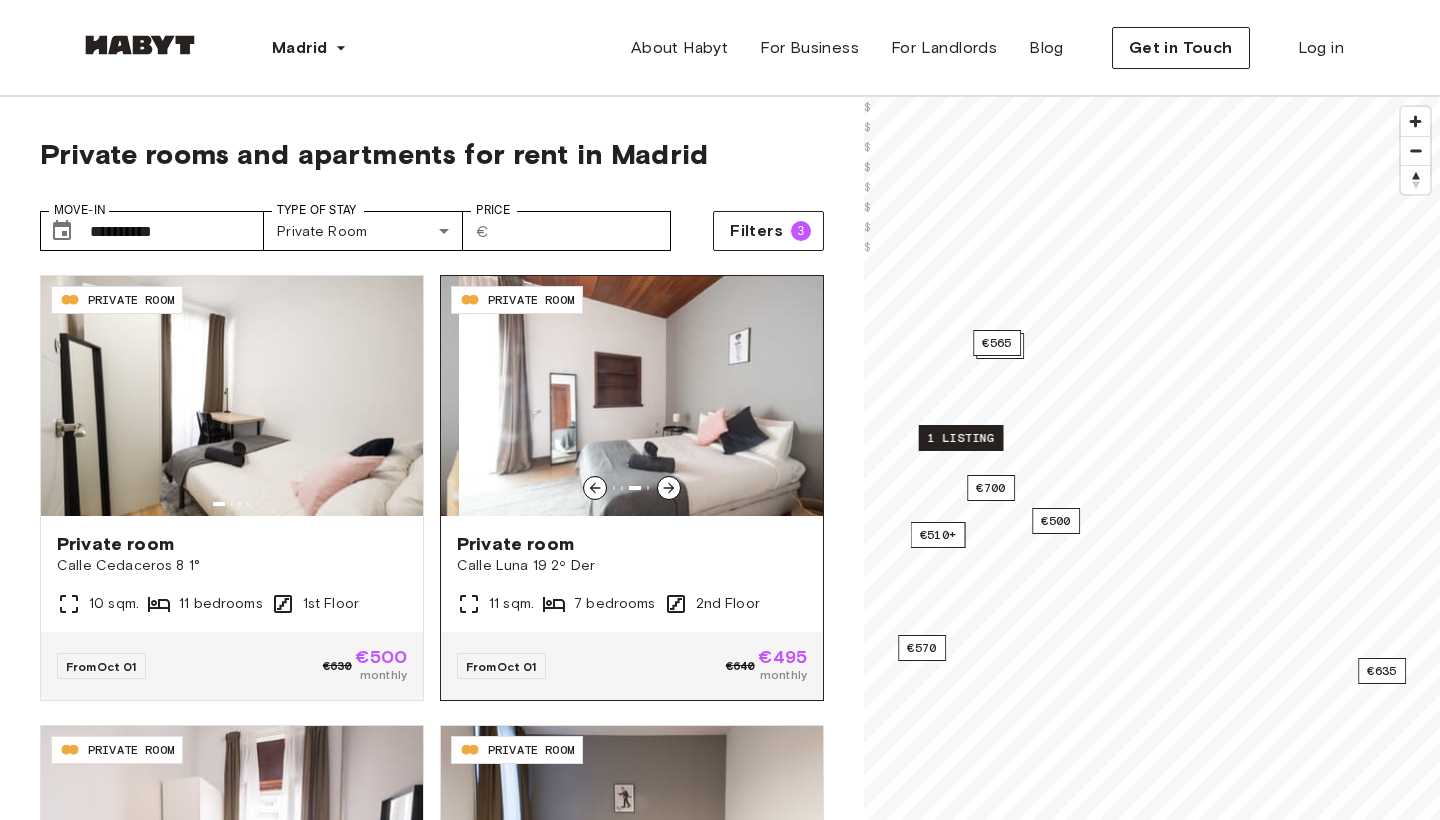 click 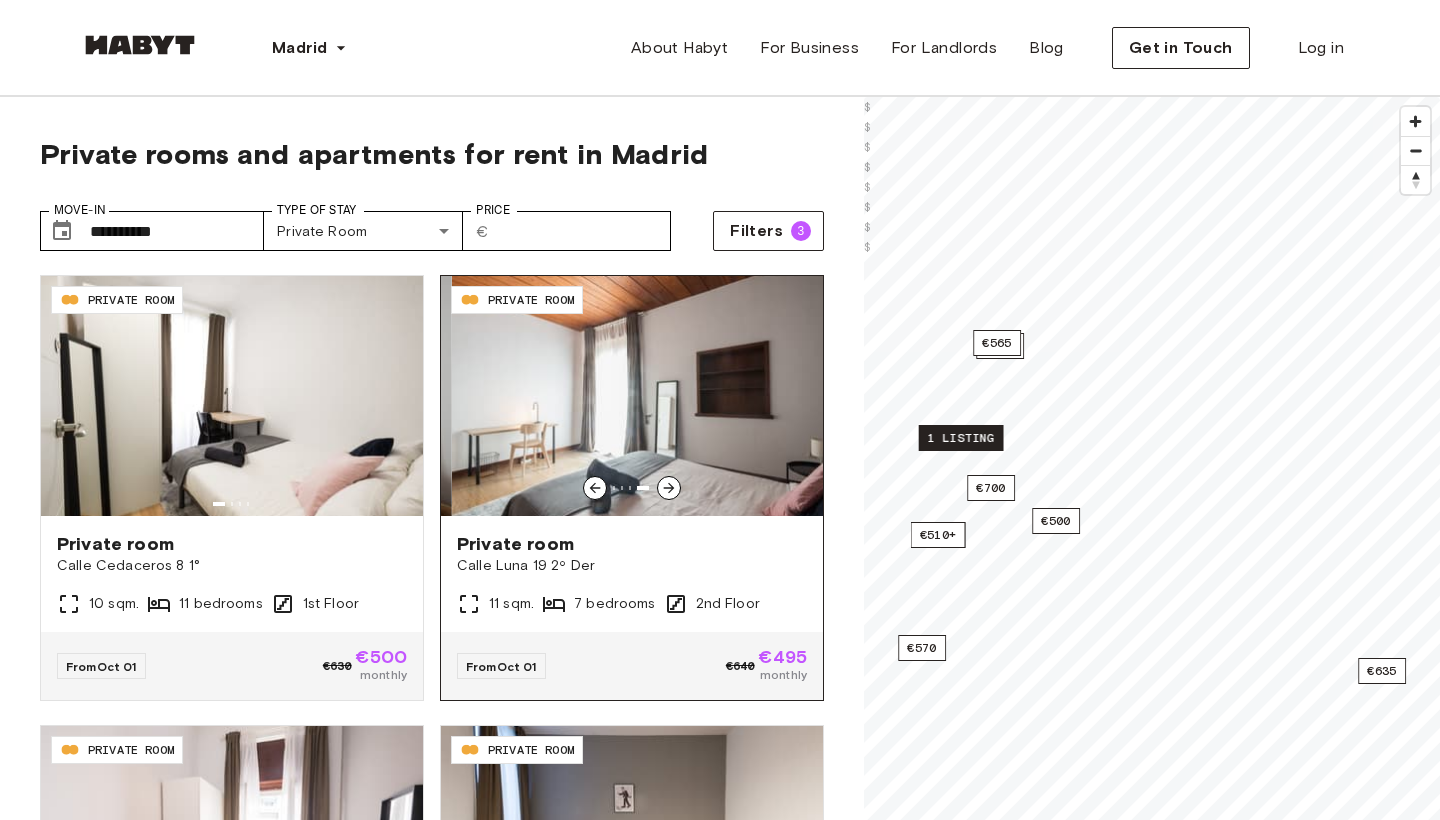 click 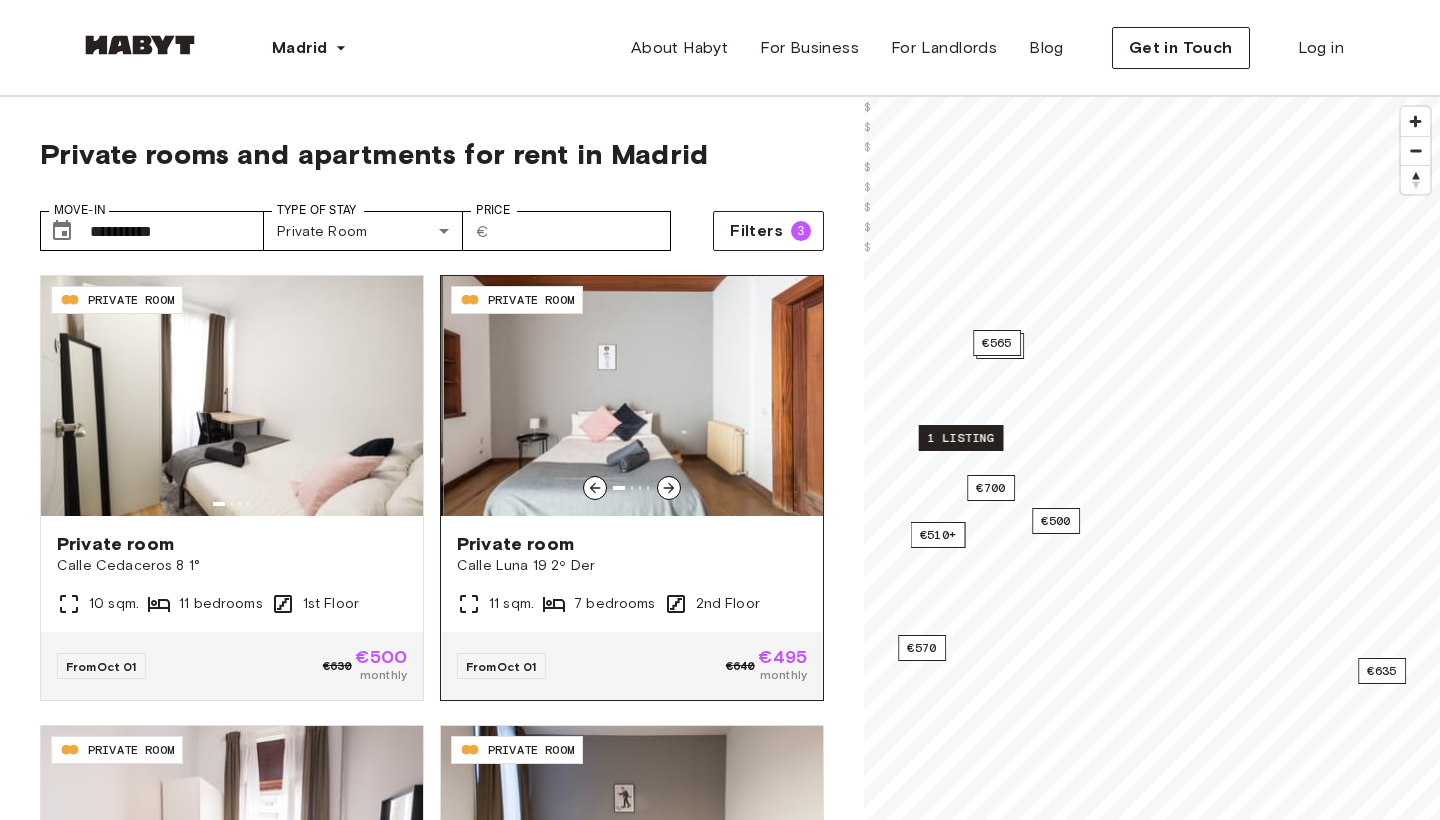 click on "Calle Luna 19 2º Der" at bounding box center (632, 566) 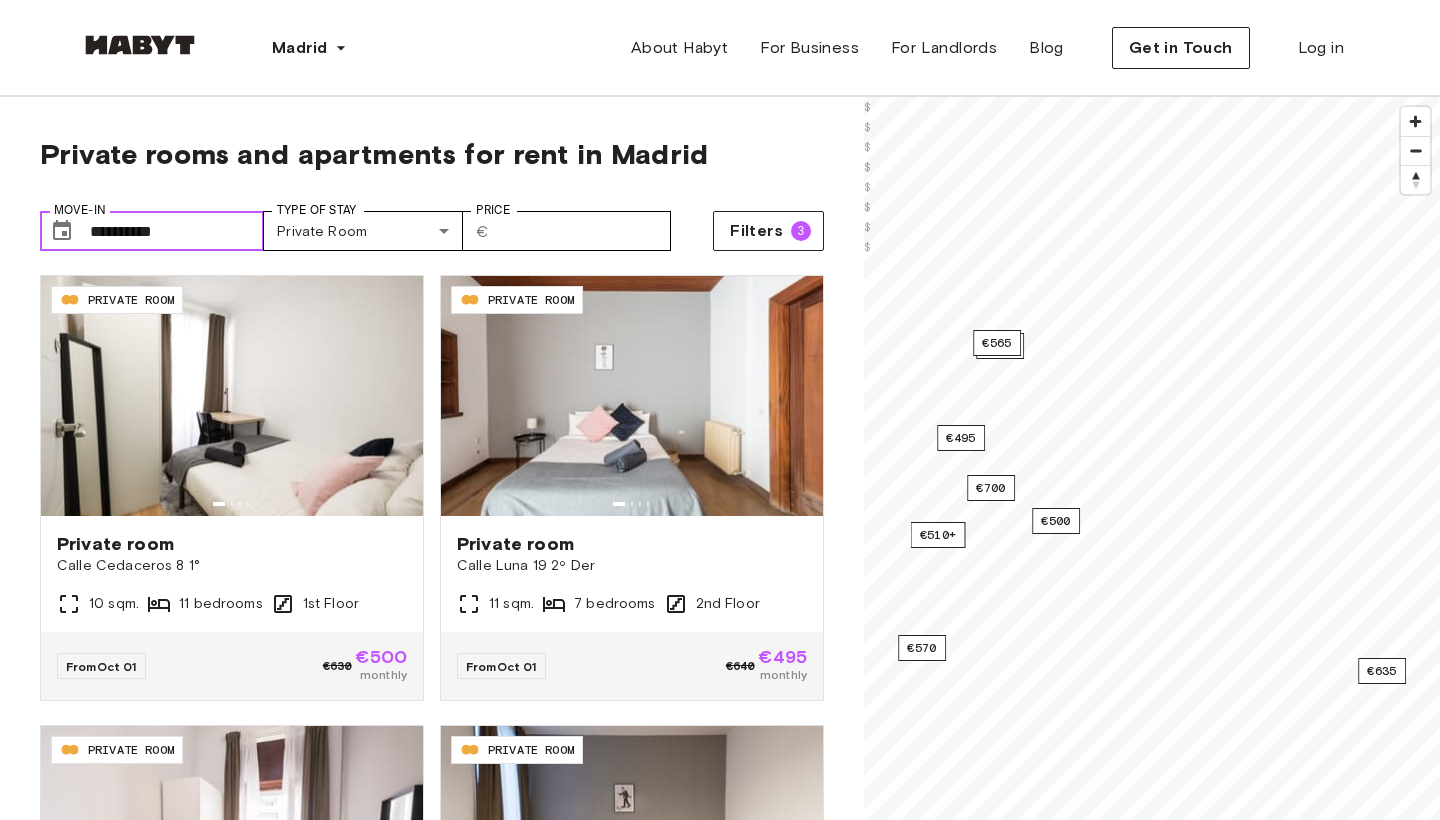 click on "**********" at bounding box center (177, 231) 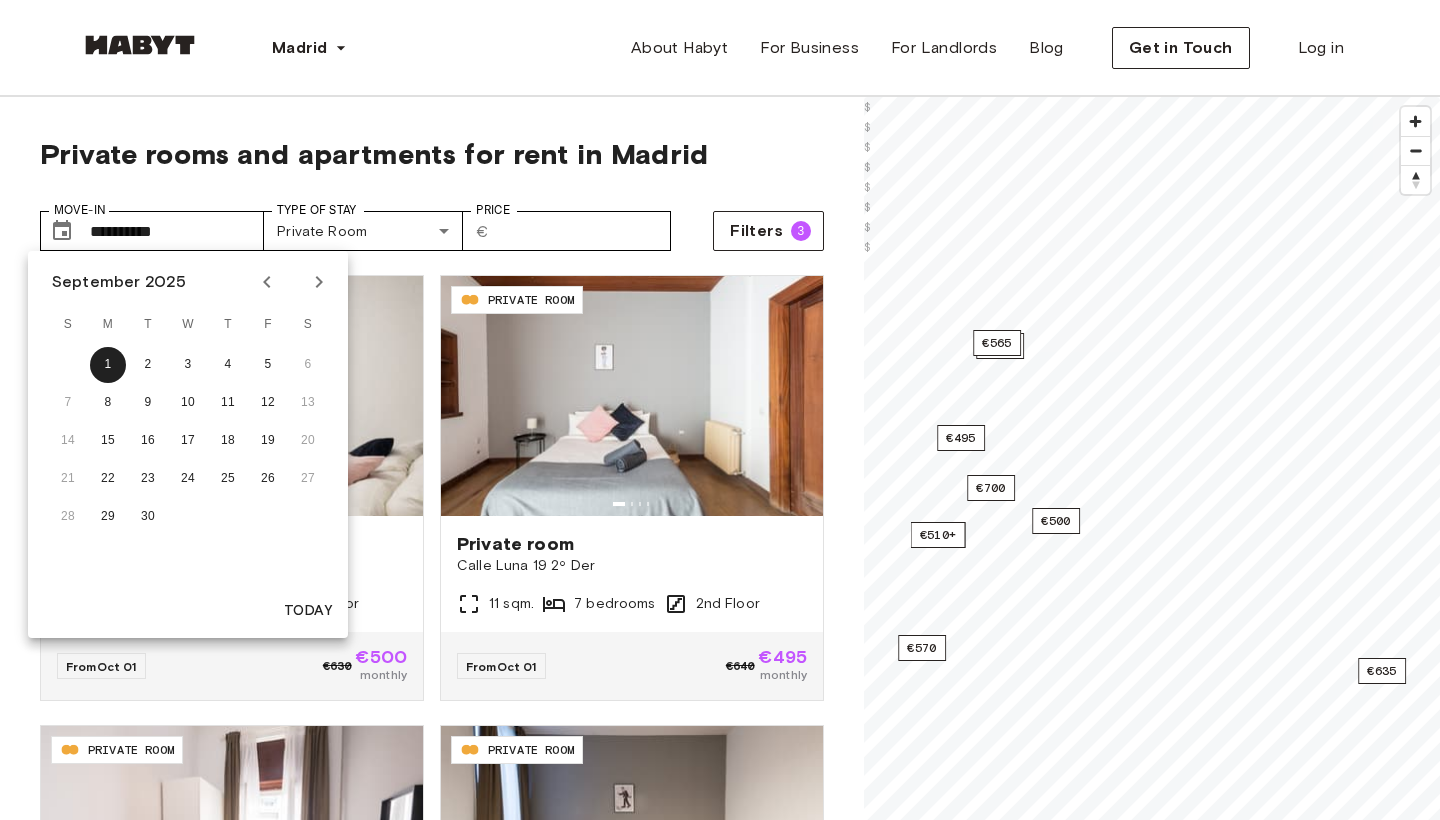 click on "**********" at bounding box center (432, 186) 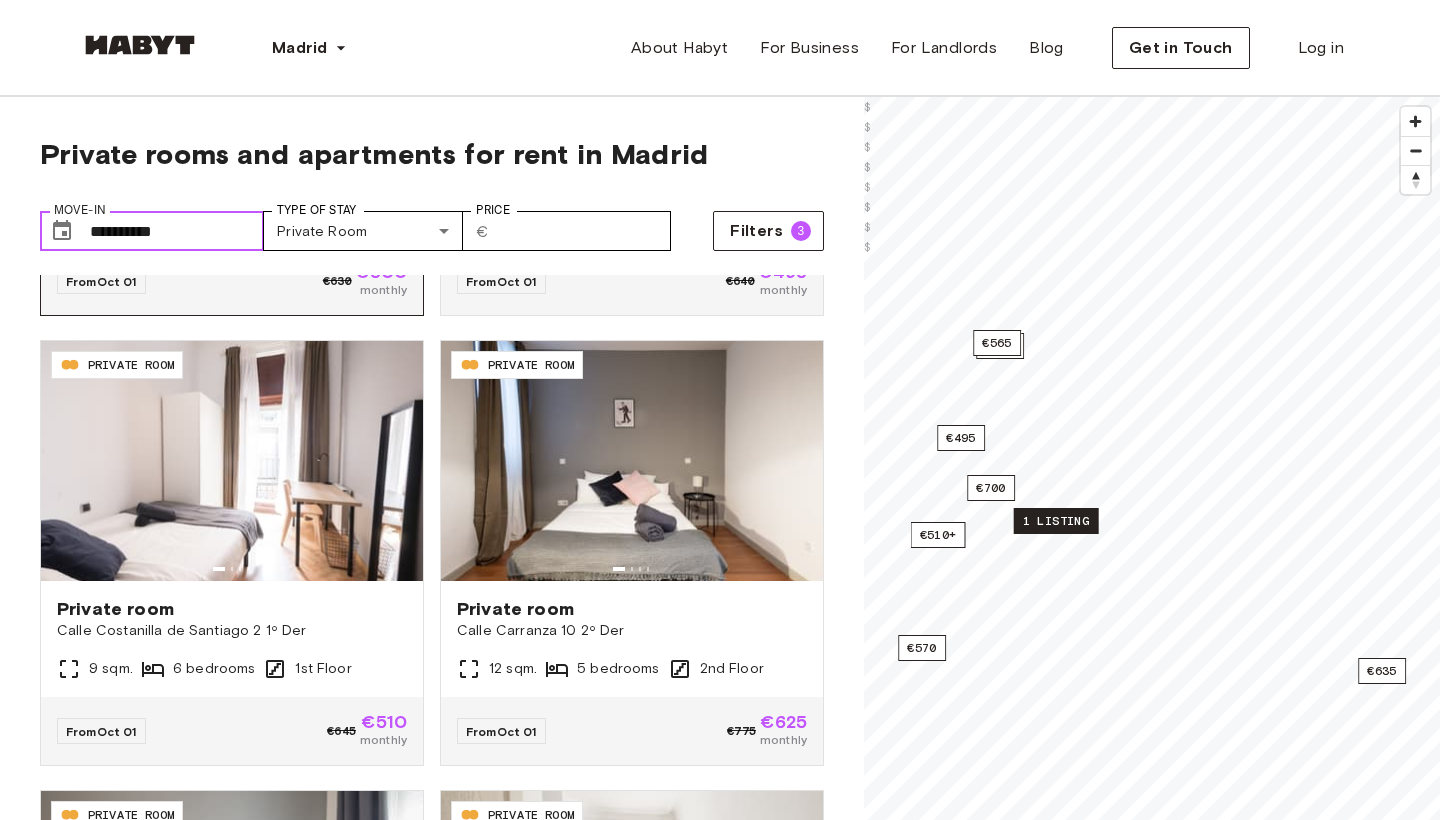 scroll, scrollTop: 395, scrollLeft: 0, axis: vertical 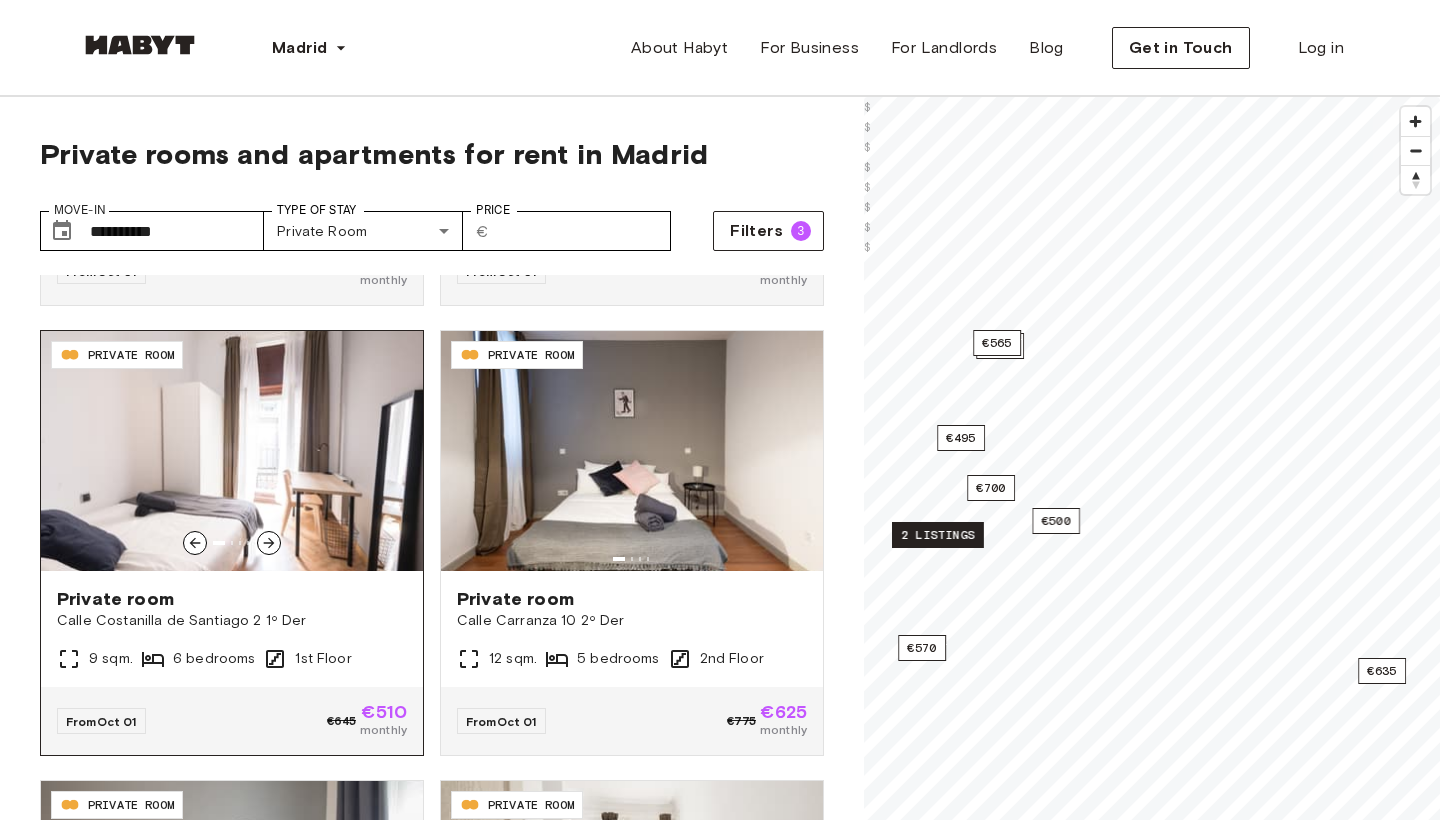 click 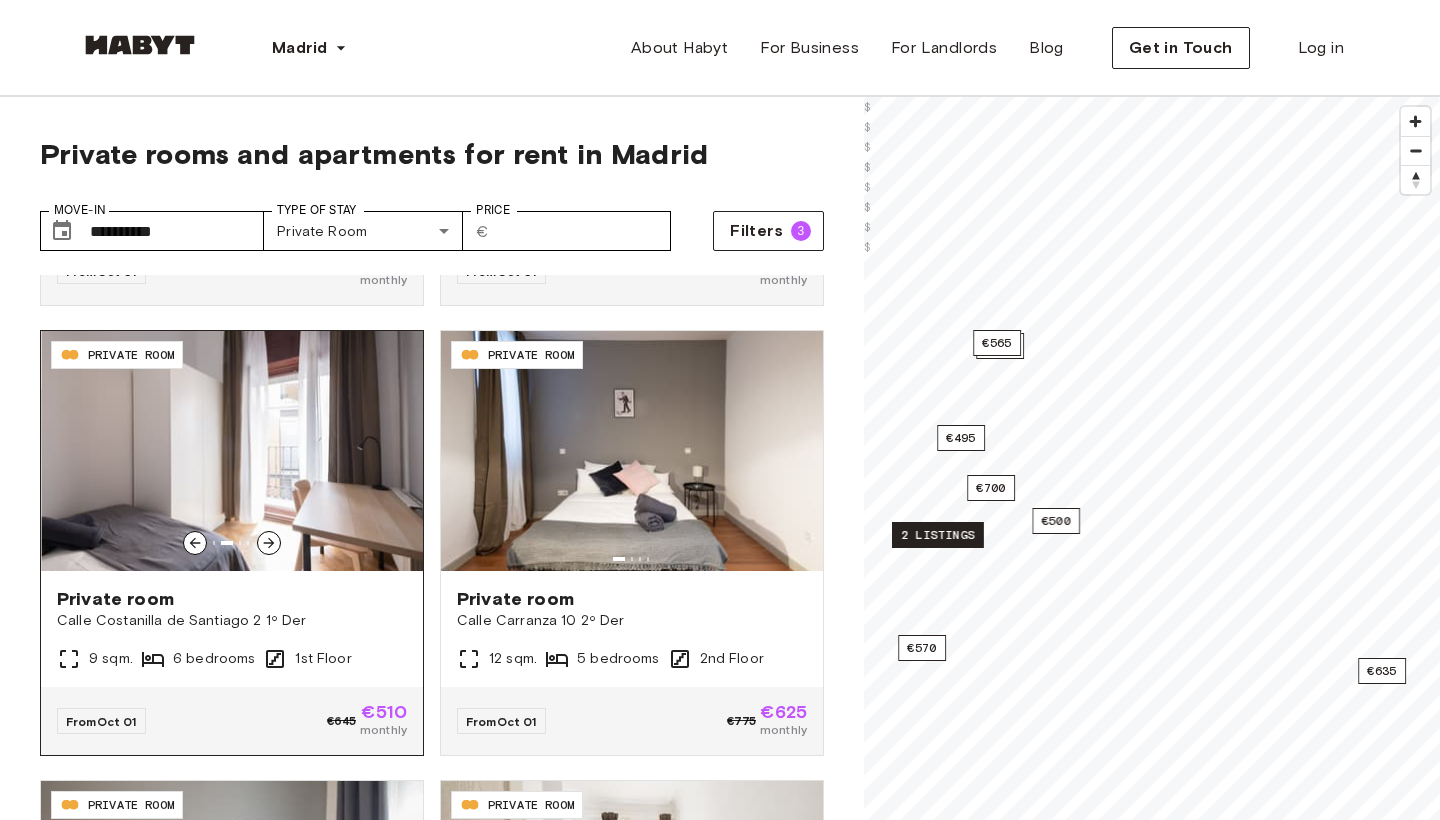 click 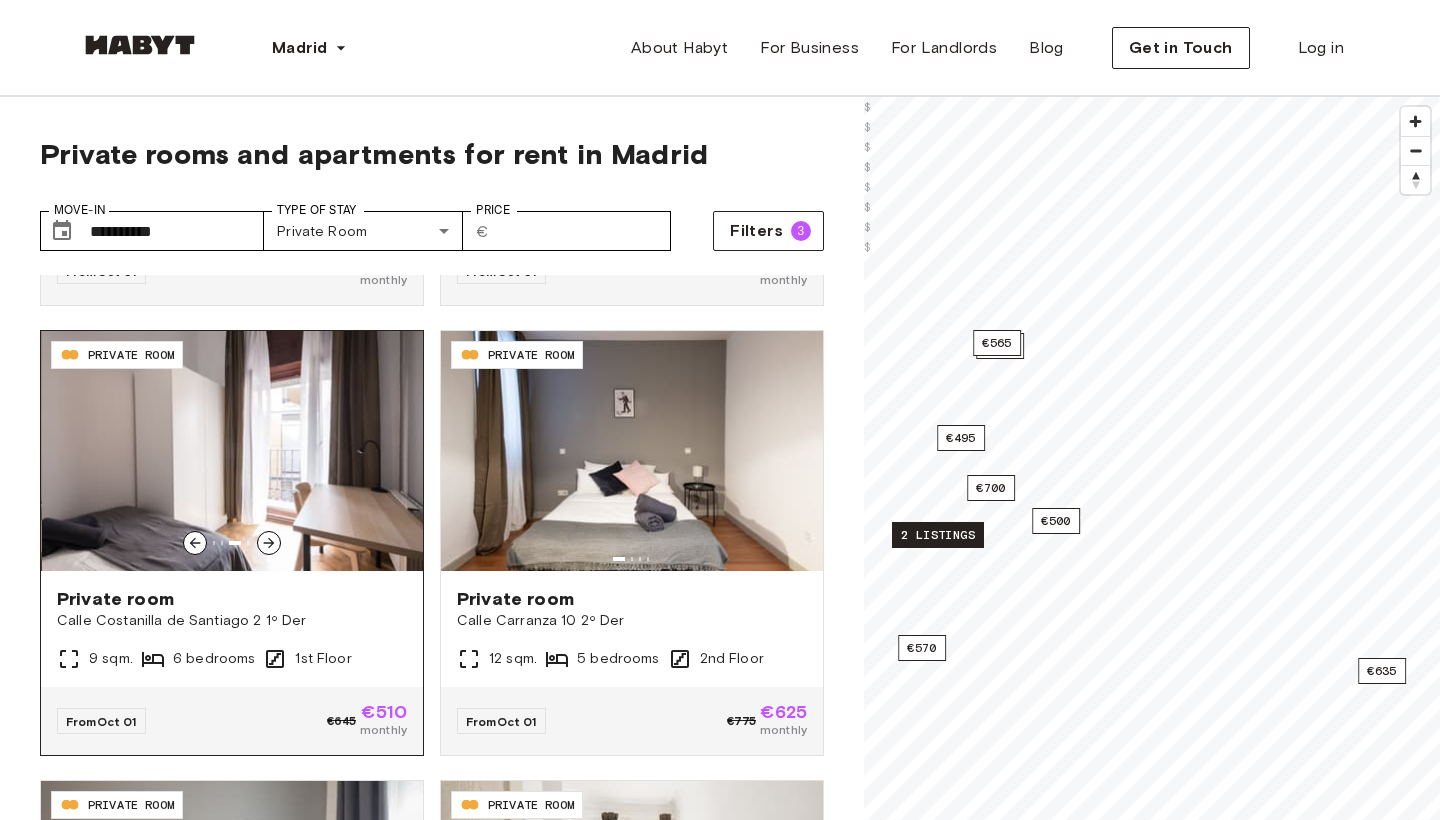 click 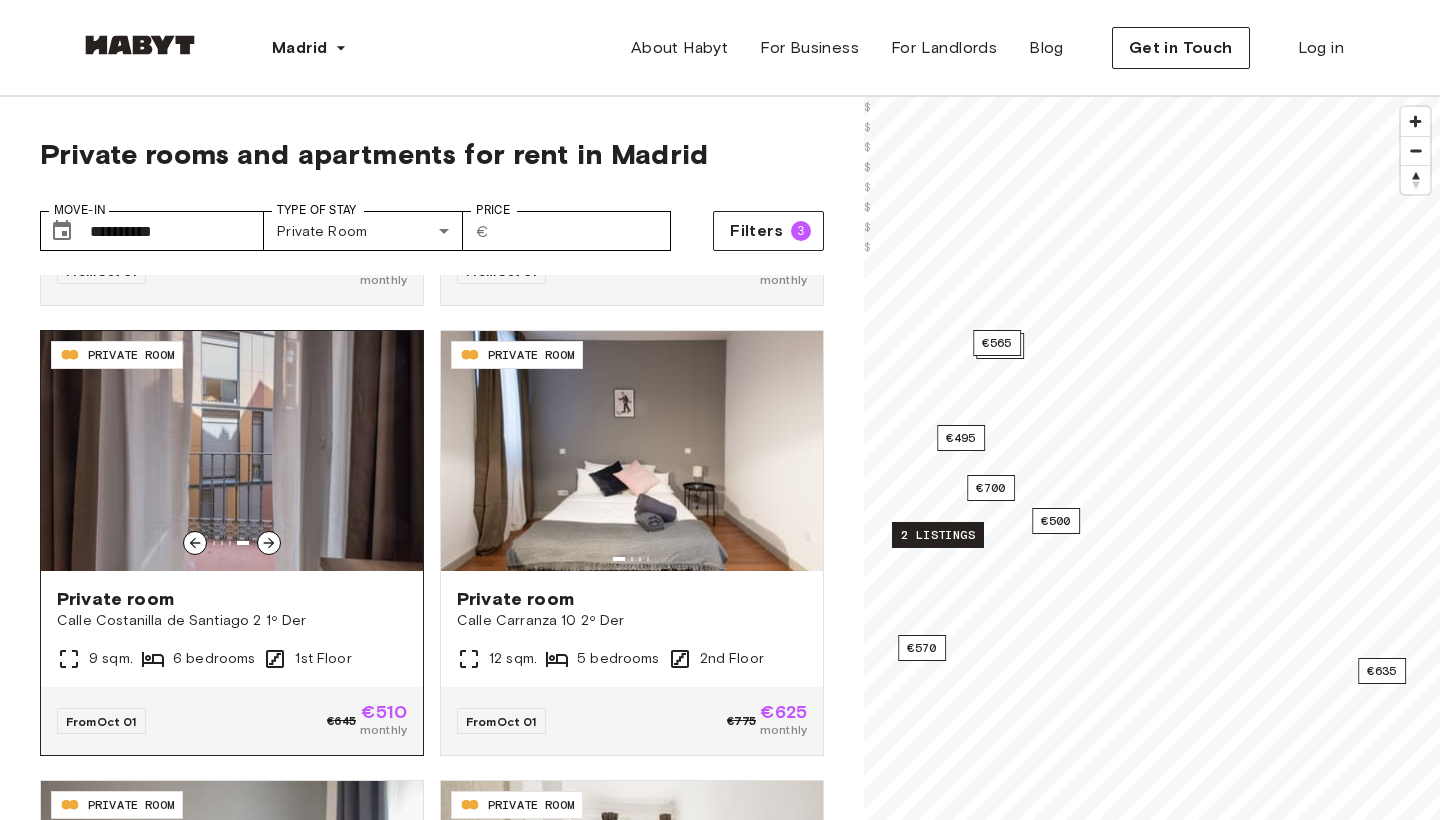 click 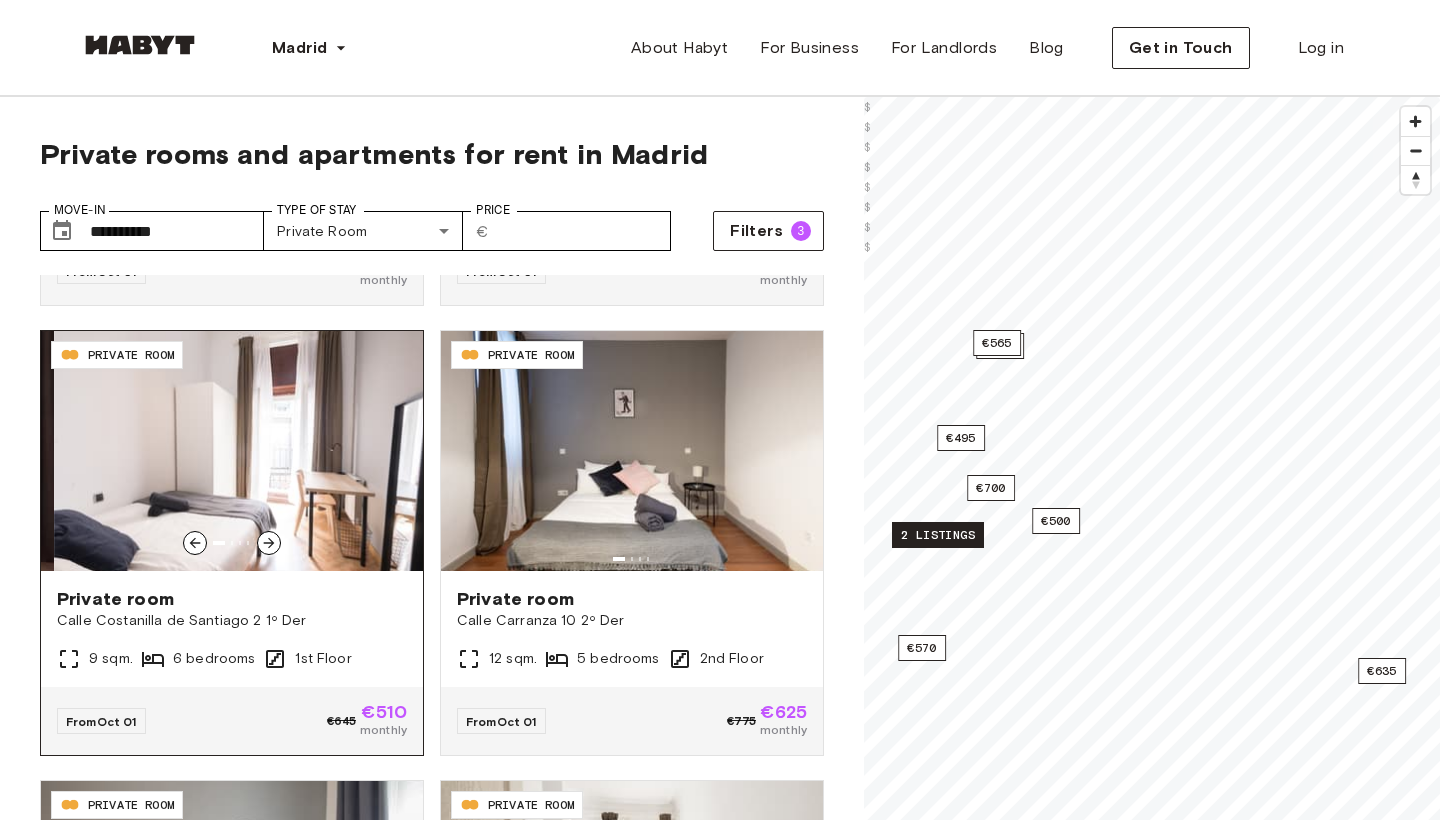 click 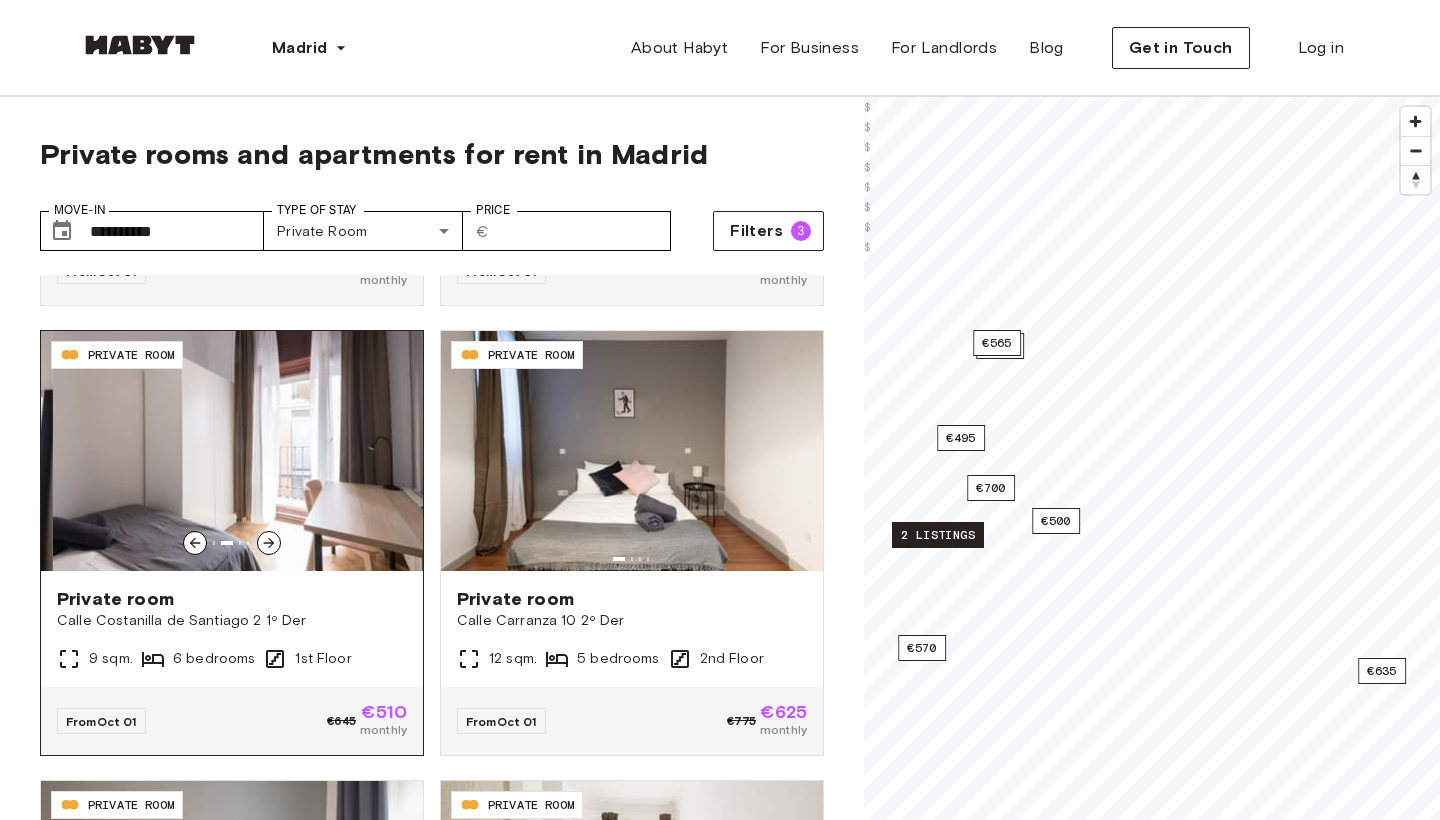 click 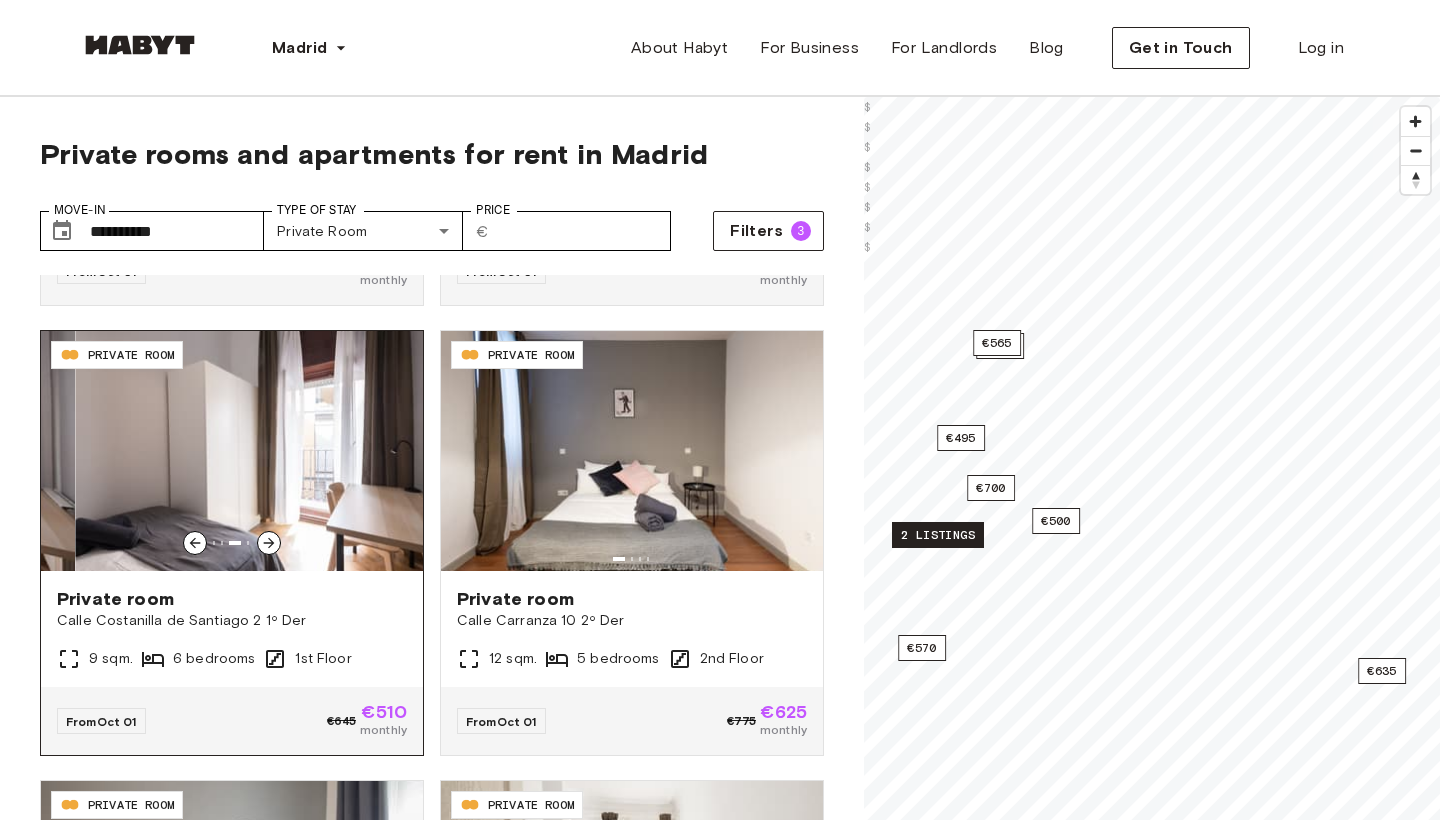 click 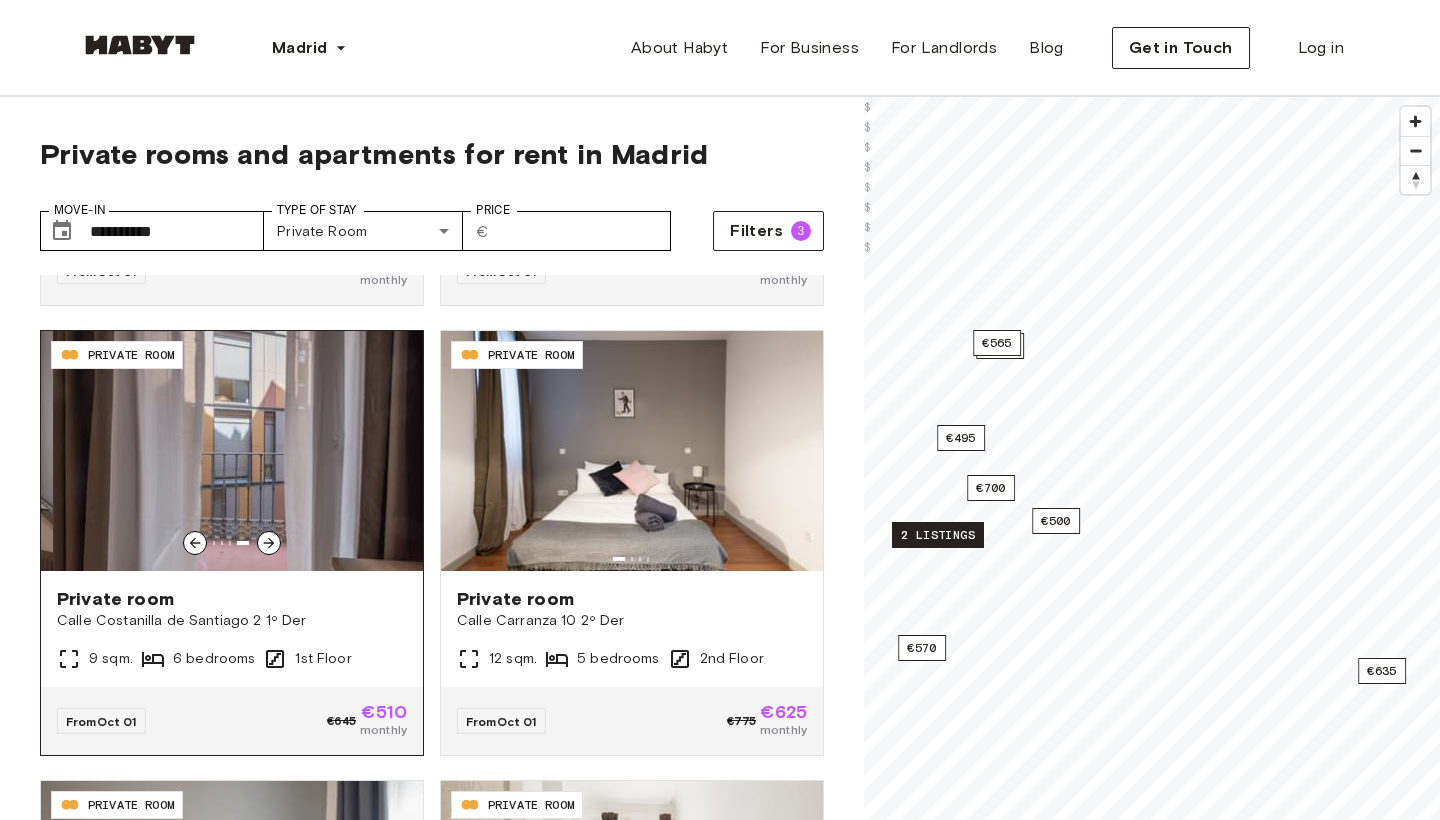 click 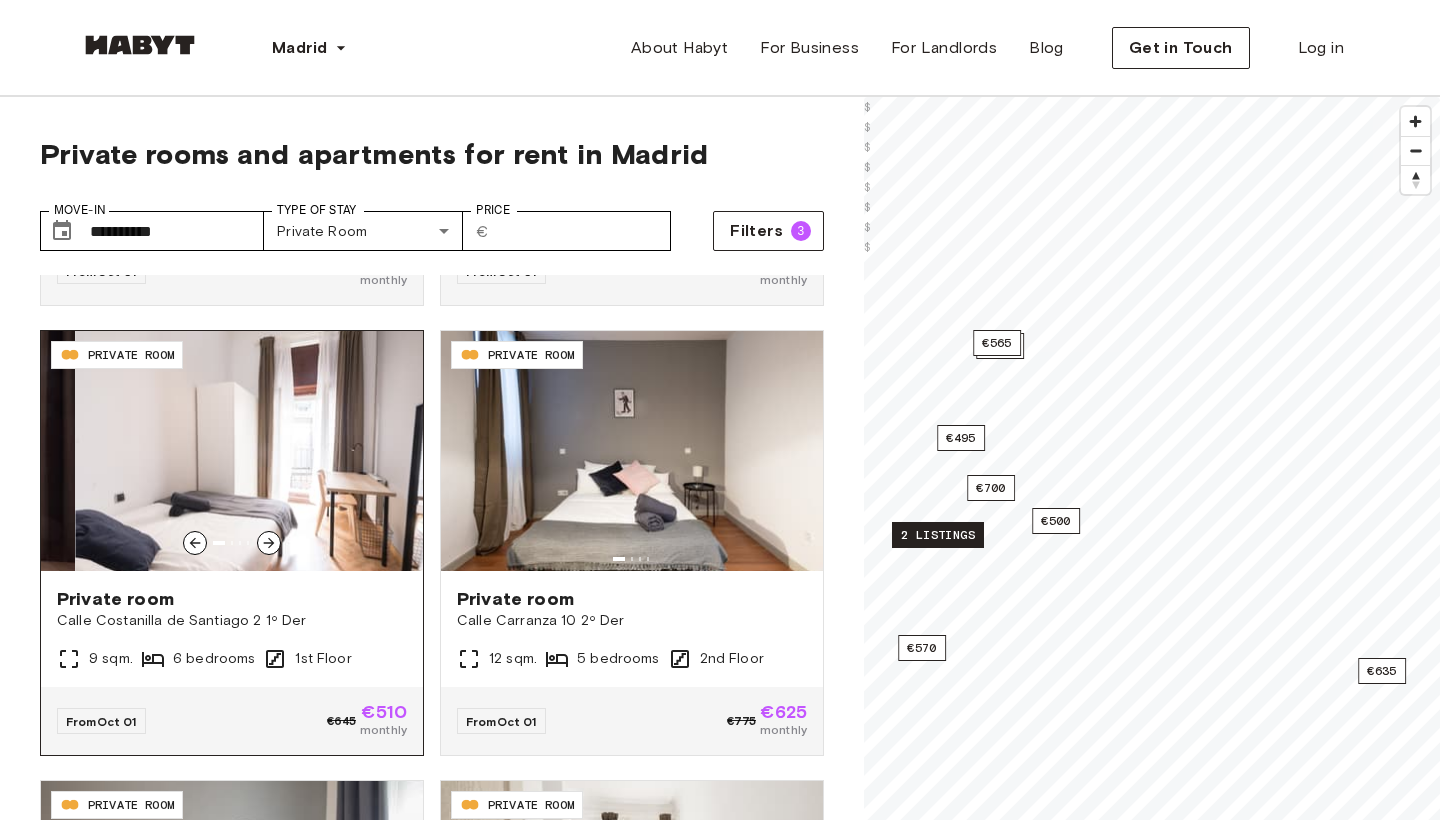 click 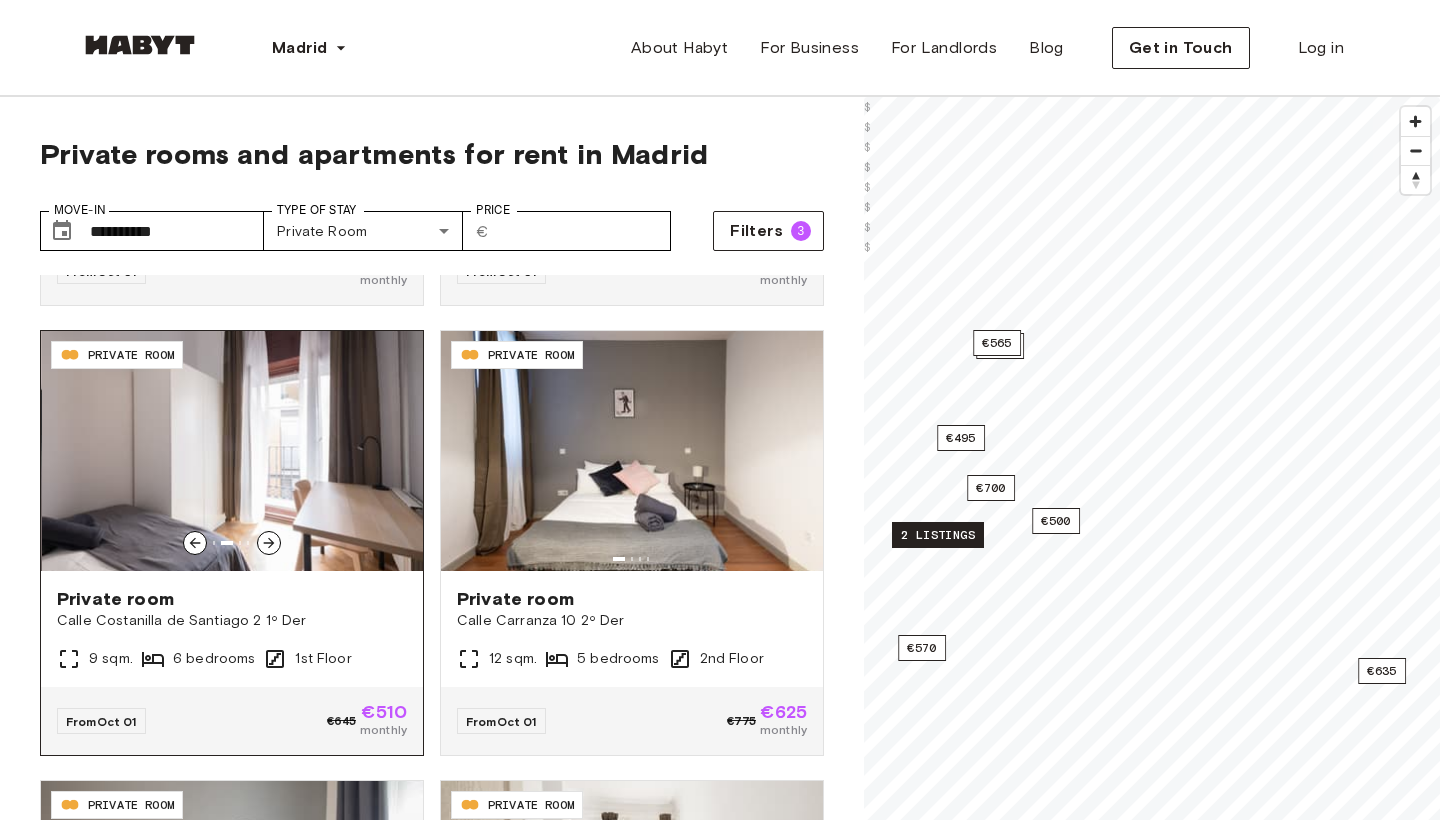 click on "Private room" at bounding box center [232, 599] 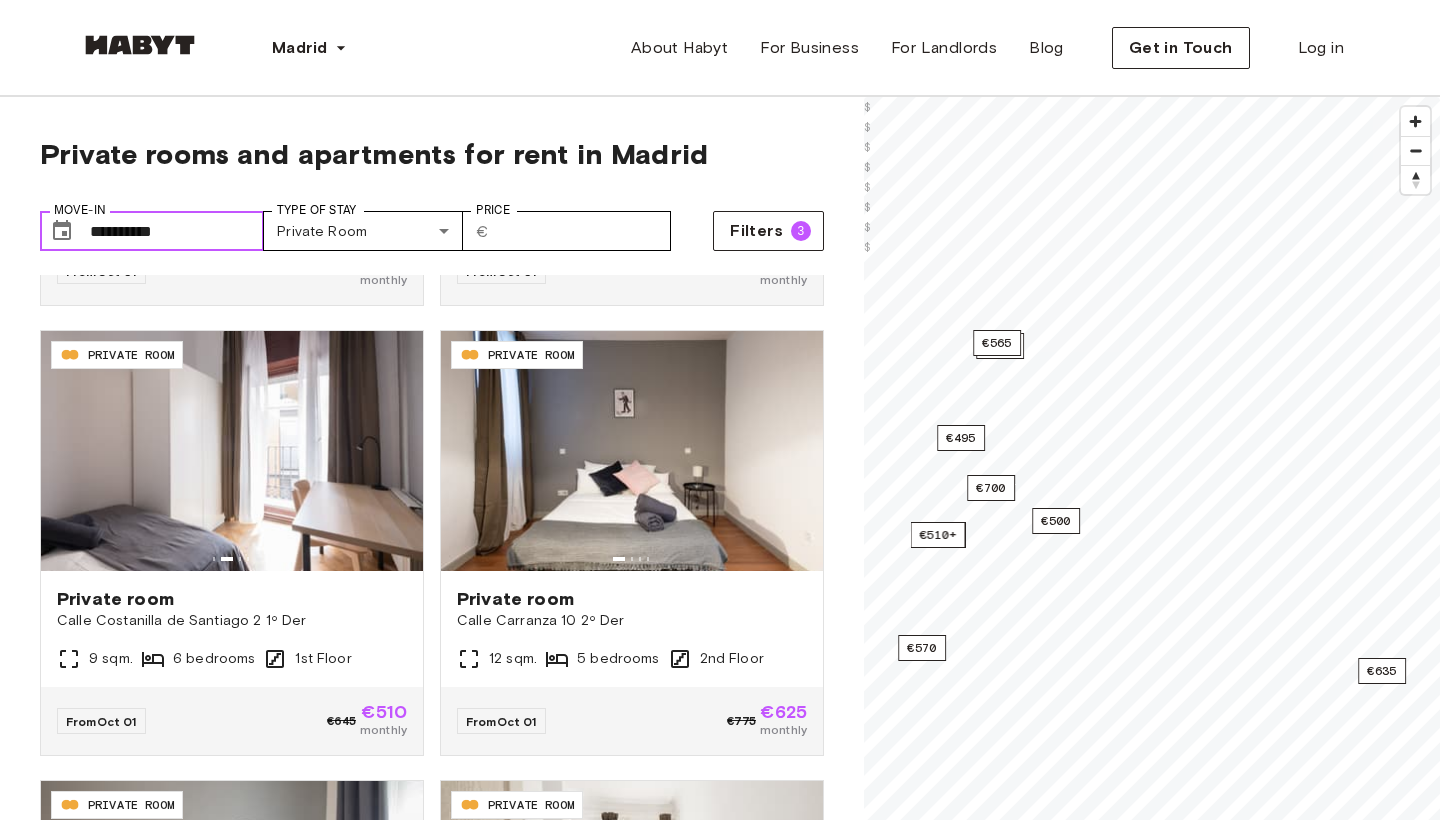 click on "**********" at bounding box center (177, 231) 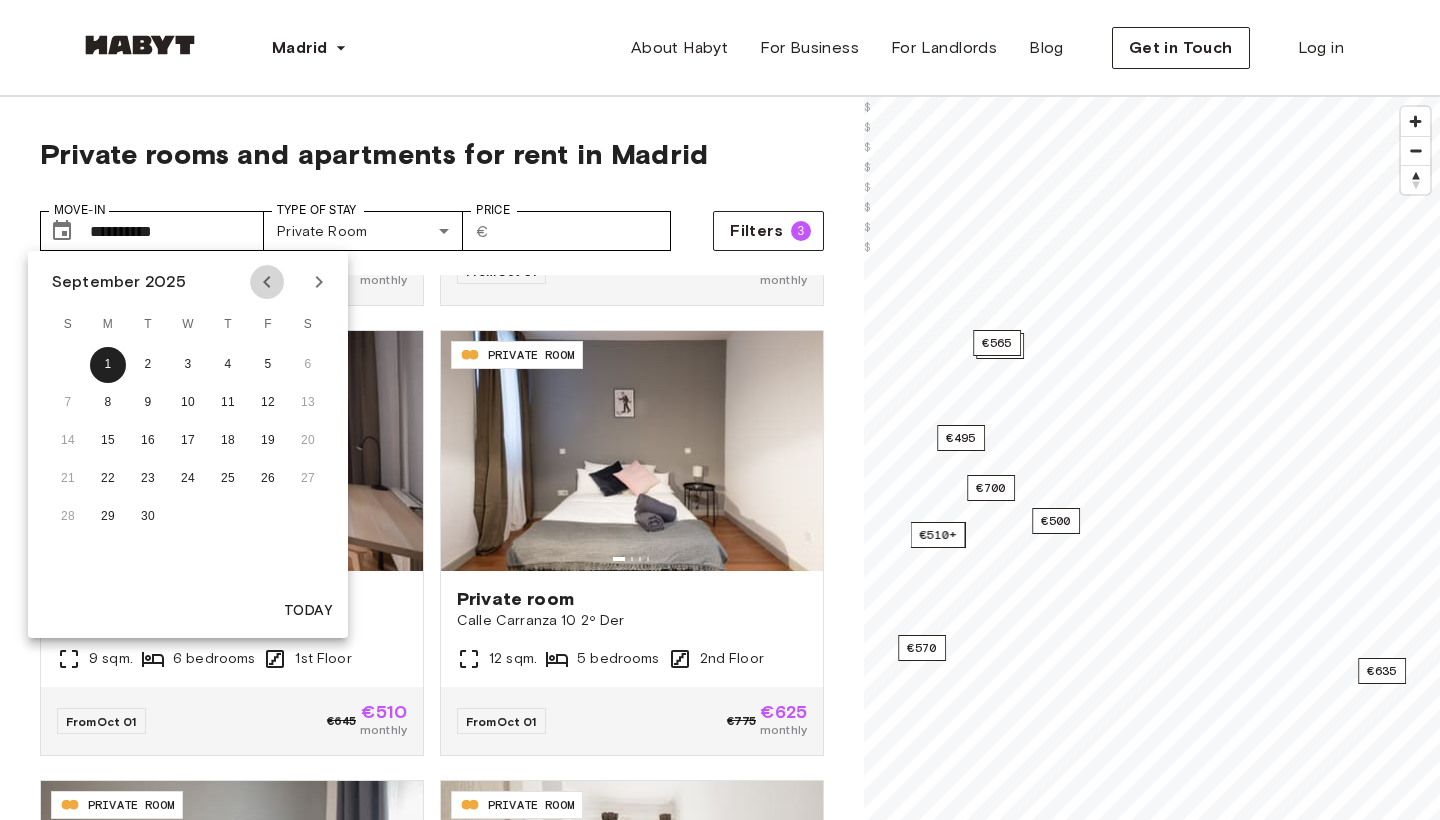 click 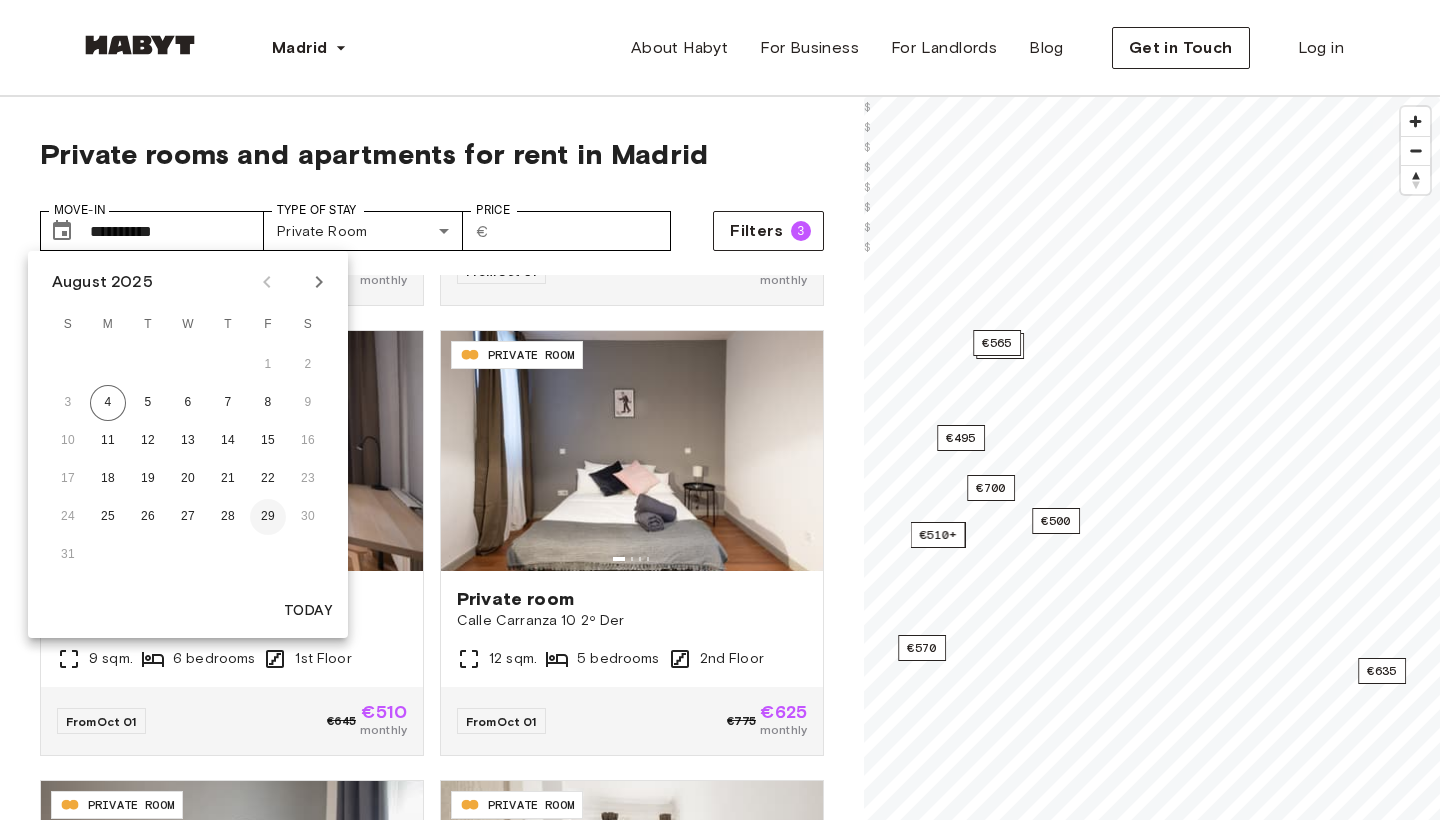 click on "29" at bounding box center [268, 517] 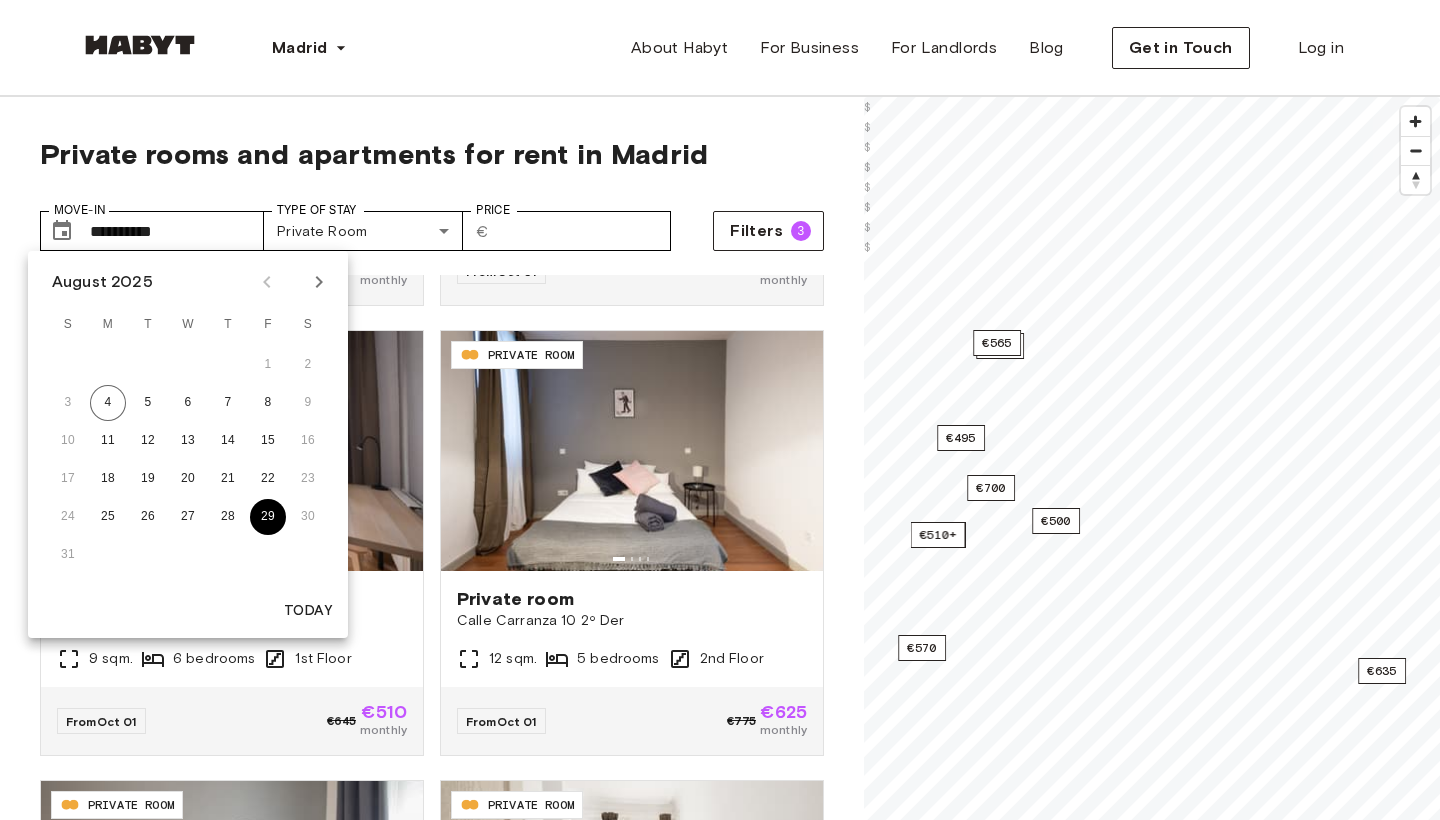 type on "**********" 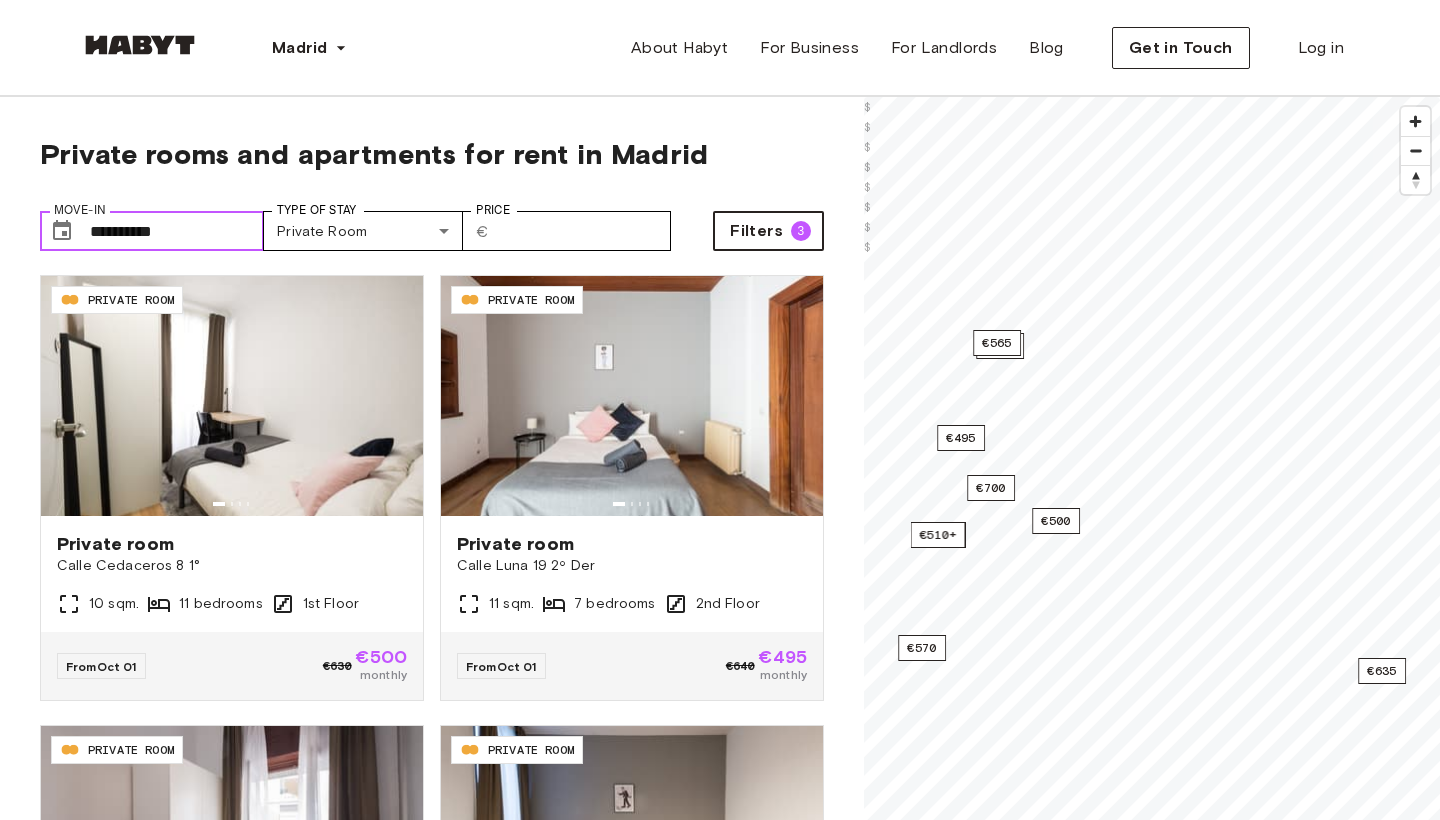 scroll, scrollTop: 0, scrollLeft: 0, axis: both 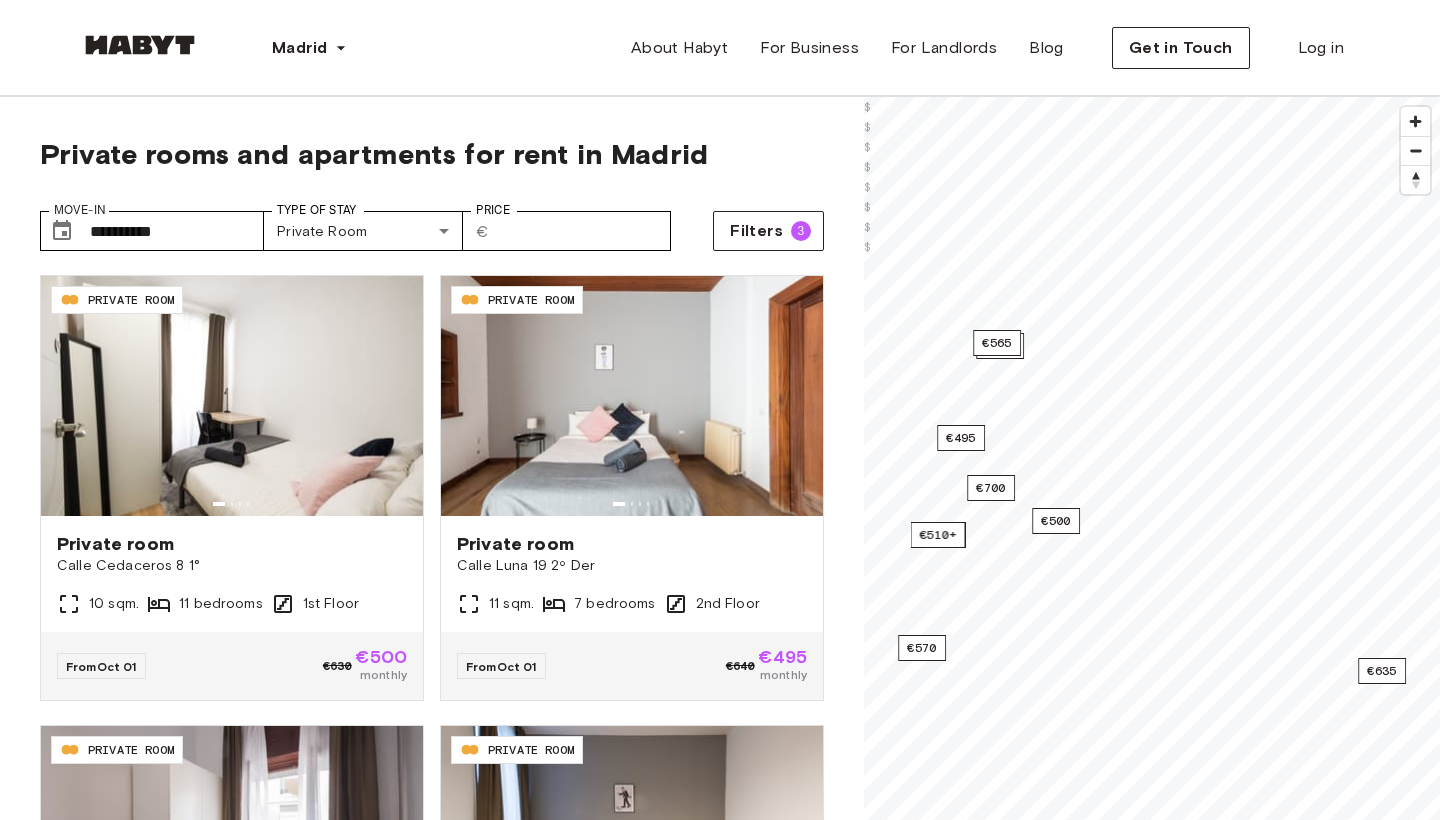 click on "Private rooms and apartments for rent in Madrid" at bounding box center [432, 154] 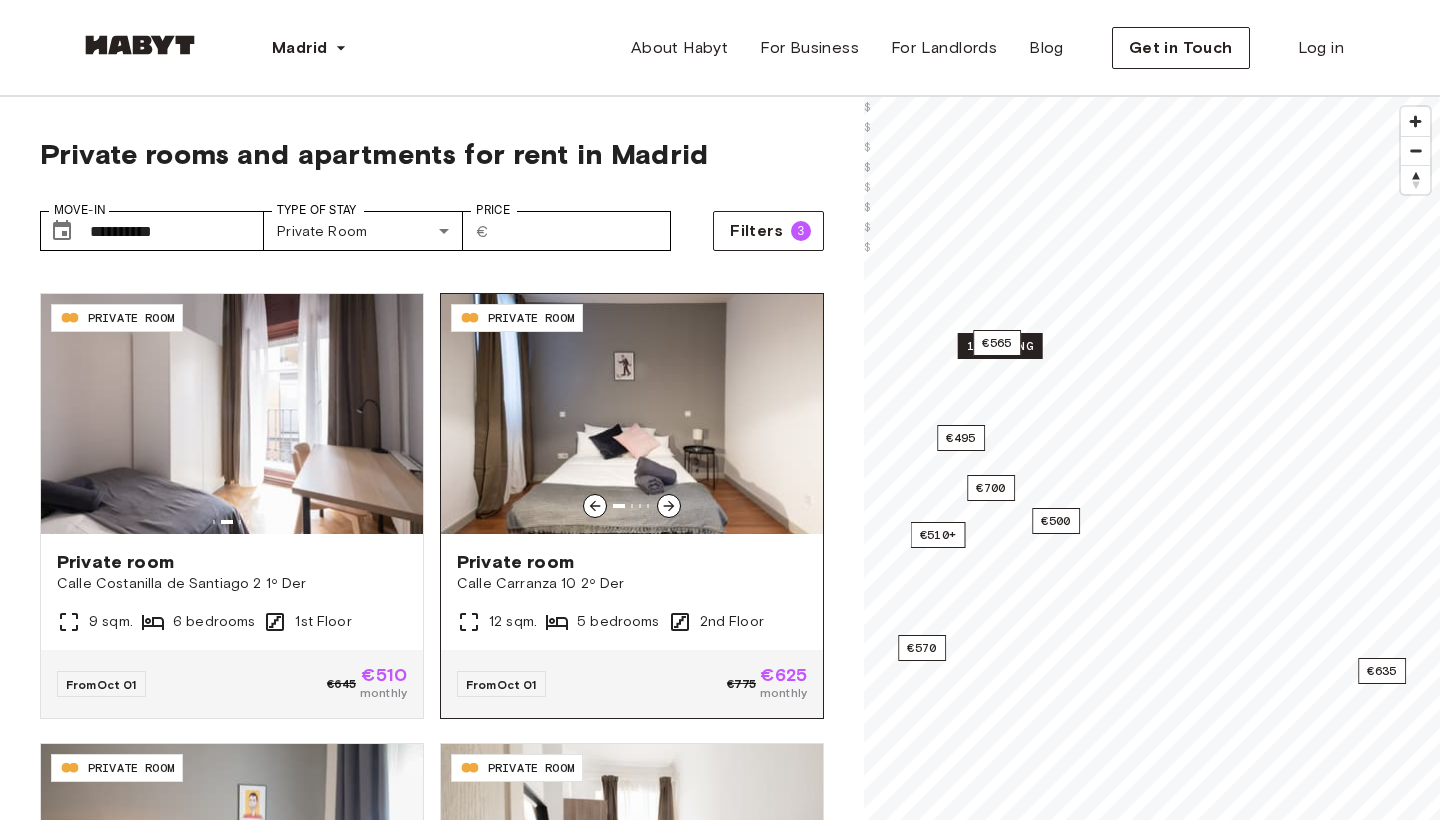 scroll, scrollTop: 431, scrollLeft: 0, axis: vertical 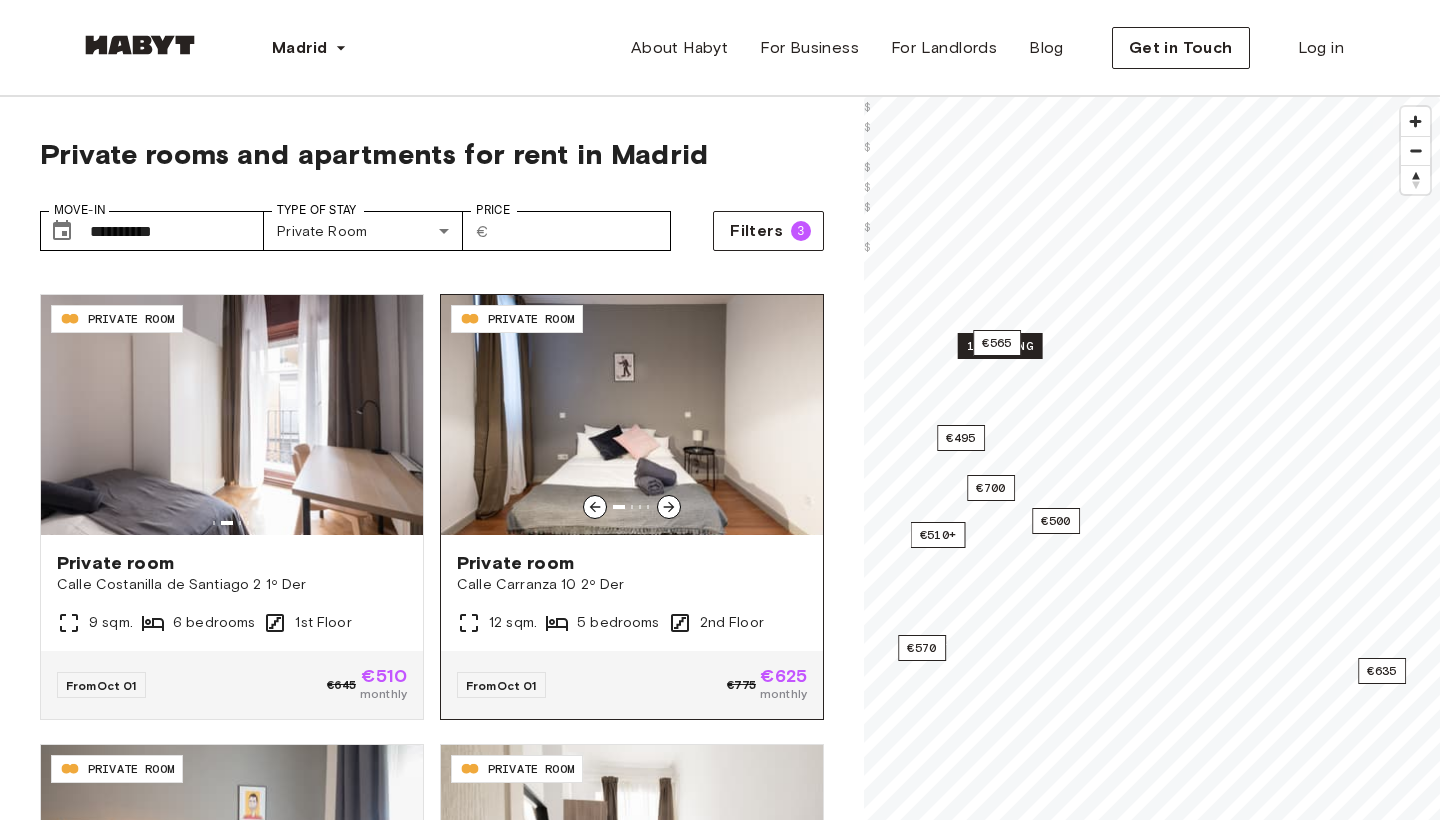 click at bounding box center [632, 415] 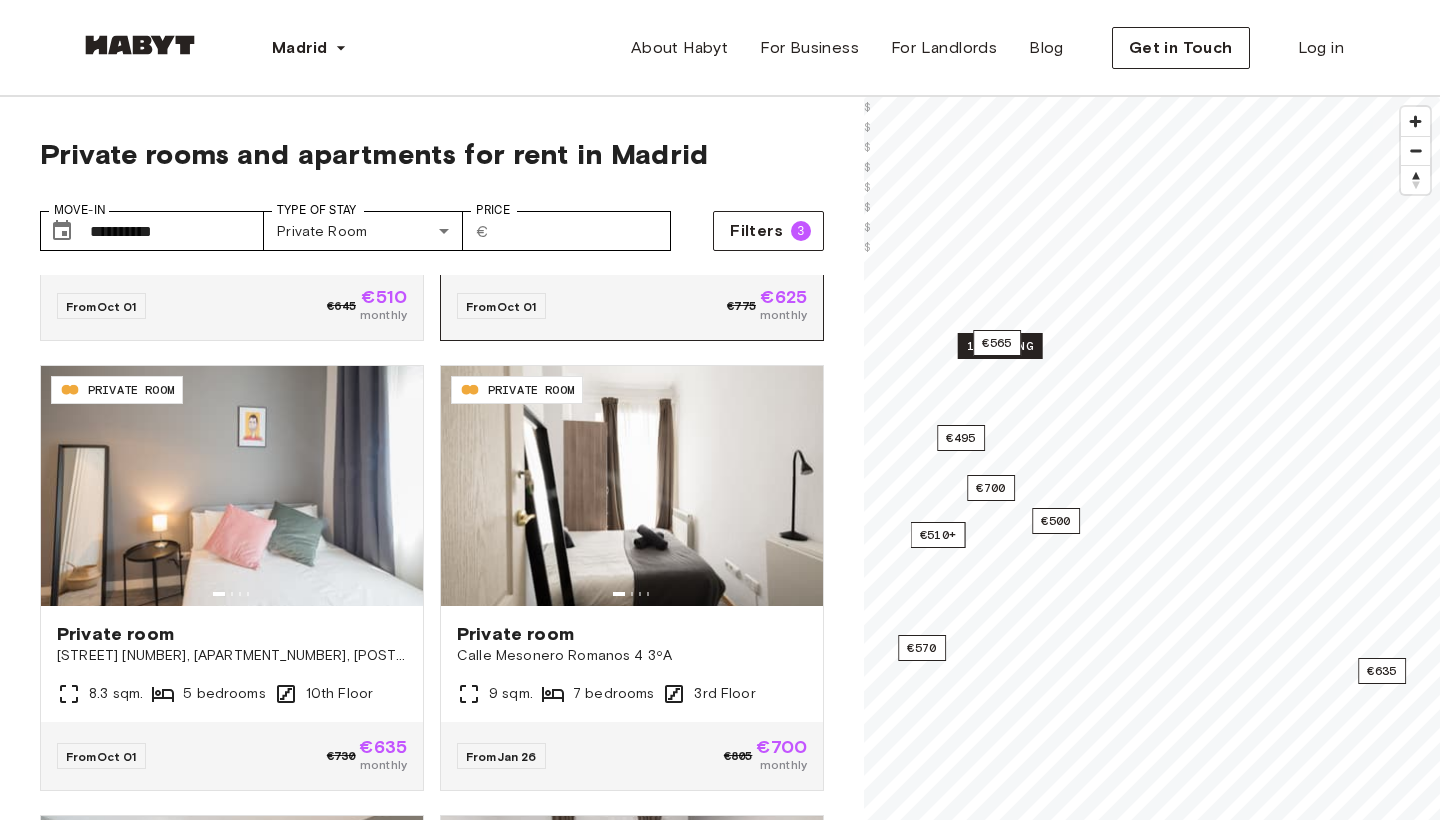 scroll, scrollTop: 850, scrollLeft: 0, axis: vertical 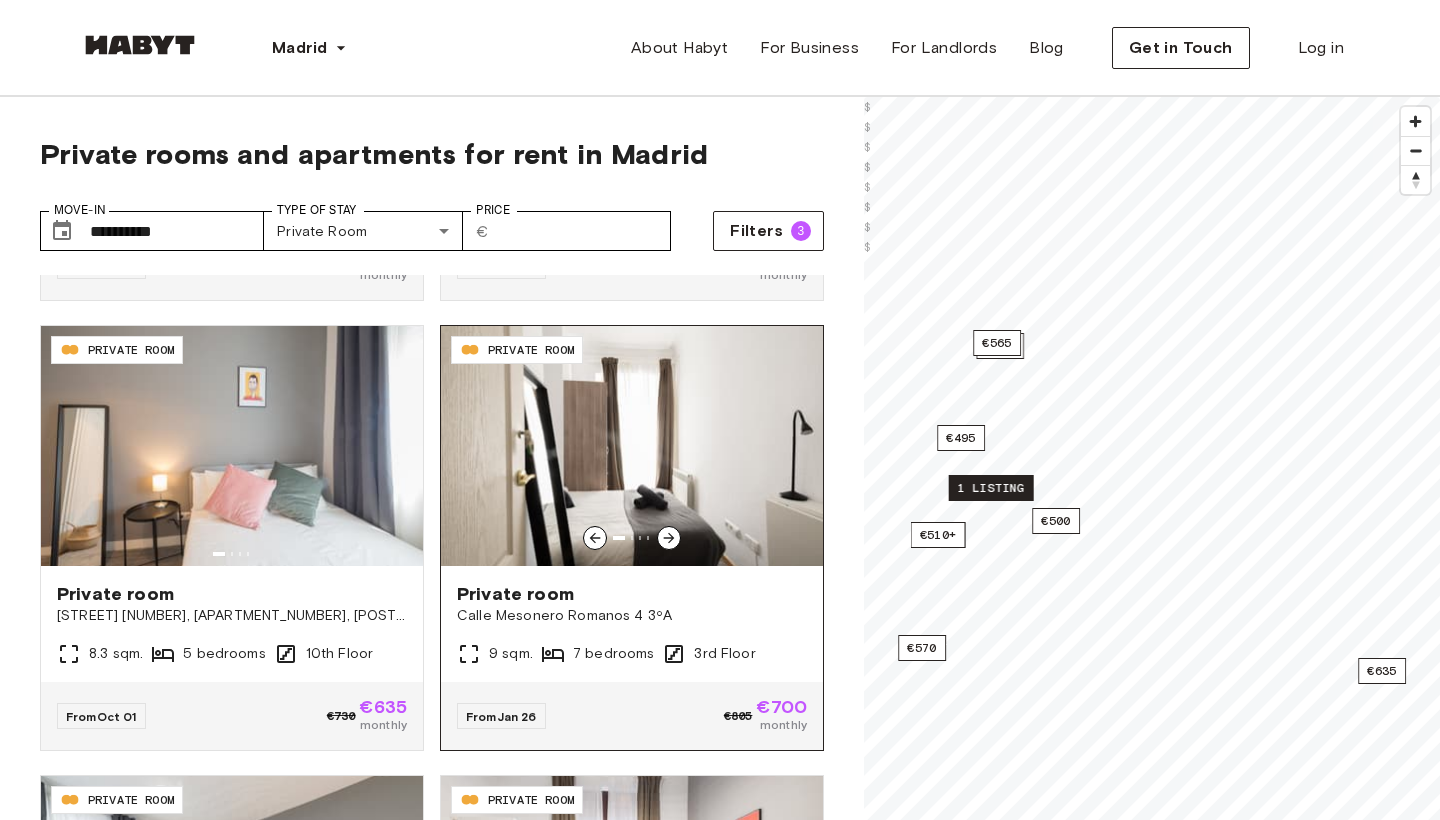 click on "Calle Mesonero Romanos 4 3ºA" at bounding box center [632, 616] 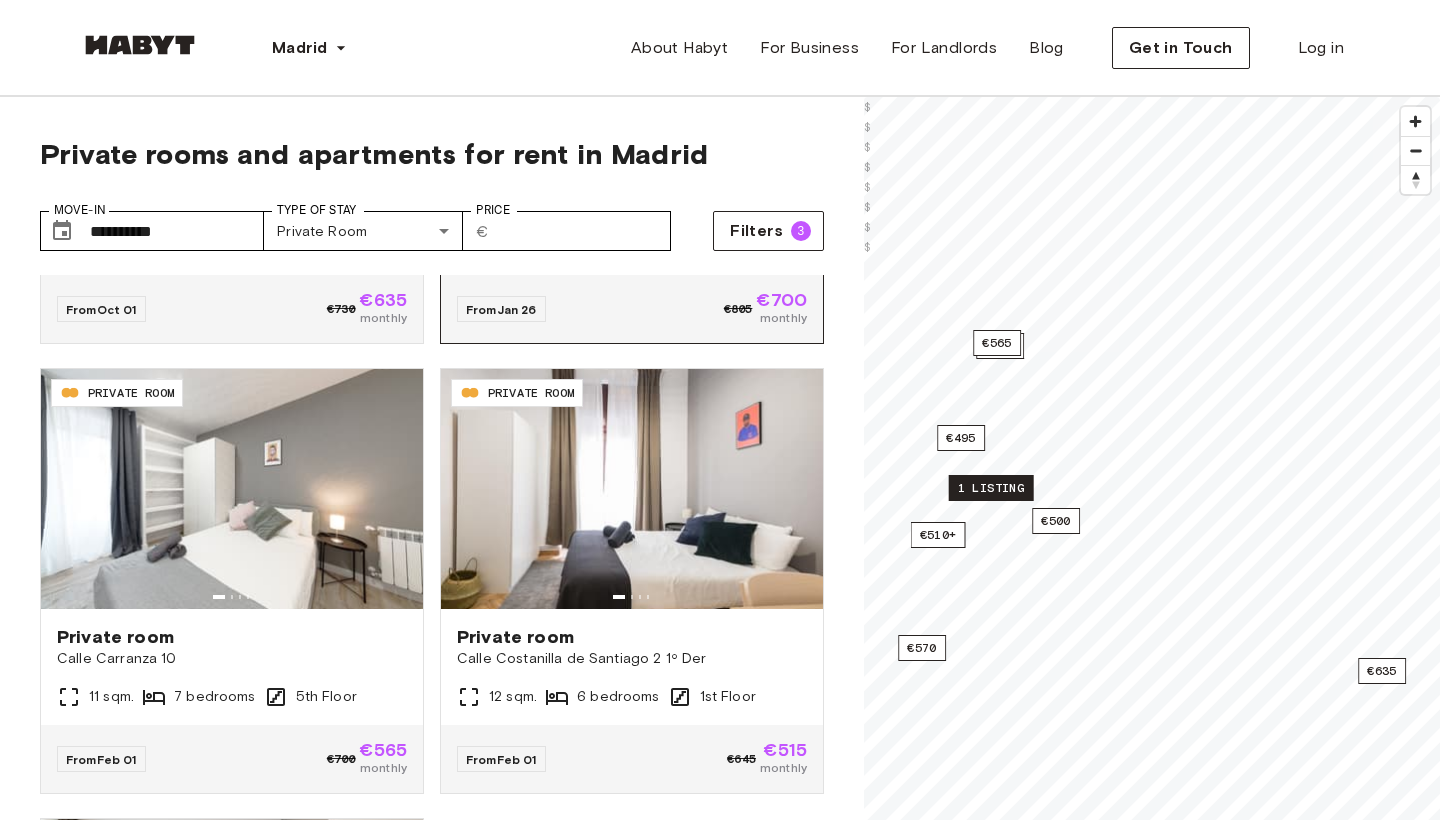 scroll, scrollTop: 1266, scrollLeft: 0, axis: vertical 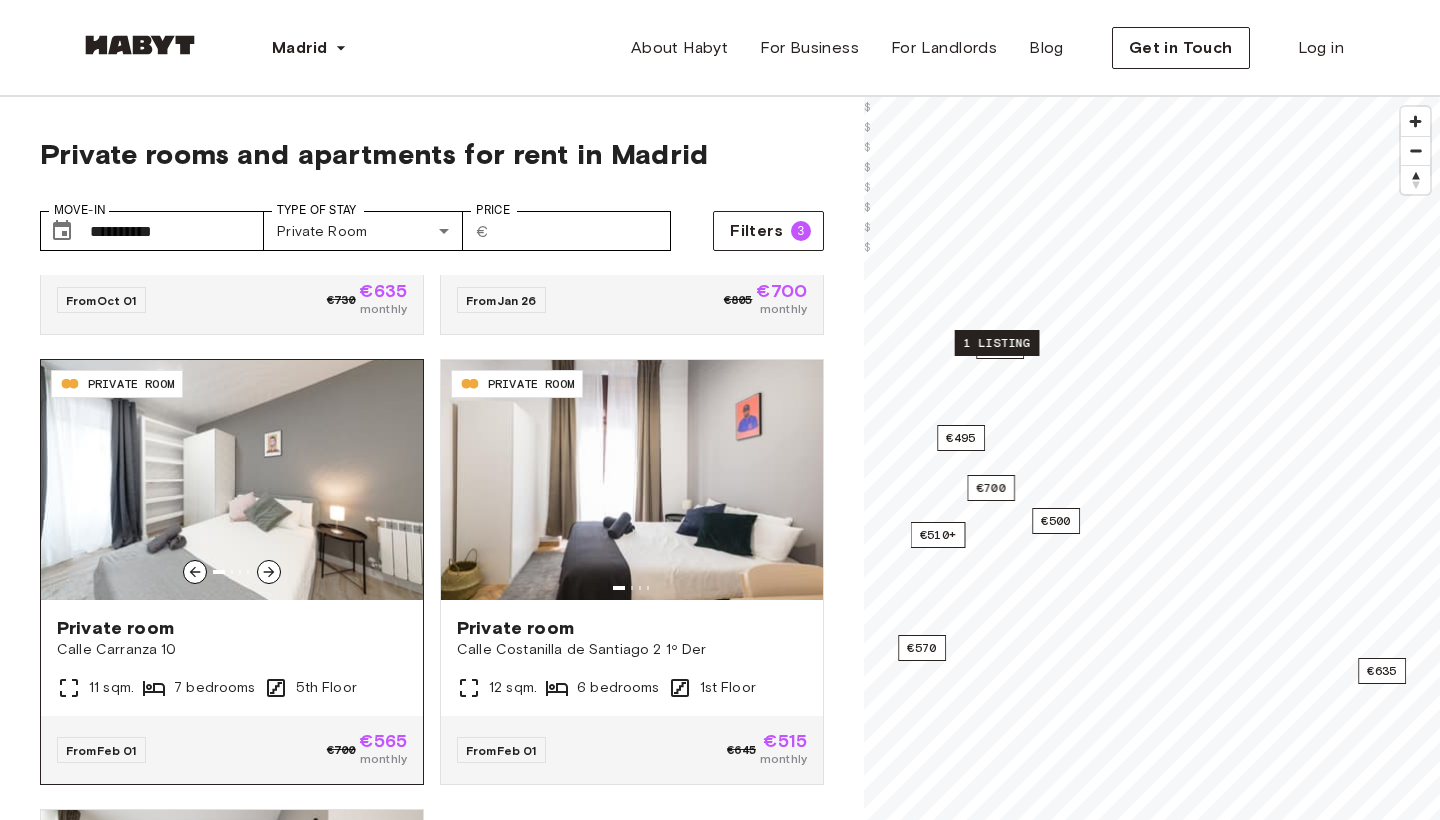 click on "Private room Calle Carranza 10 11 sqm. 7 bedrooms 5th Floor" at bounding box center [232, 658] 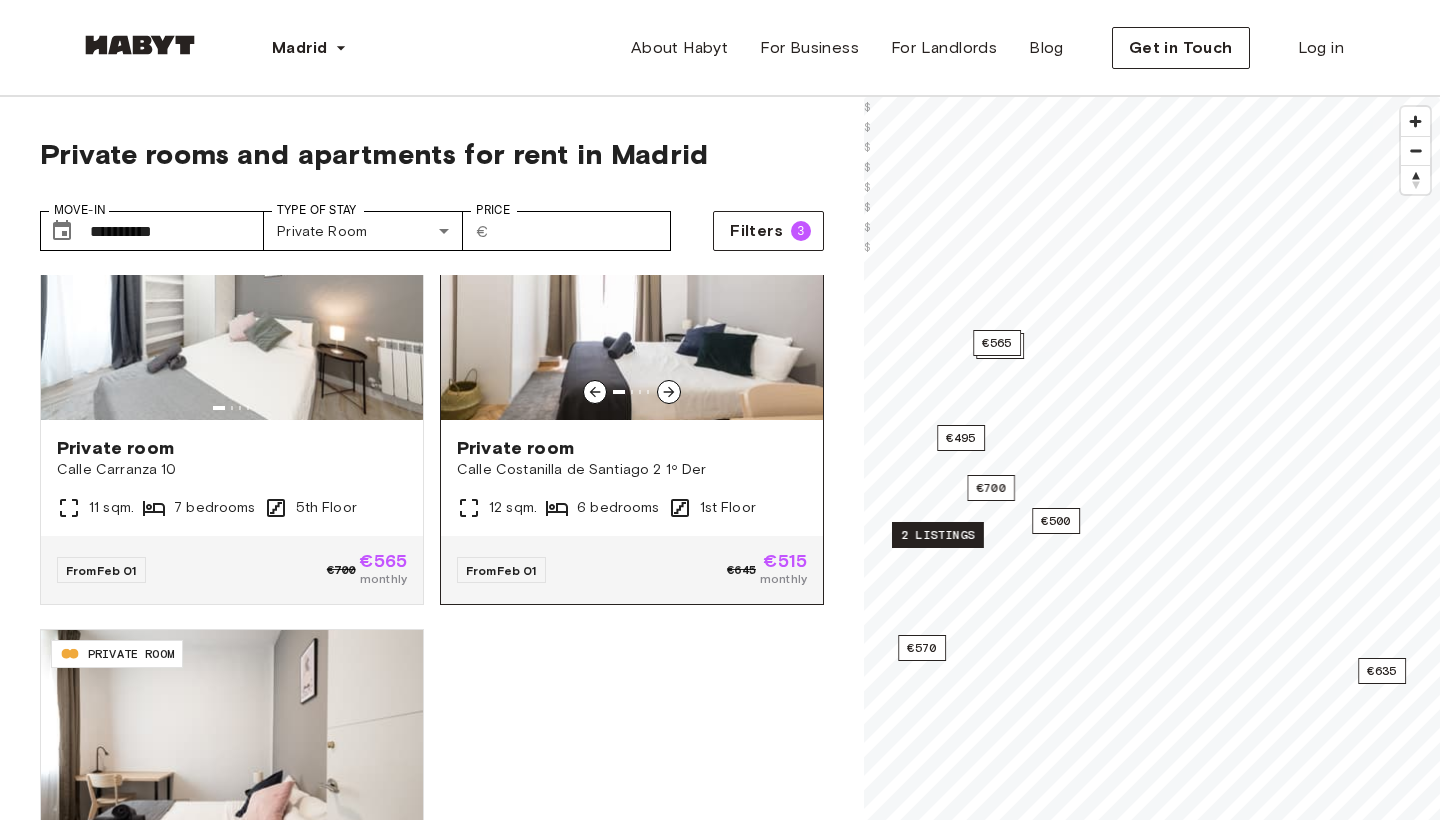 scroll, scrollTop: 1446, scrollLeft: 0, axis: vertical 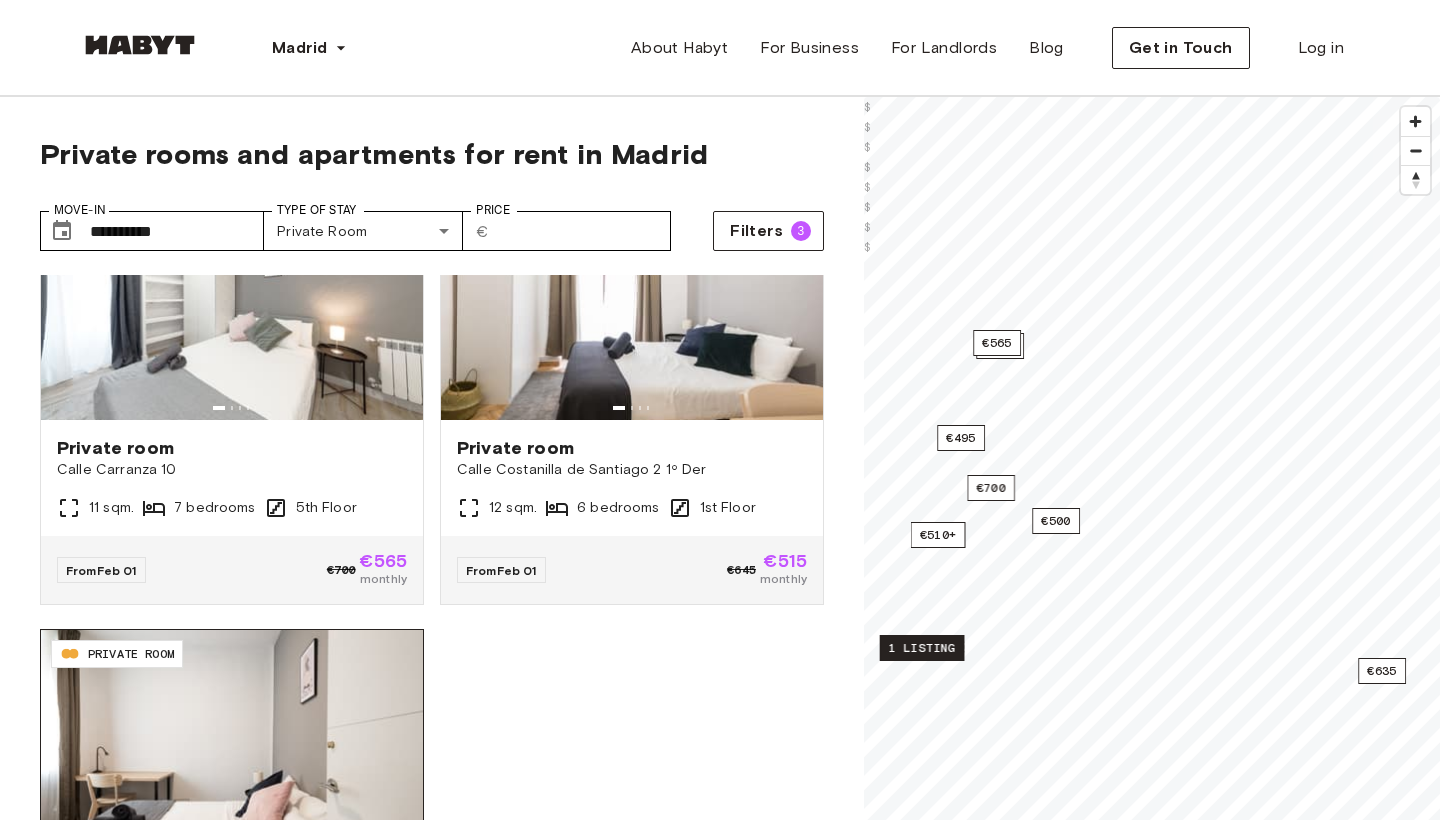 click at bounding box center [232, 750] 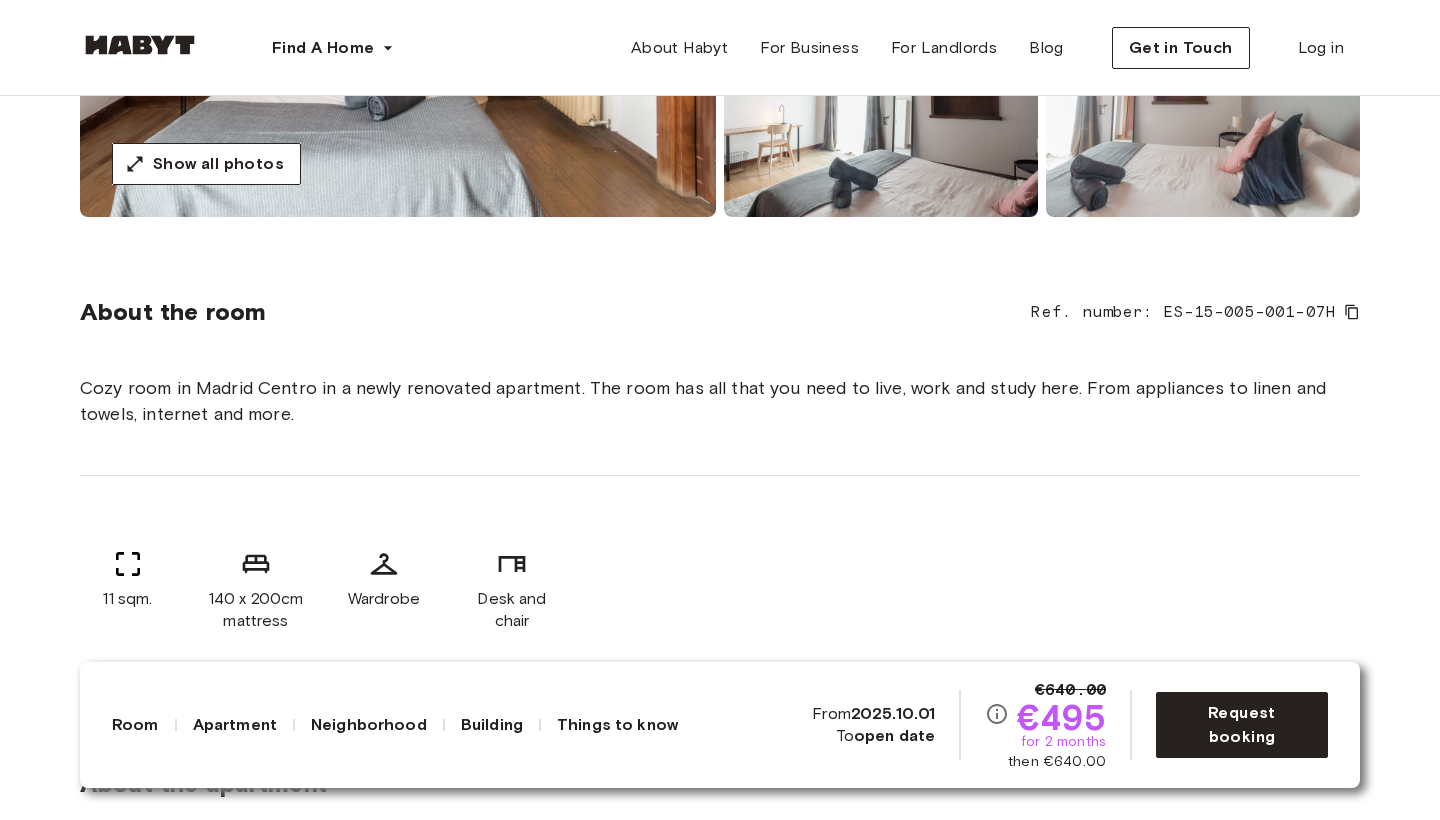 scroll, scrollTop: 0, scrollLeft: 0, axis: both 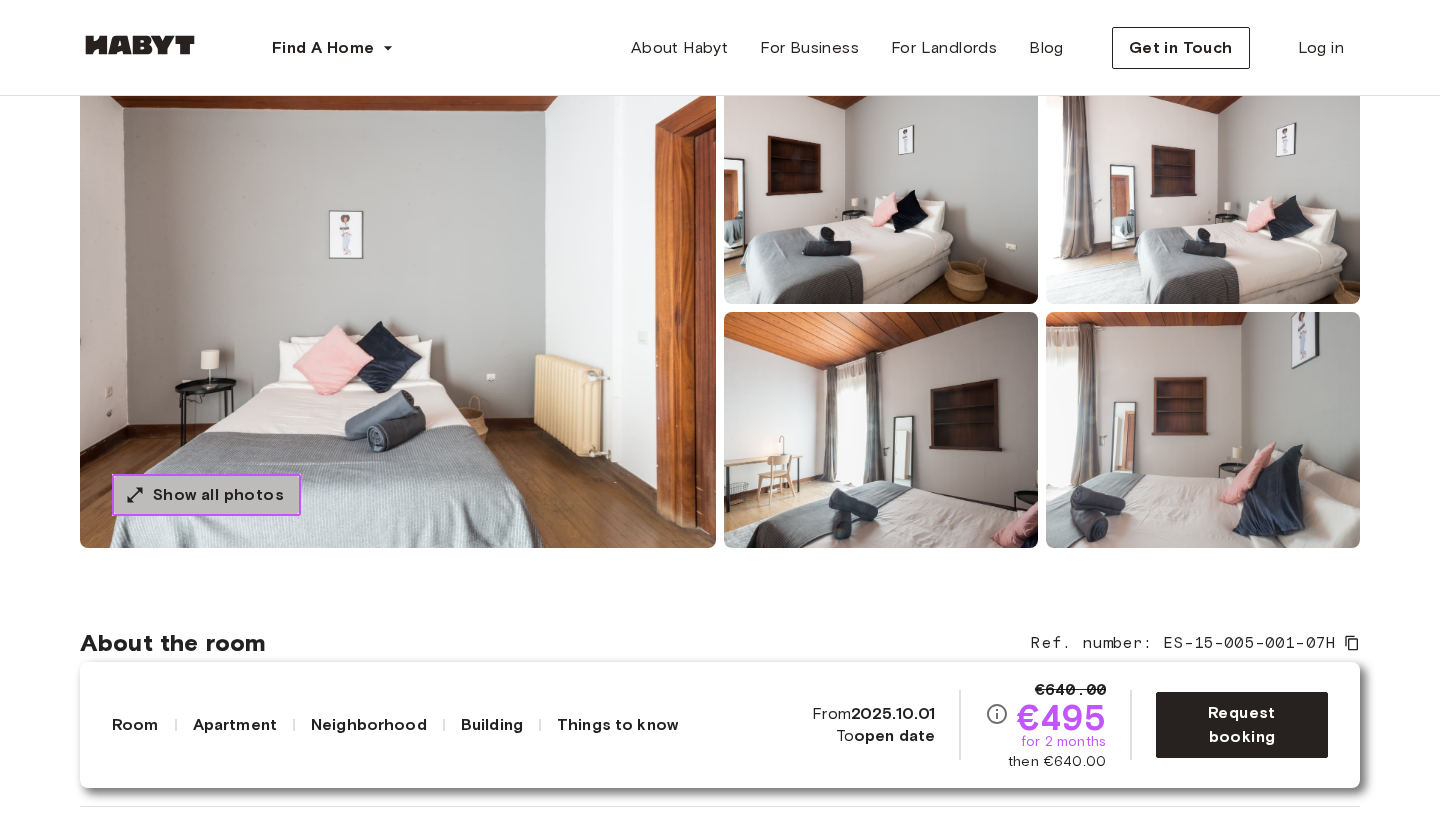 click on "Show all photos" at bounding box center [218, 495] 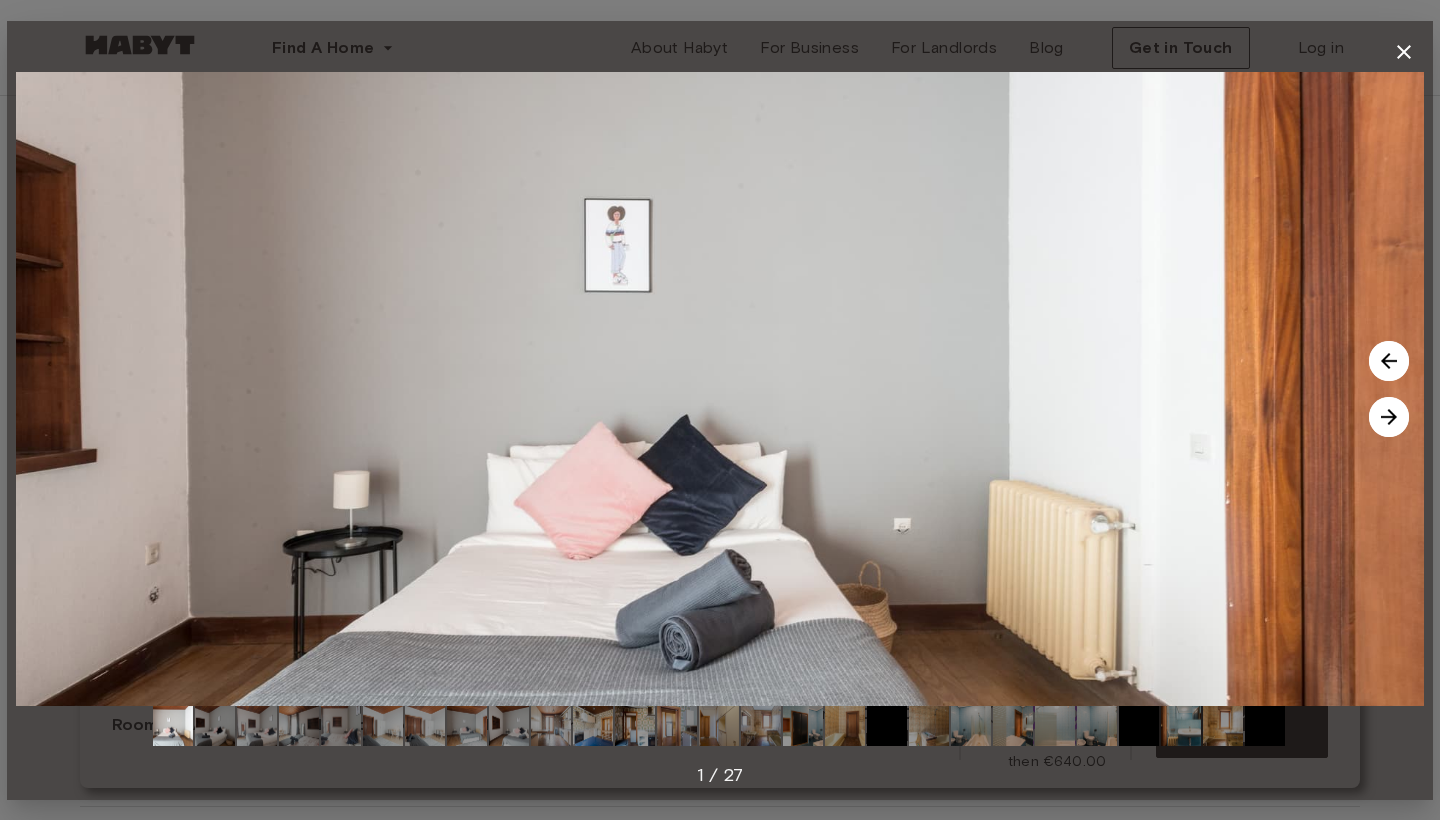 click at bounding box center [1389, 417] 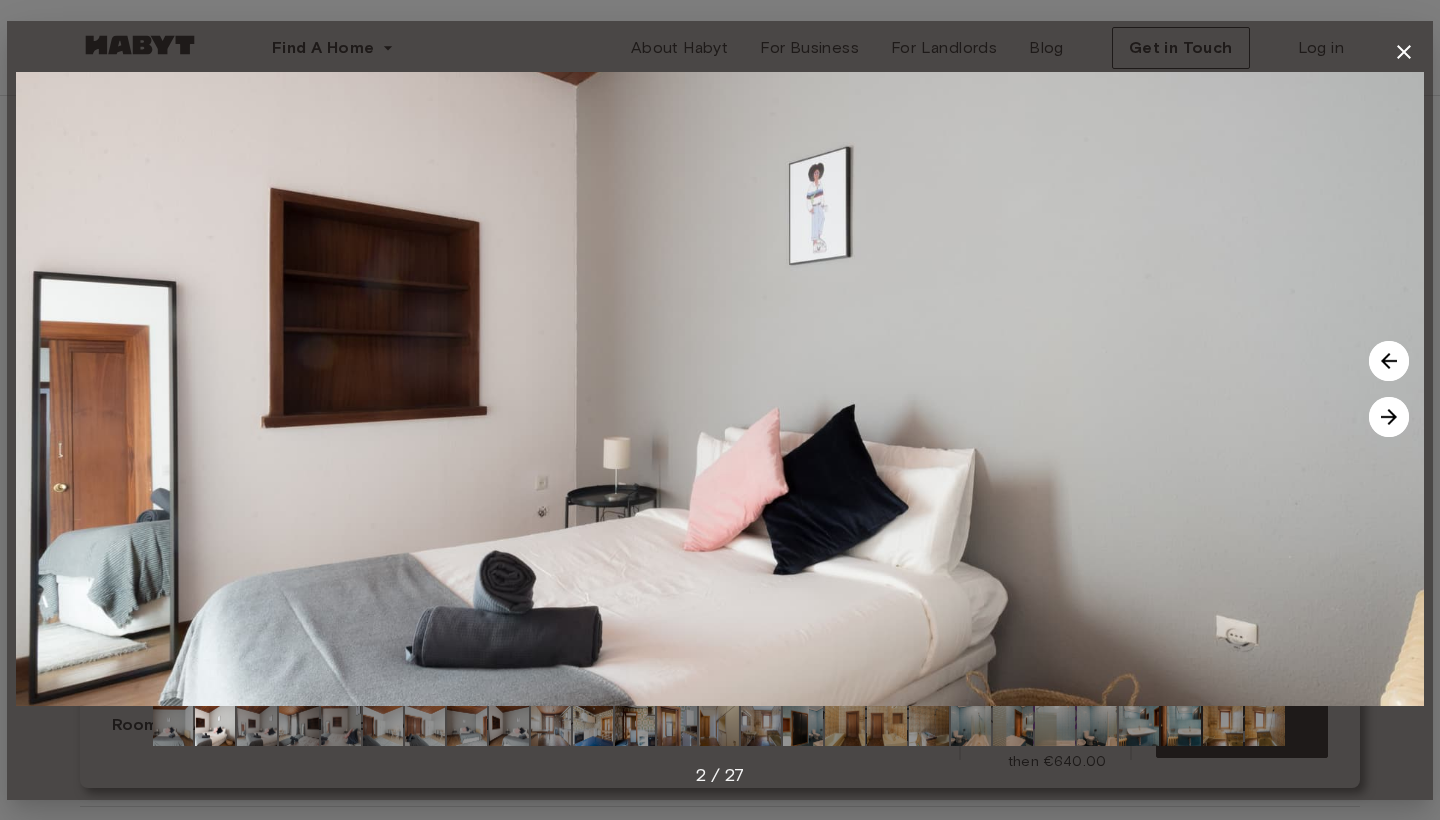 click at bounding box center [1389, 417] 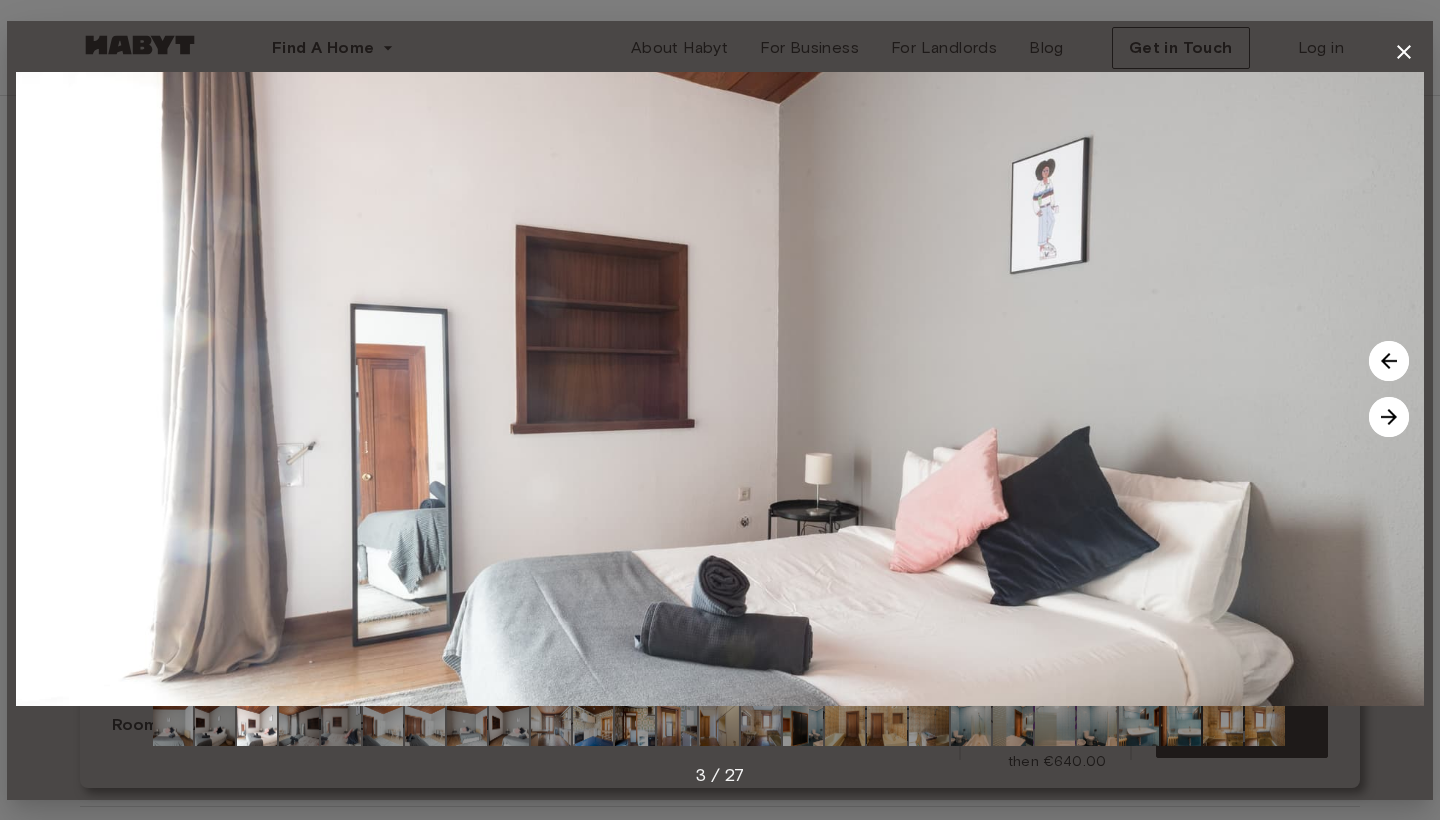 click at bounding box center [1389, 417] 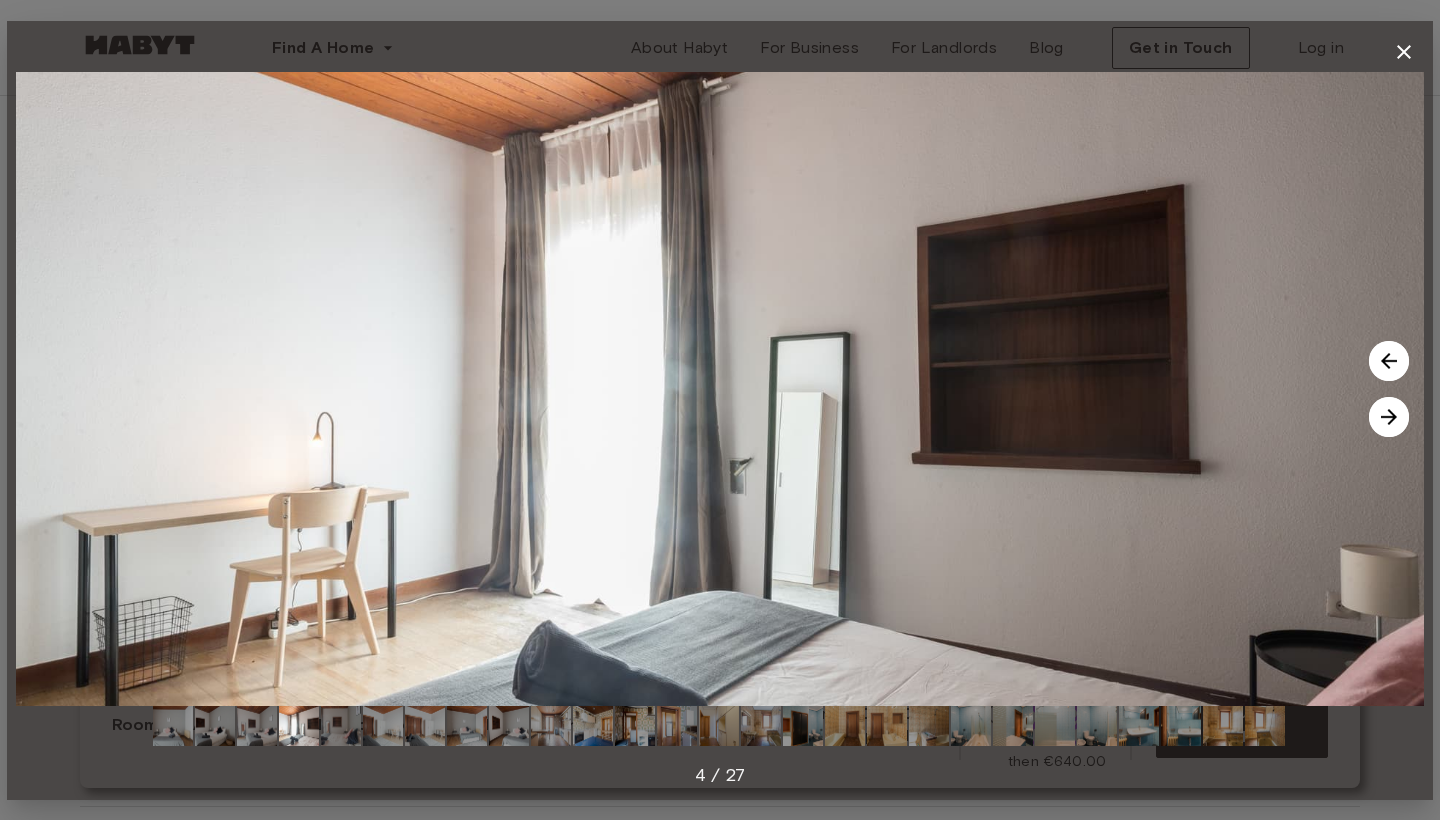 click at bounding box center [1389, 417] 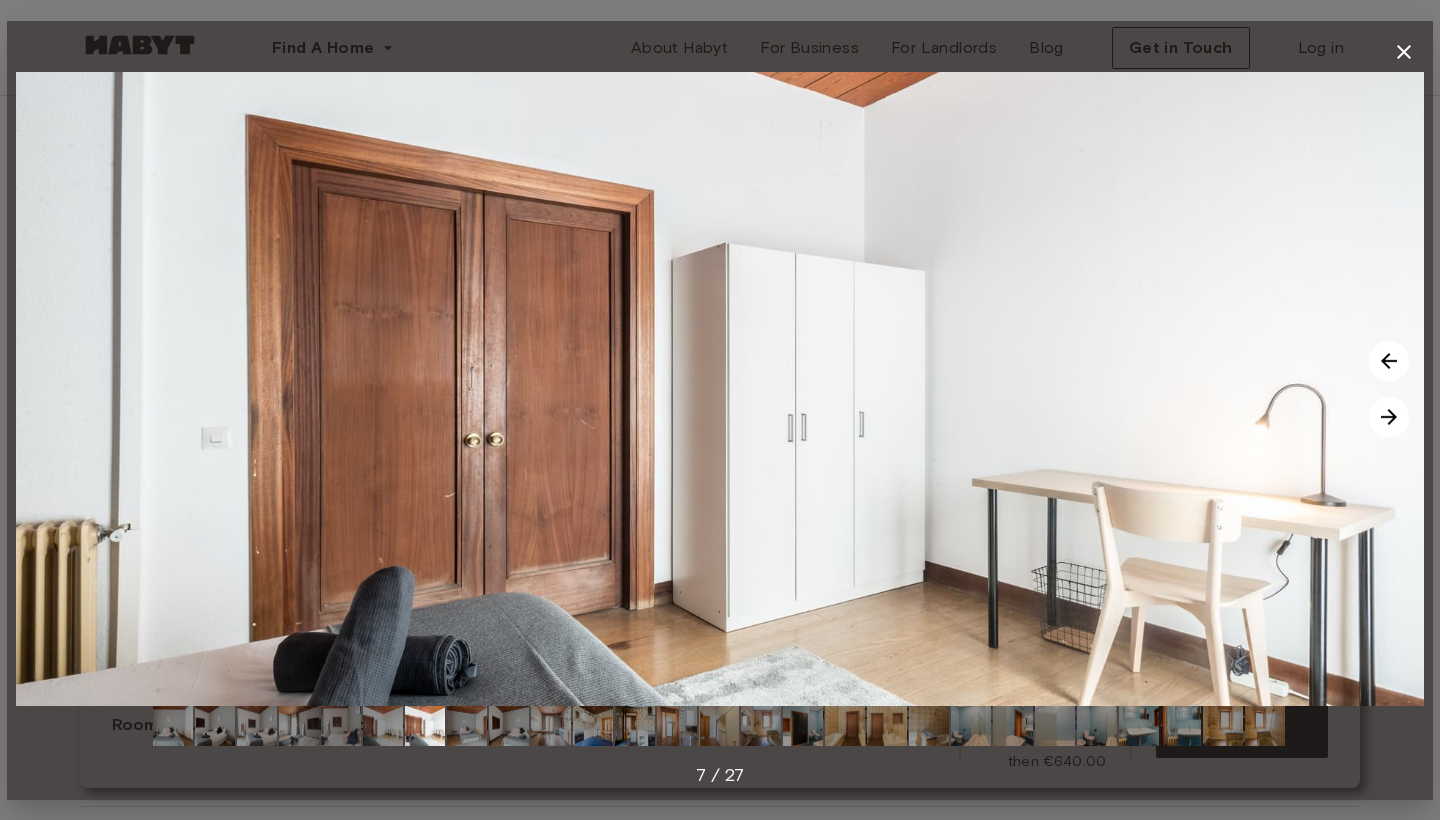click at bounding box center (1389, 417) 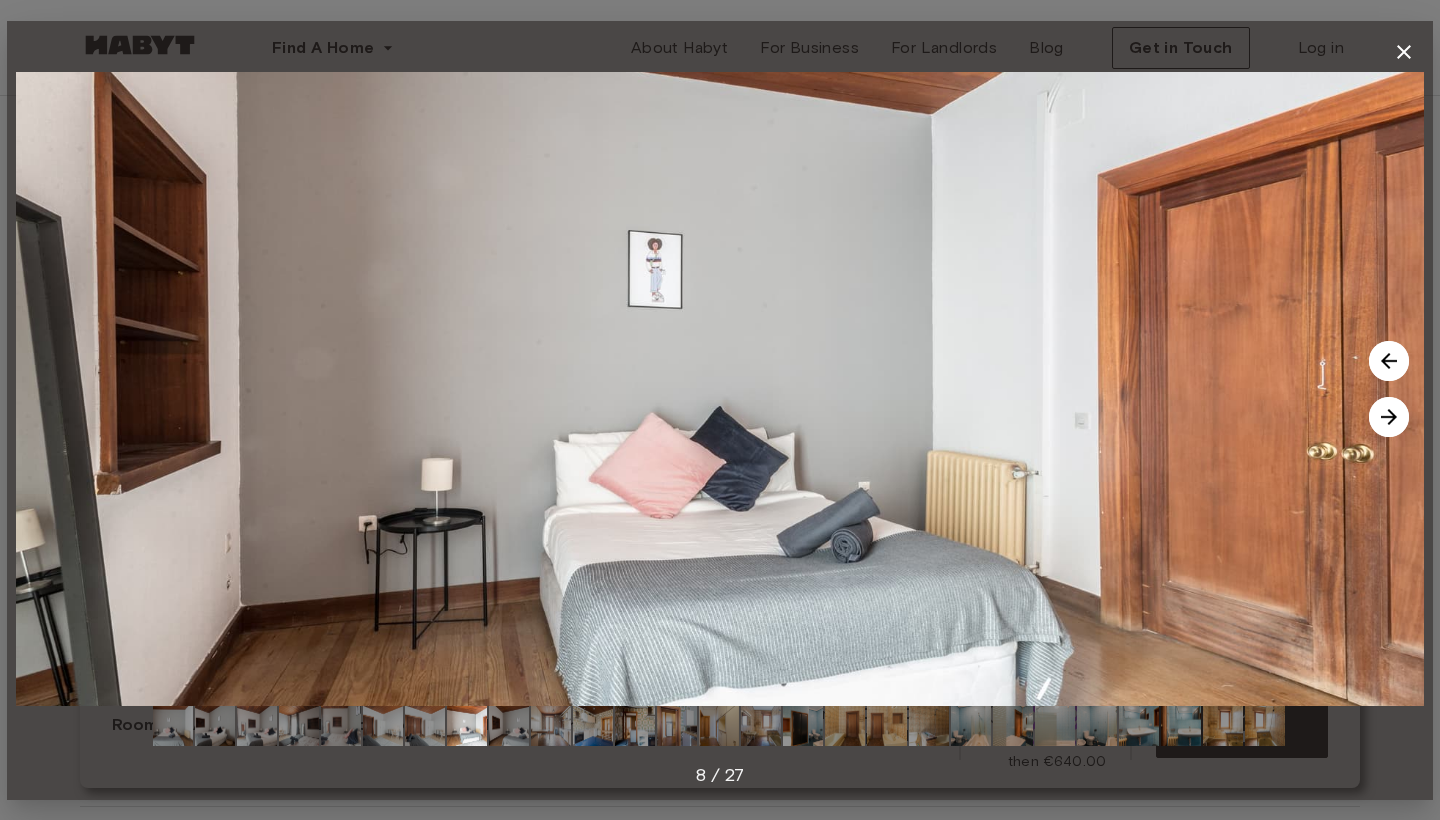 click at bounding box center [1389, 417] 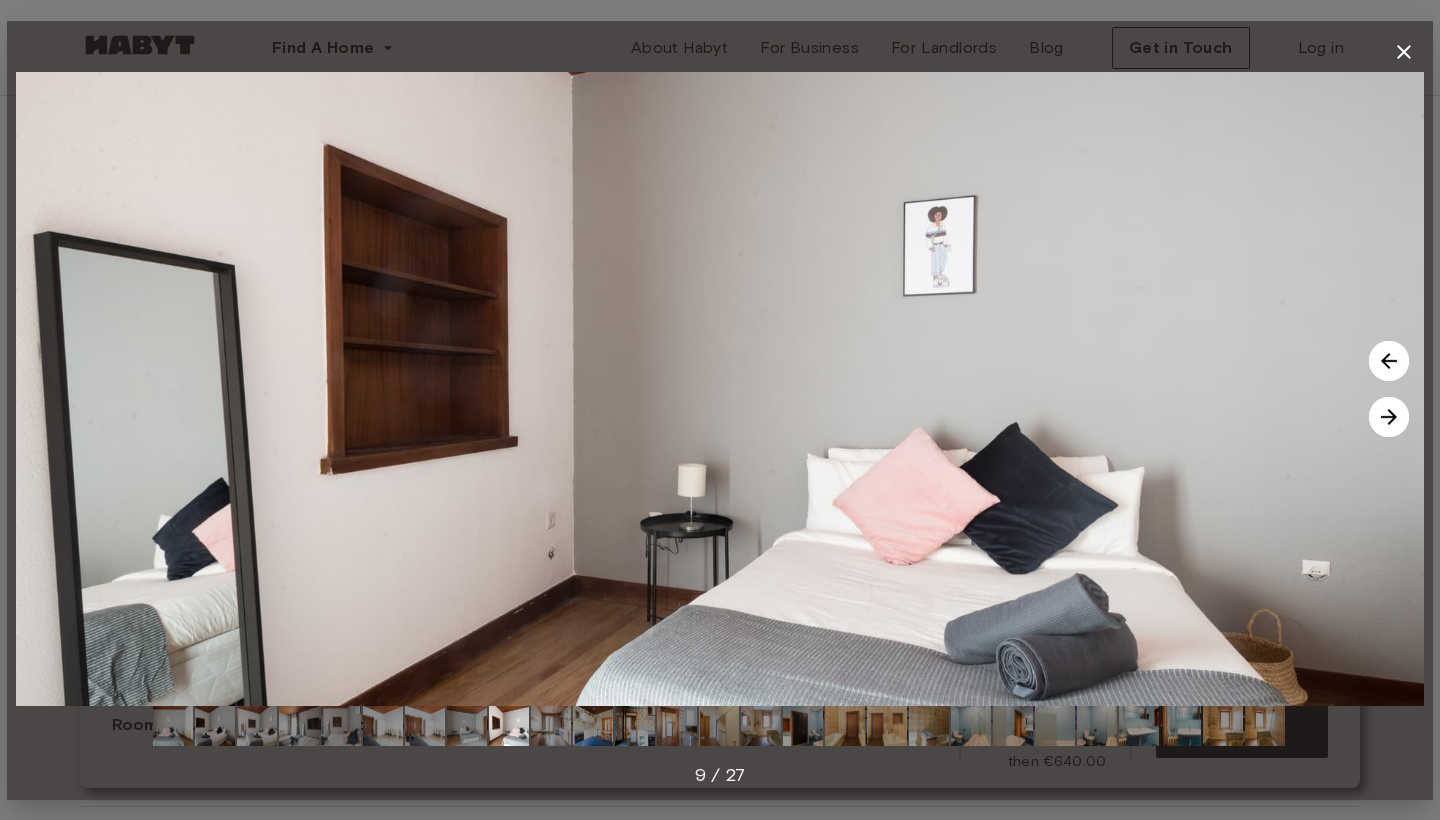 click at bounding box center (1389, 417) 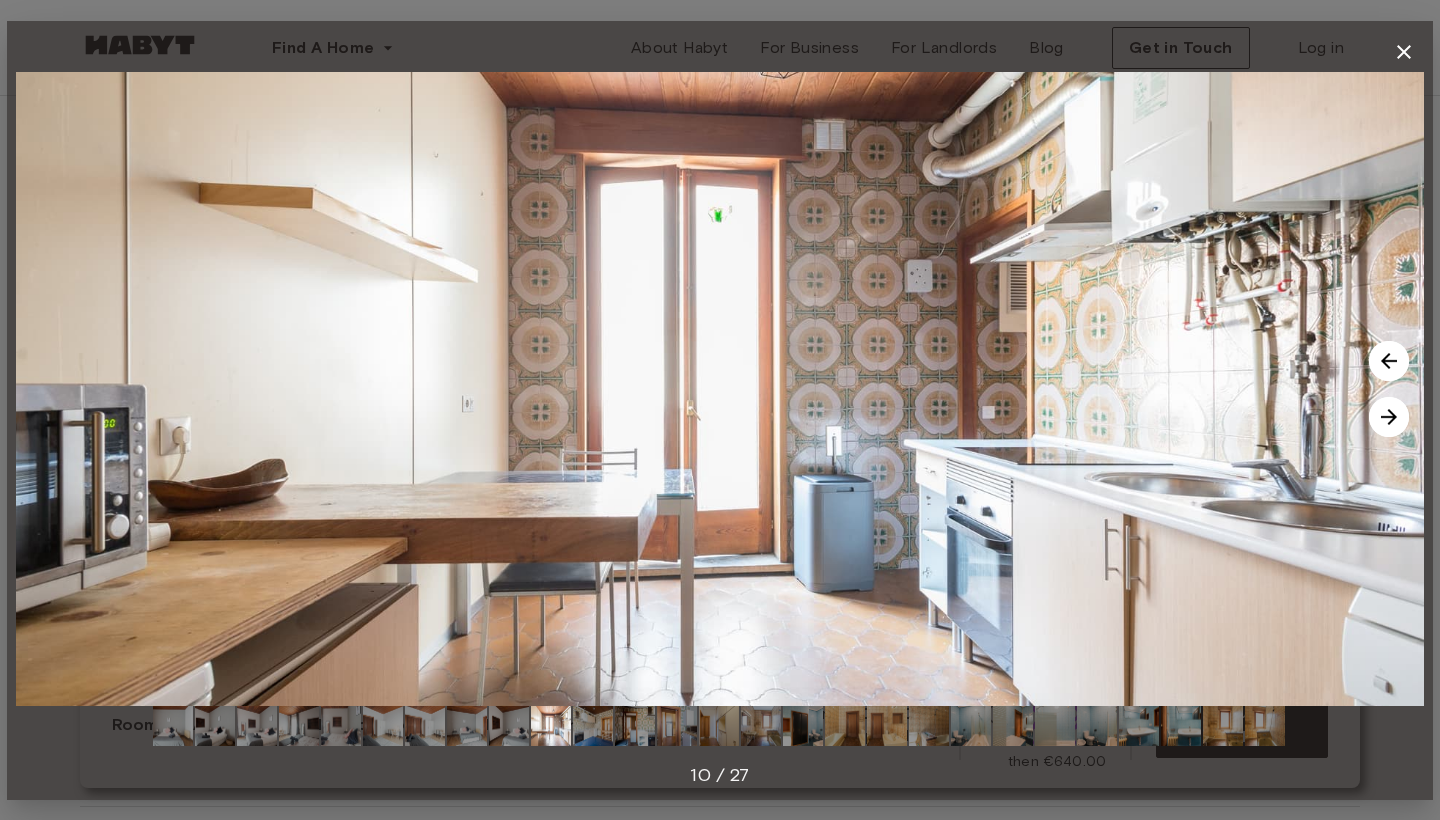 click at bounding box center [1389, 417] 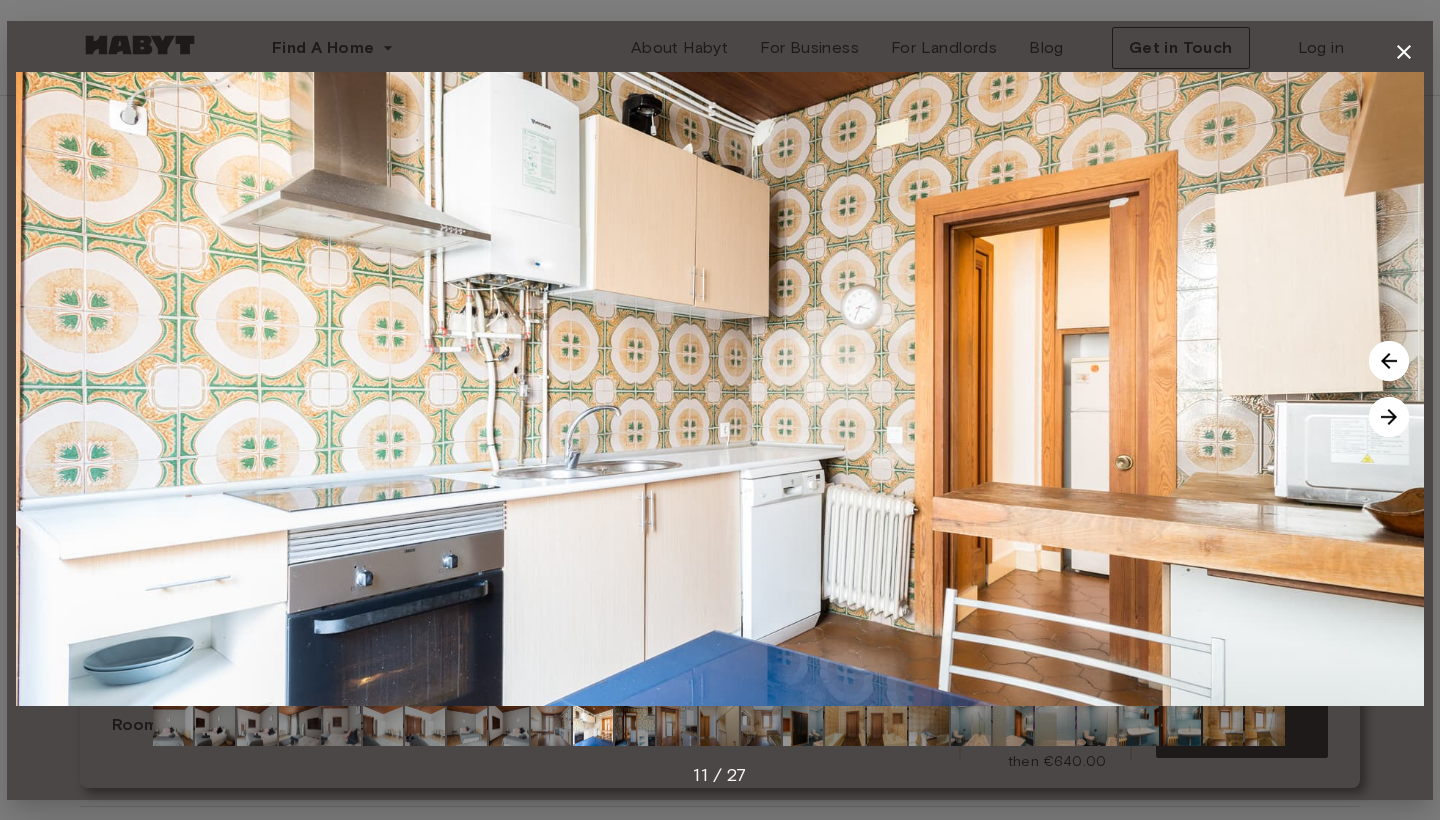 click at bounding box center [1389, 417] 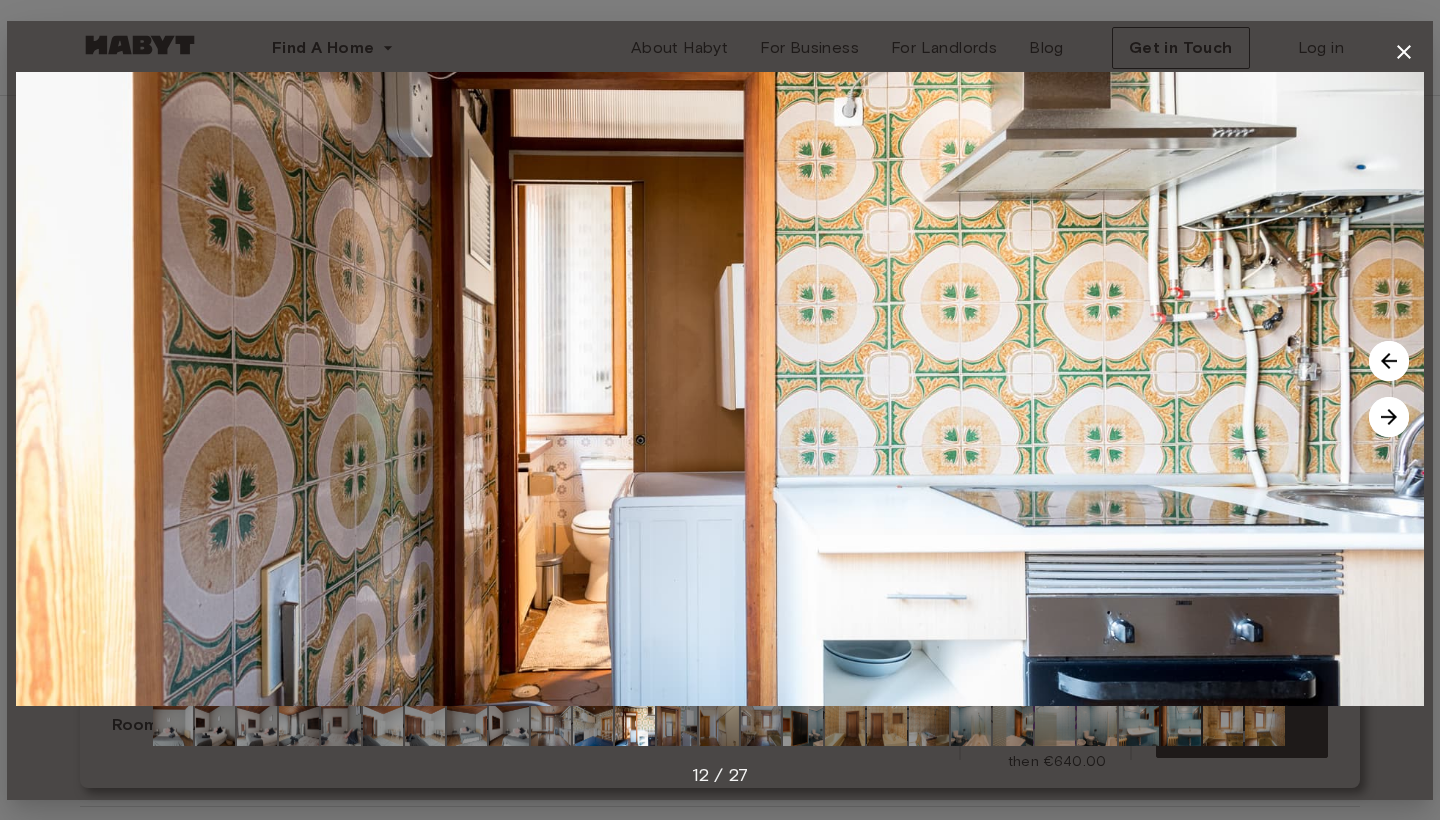 click at bounding box center [1389, 417] 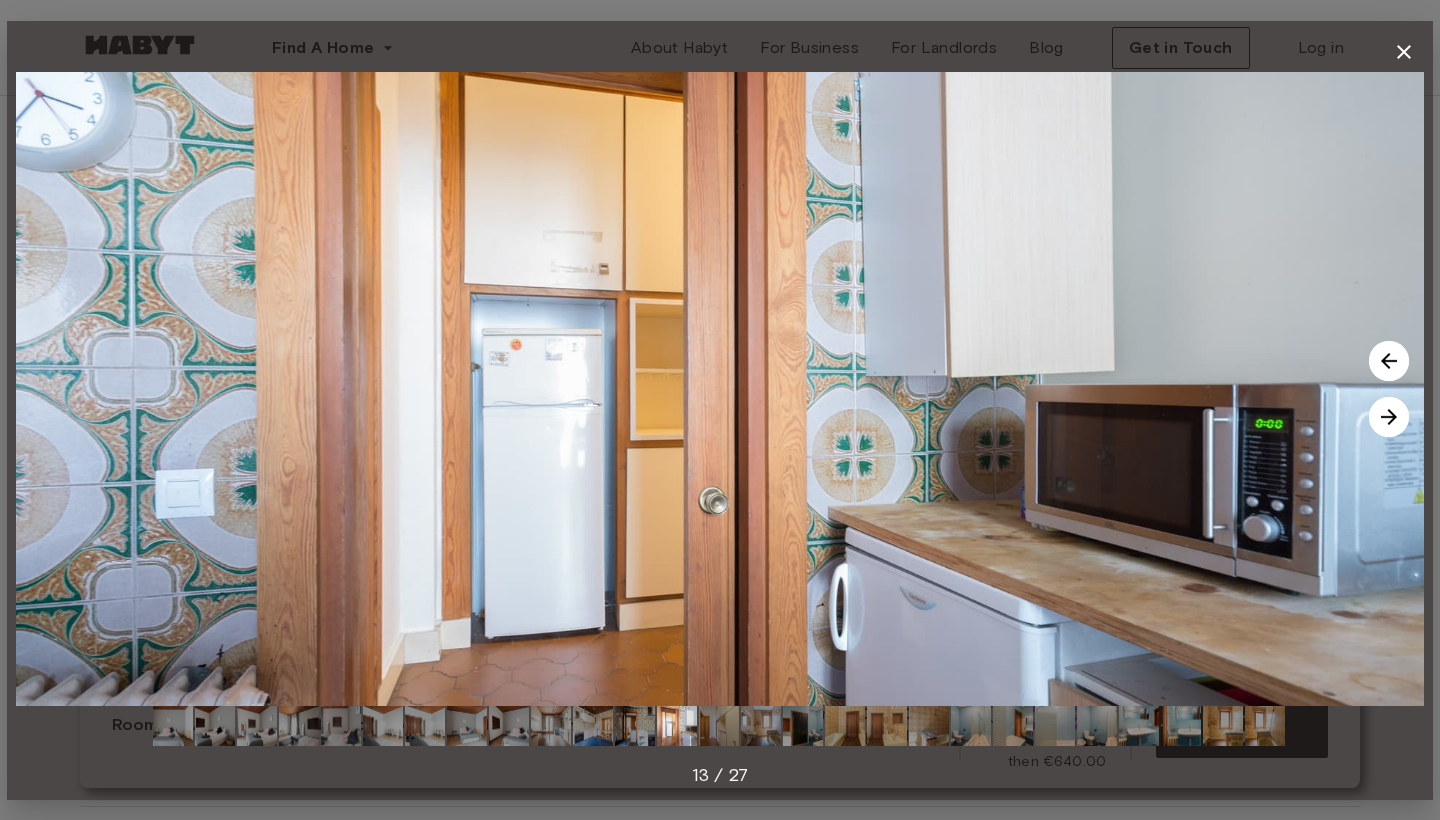 click at bounding box center [1389, 417] 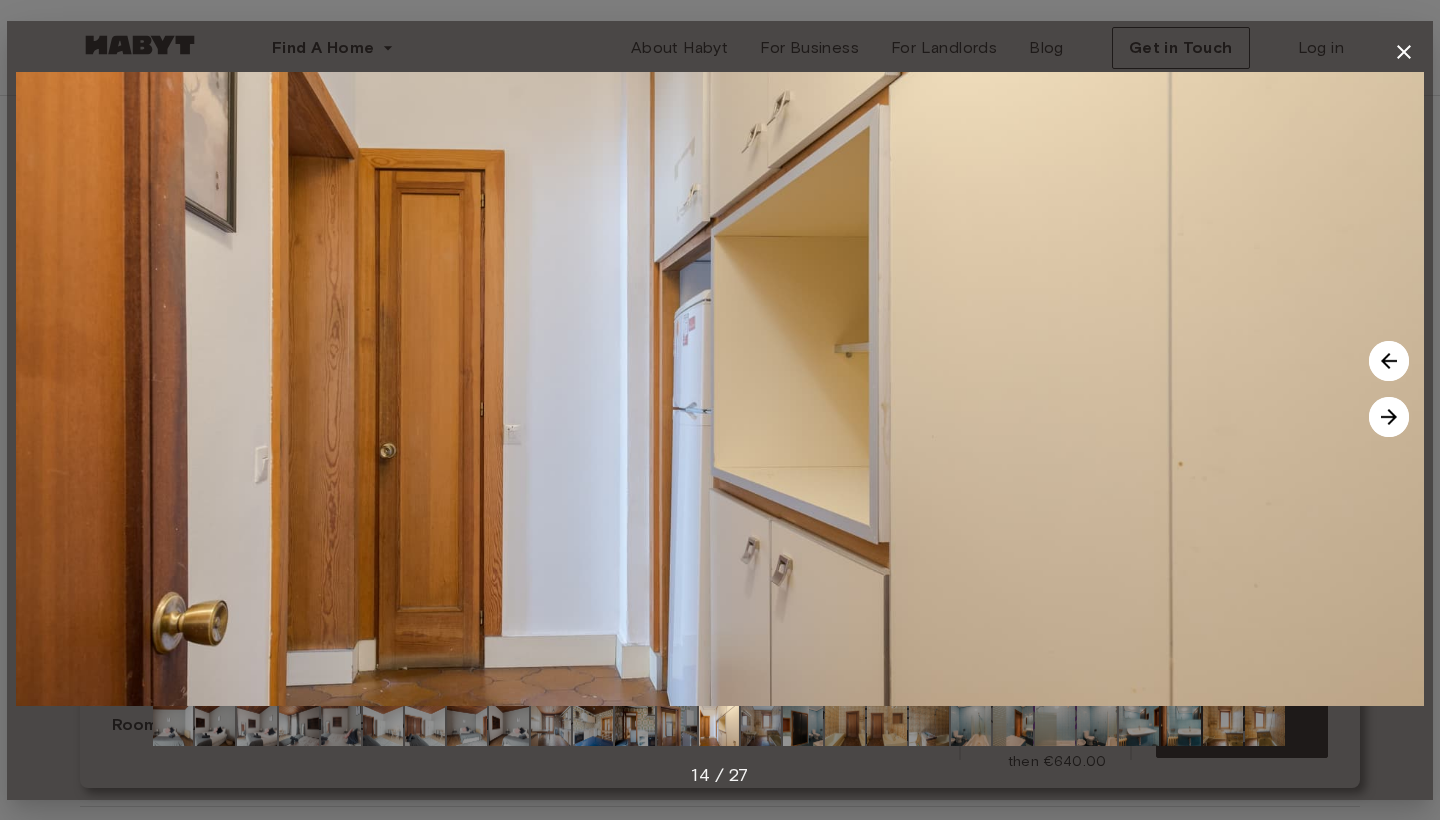 click at bounding box center (1389, 417) 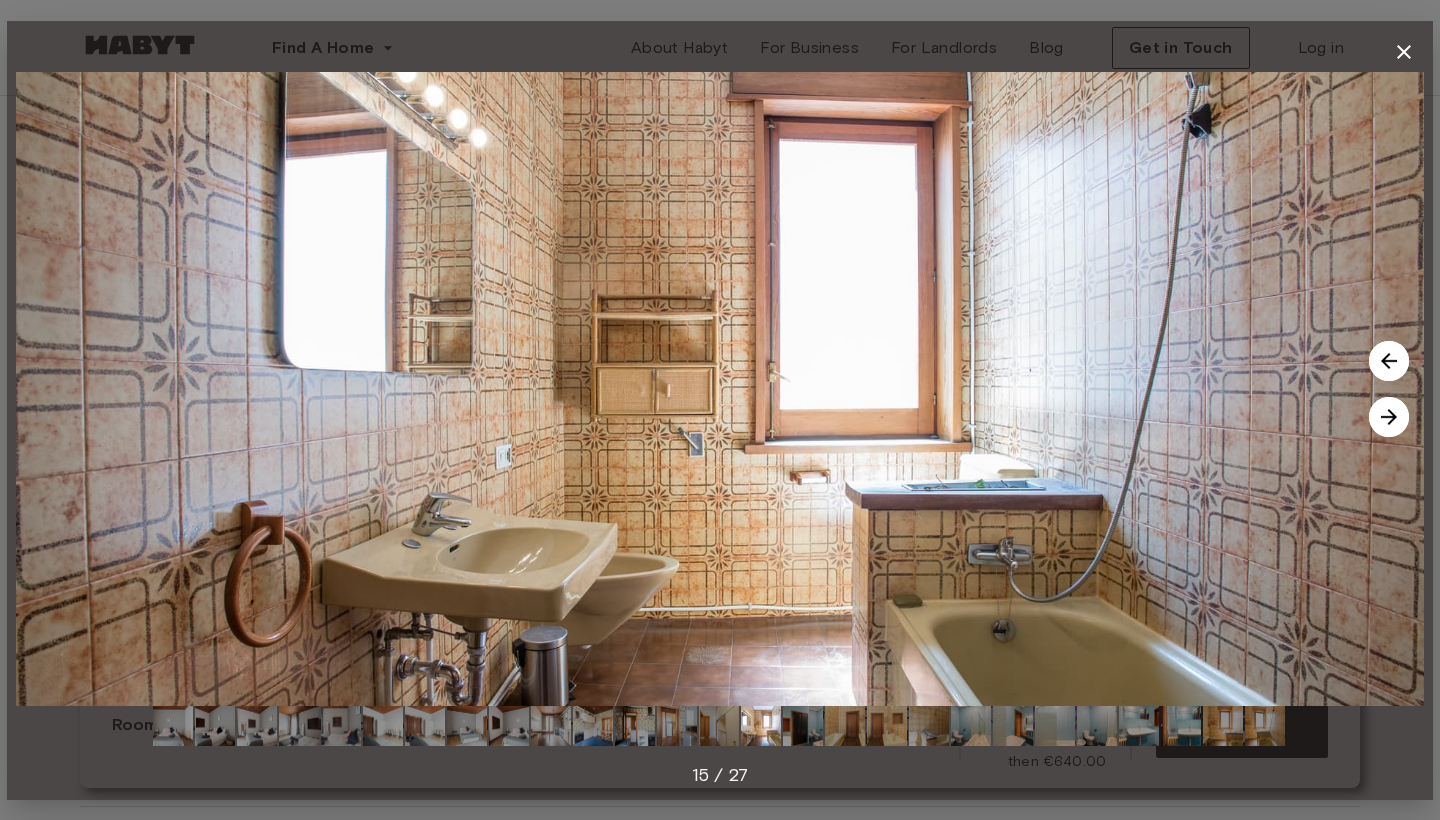 click at bounding box center (1389, 417) 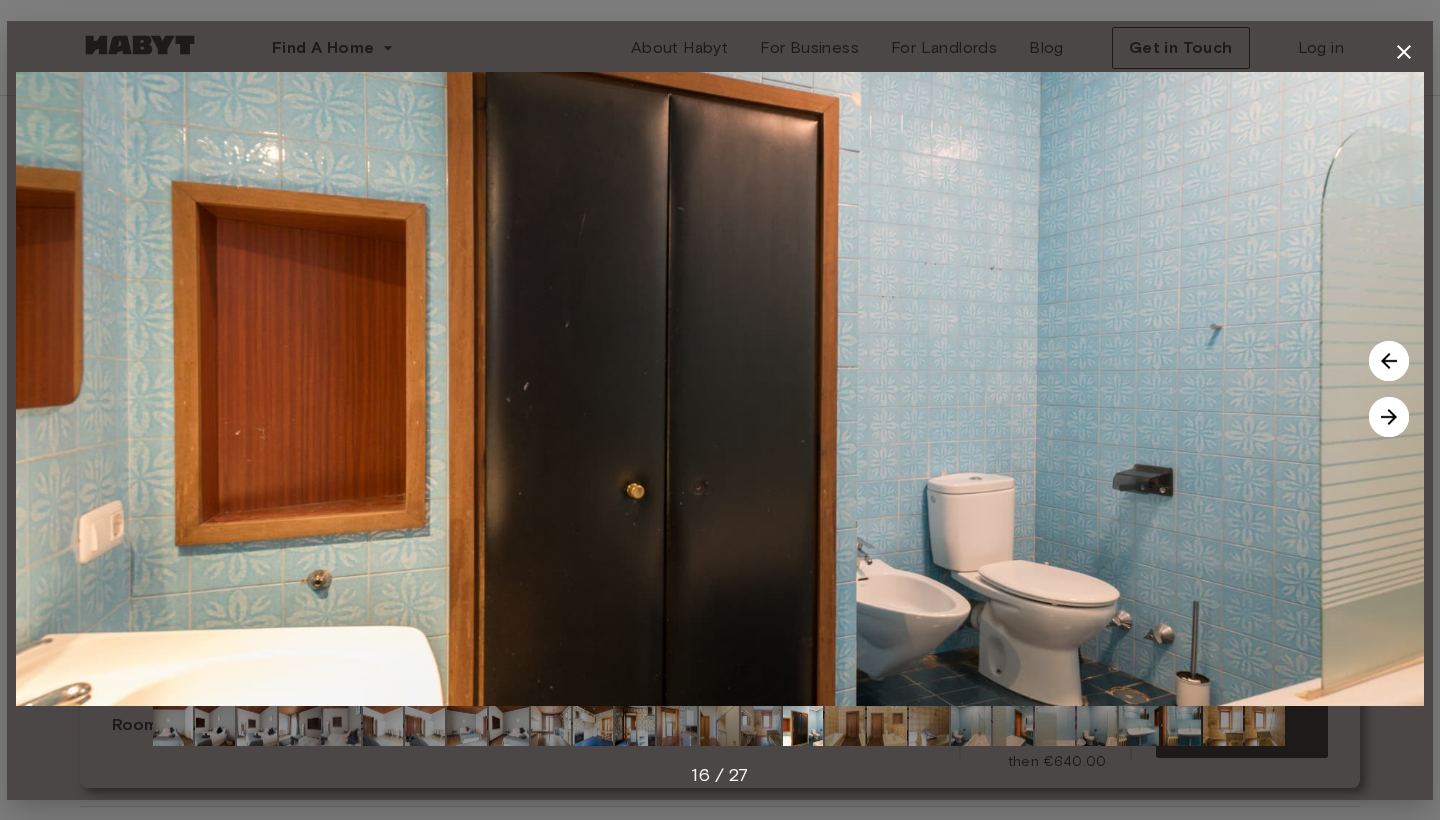 click at bounding box center (1389, 417) 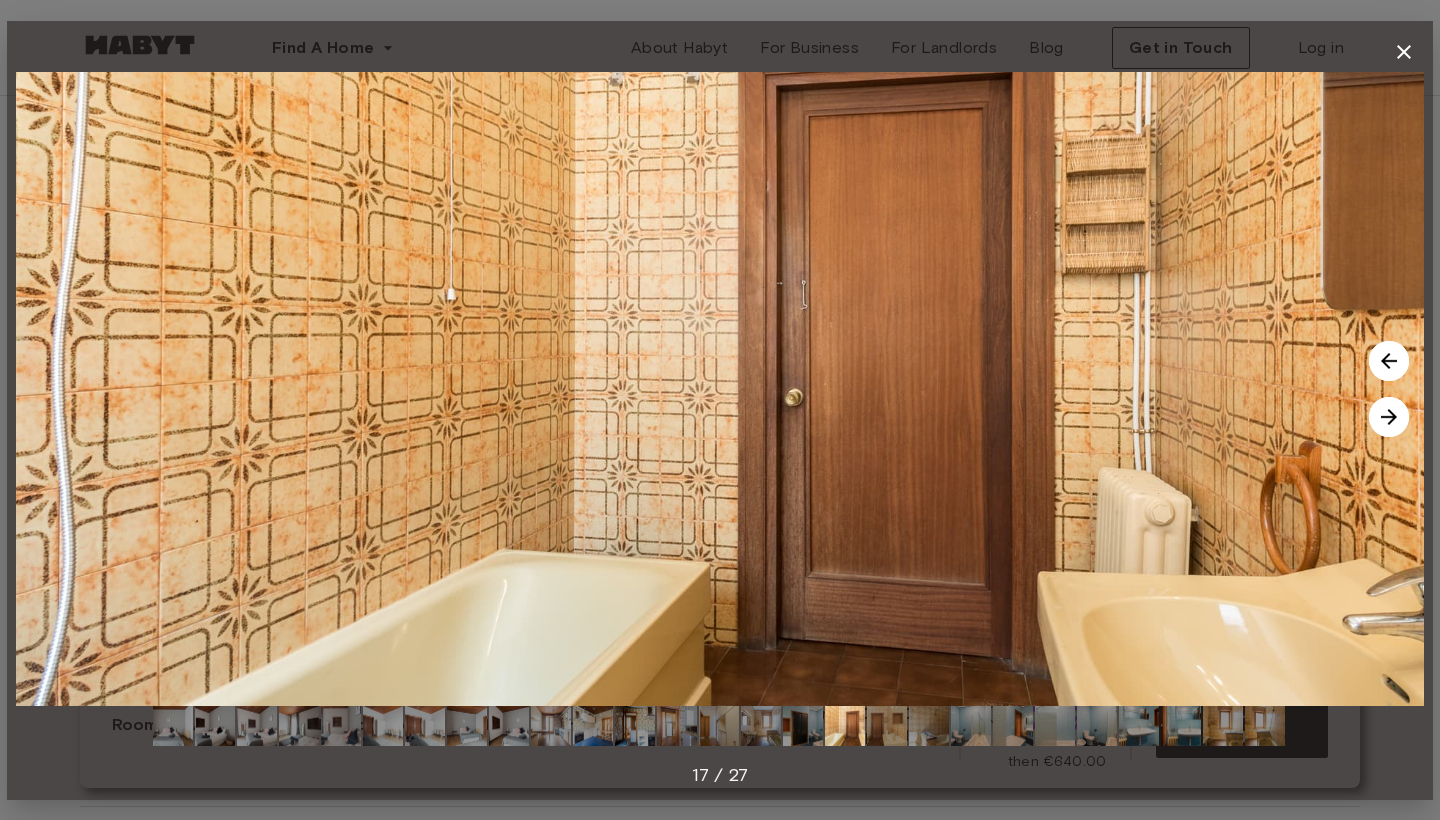 click at bounding box center (1389, 417) 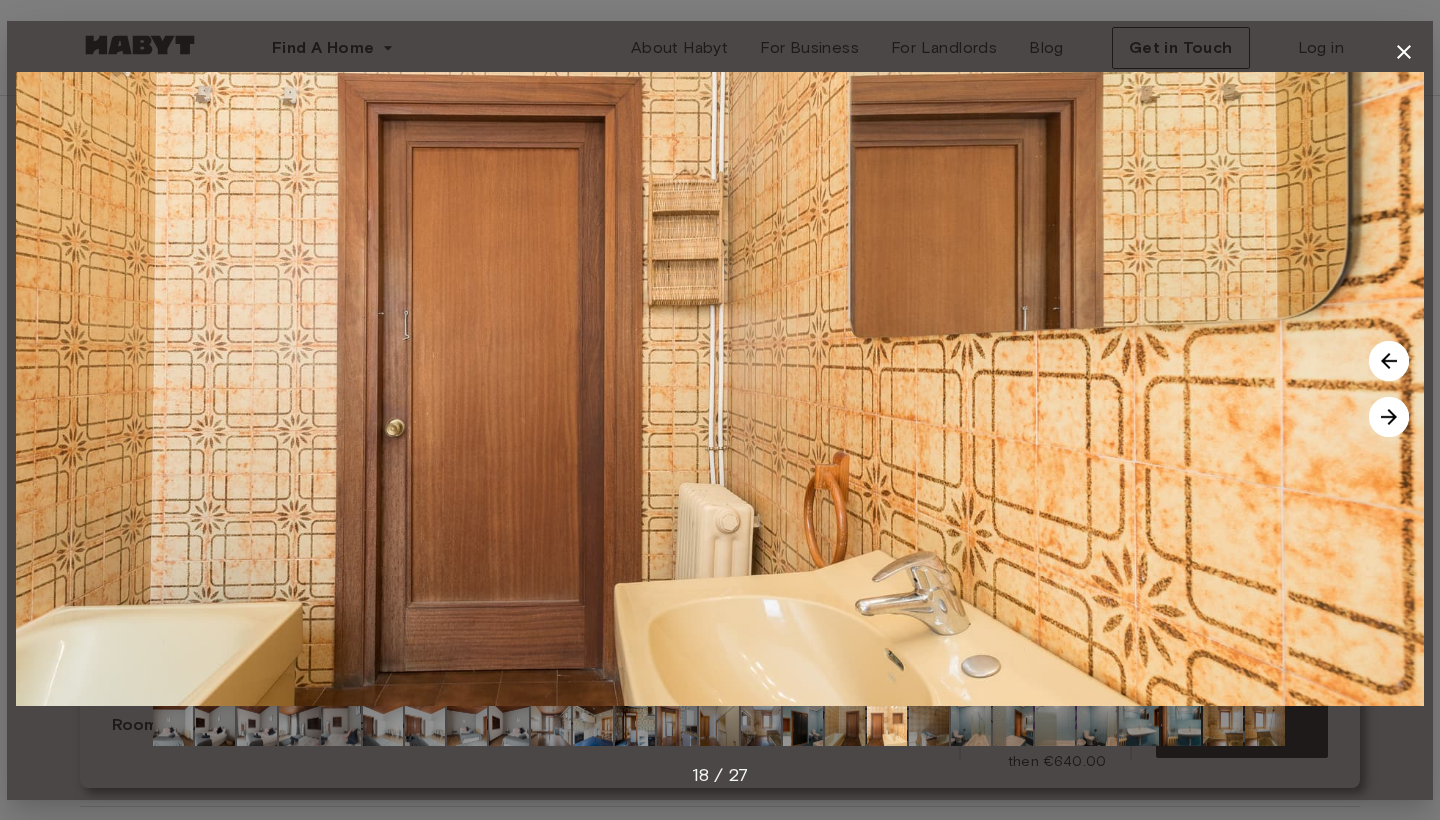 click at bounding box center [1389, 417] 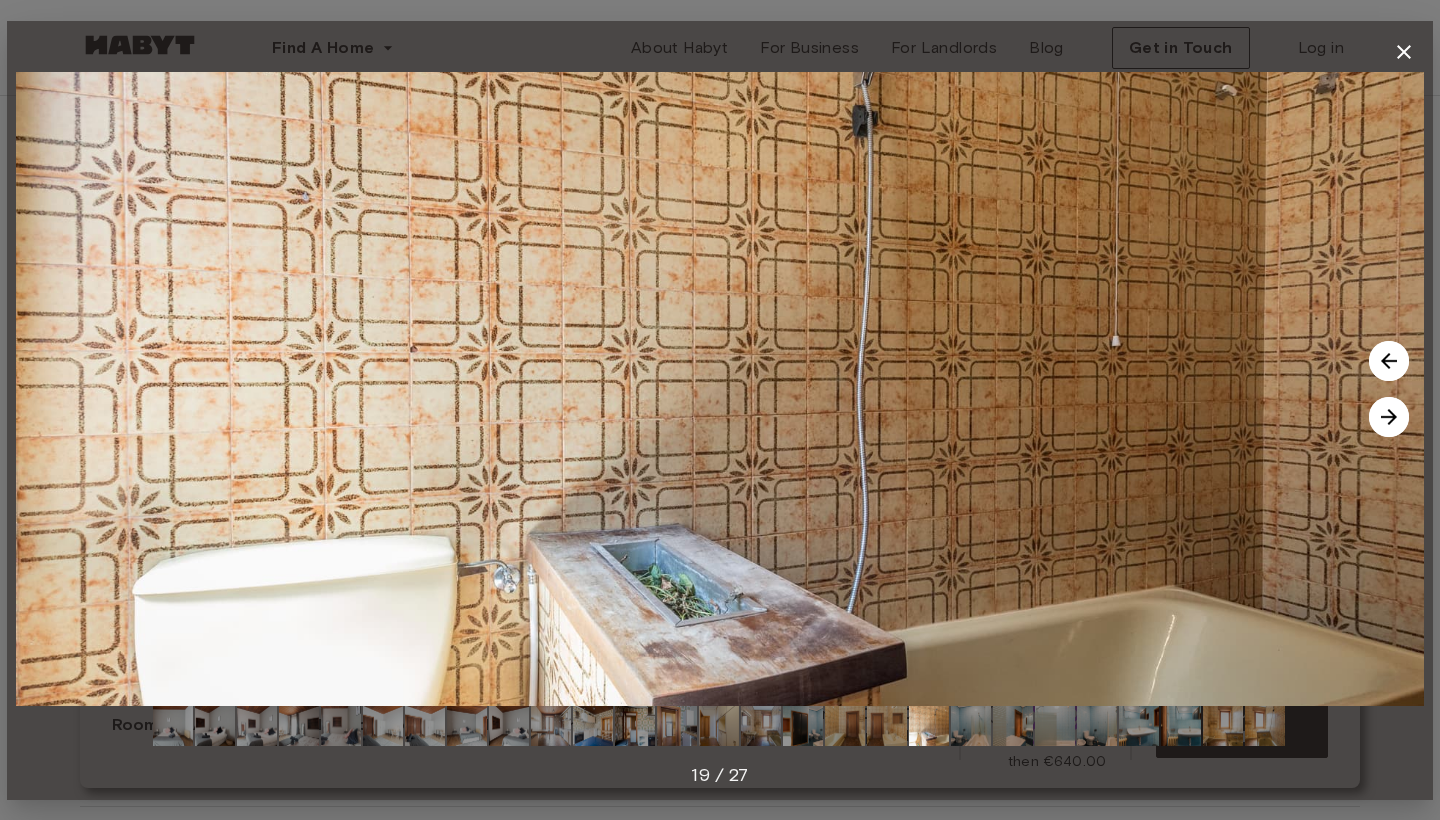 click at bounding box center [1389, 417] 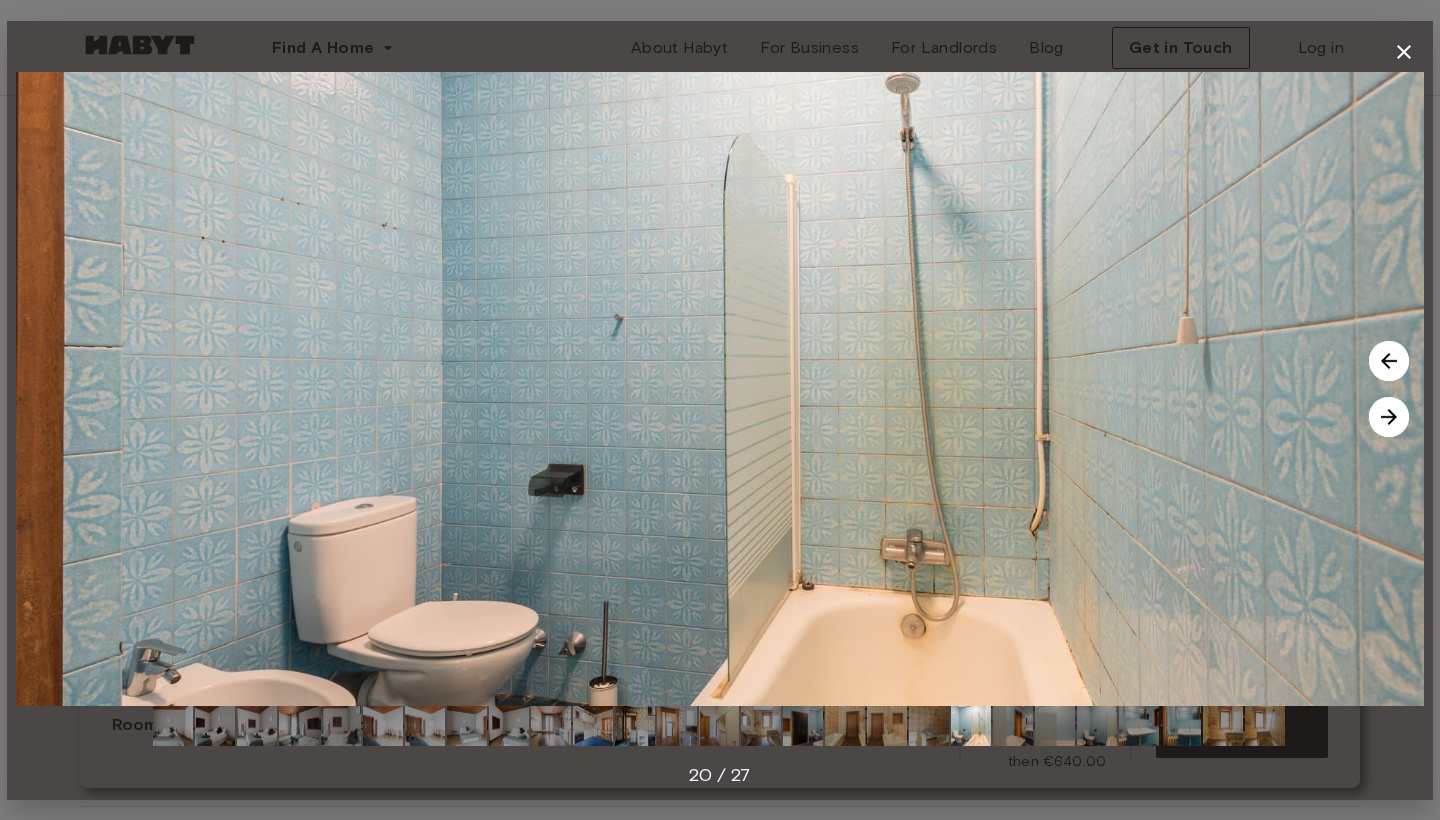 click at bounding box center [1389, 417] 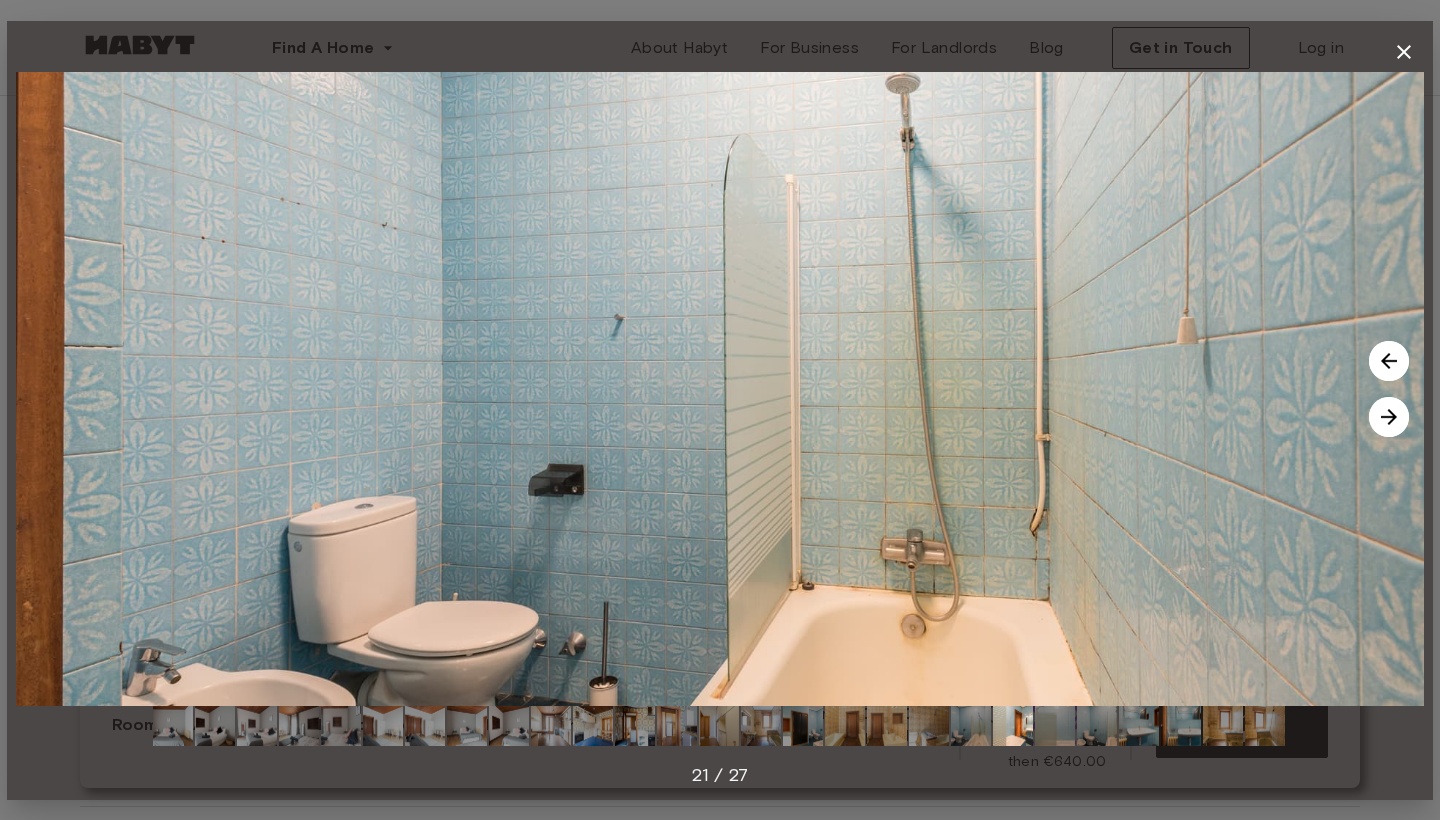 click at bounding box center (1389, 417) 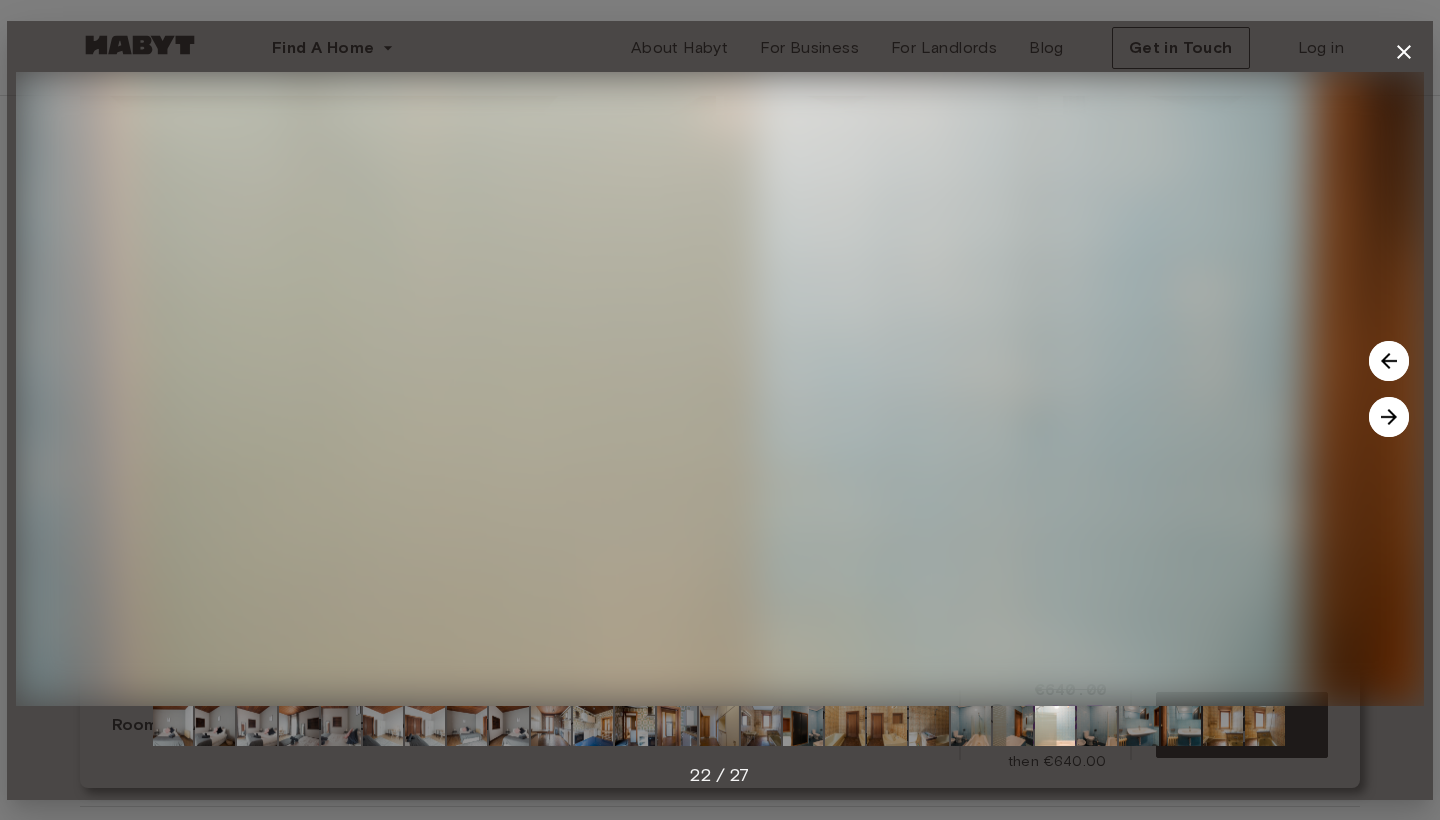 click at bounding box center [1389, 417] 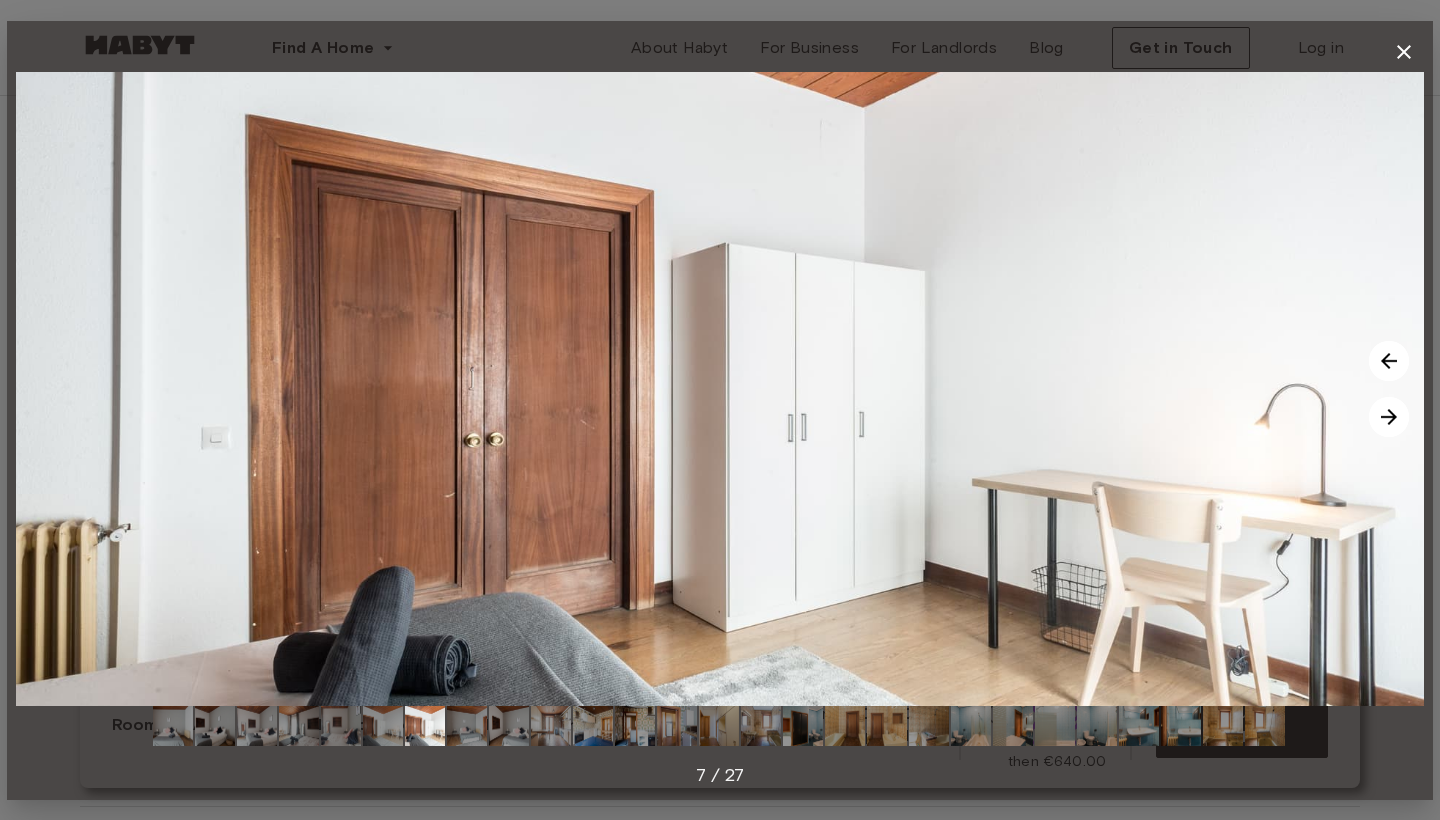 click 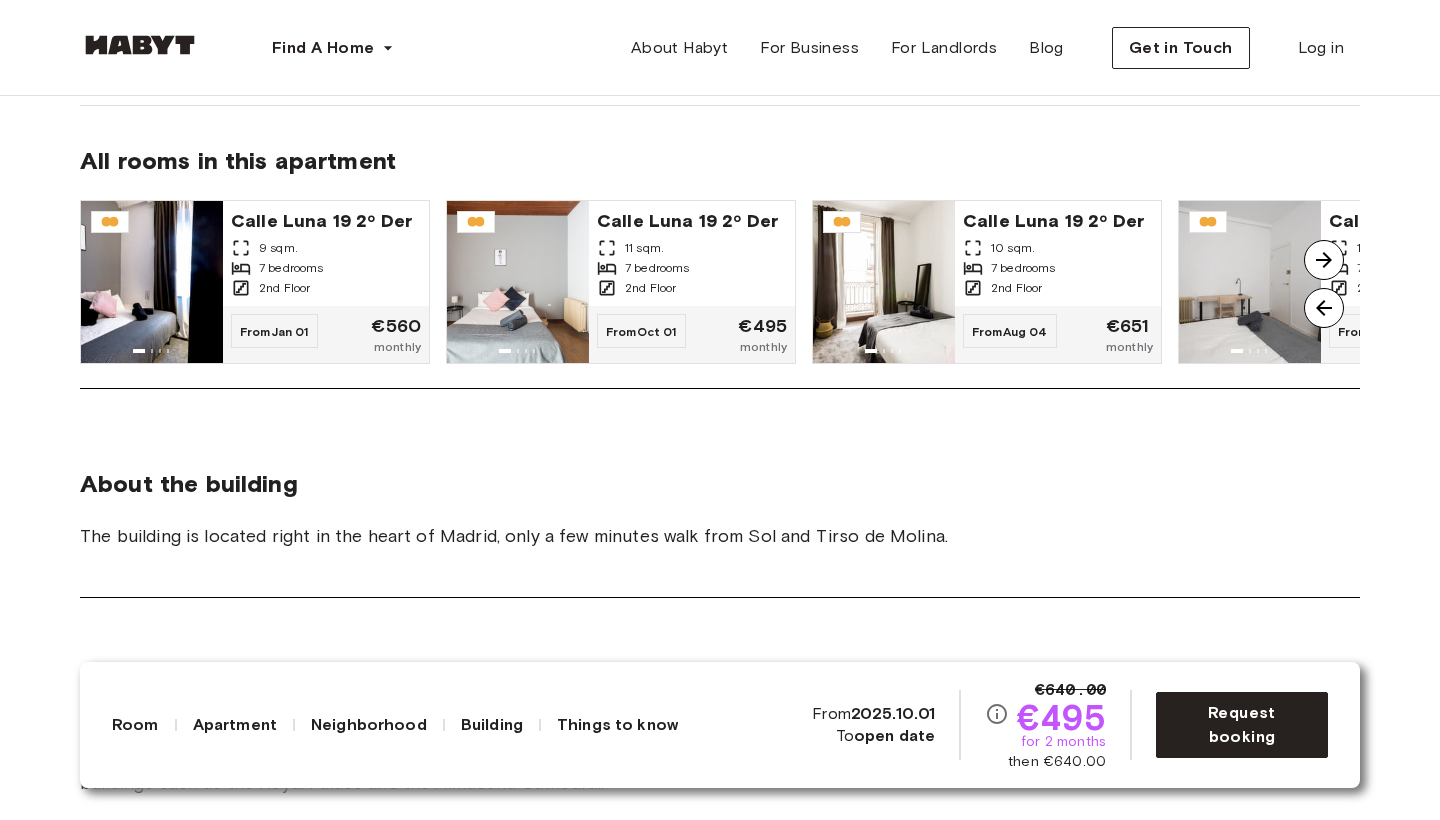 scroll, scrollTop: 1619, scrollLeft: 0, axis: vertical 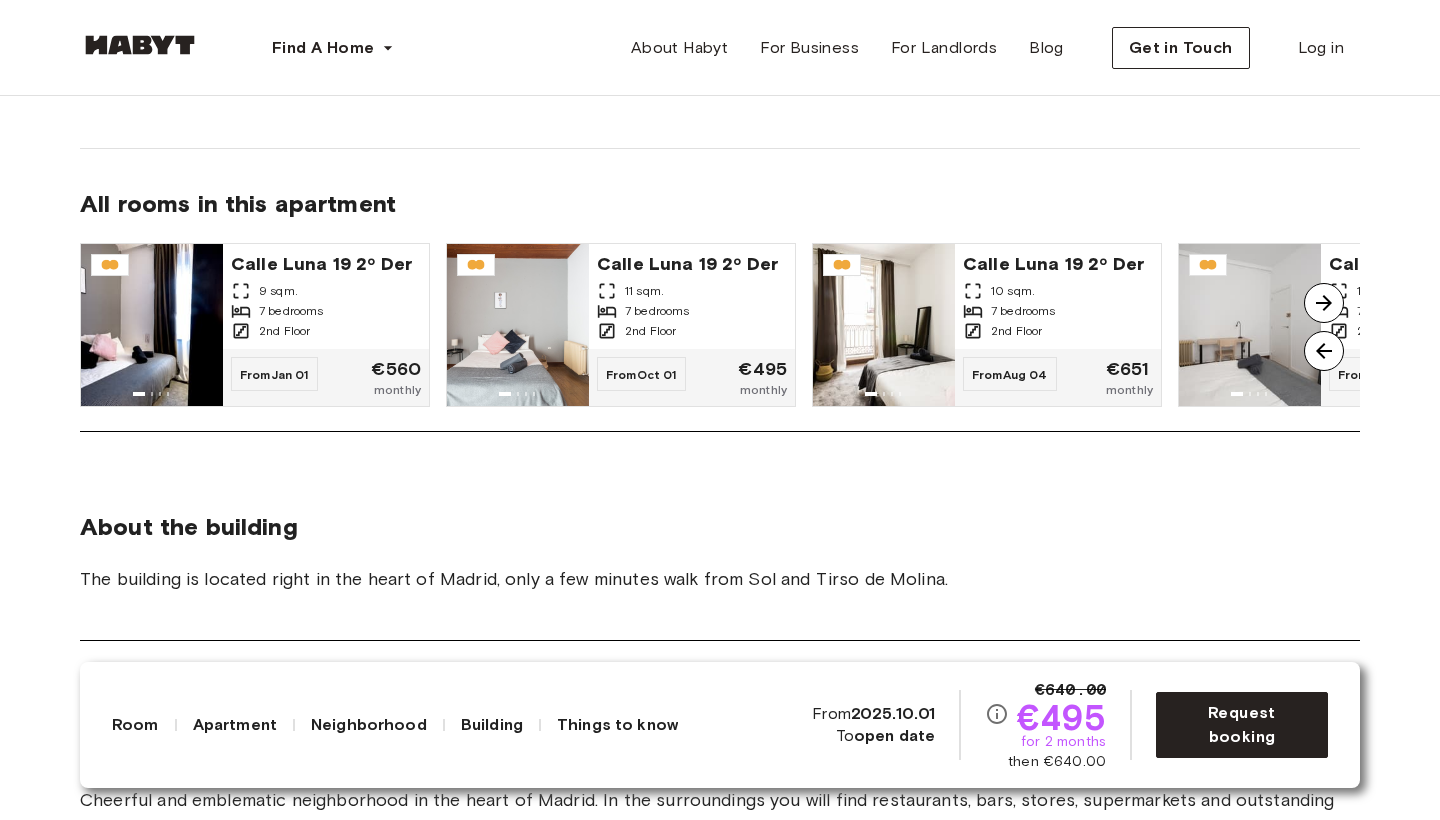 click at bounding box center (1324, 303) 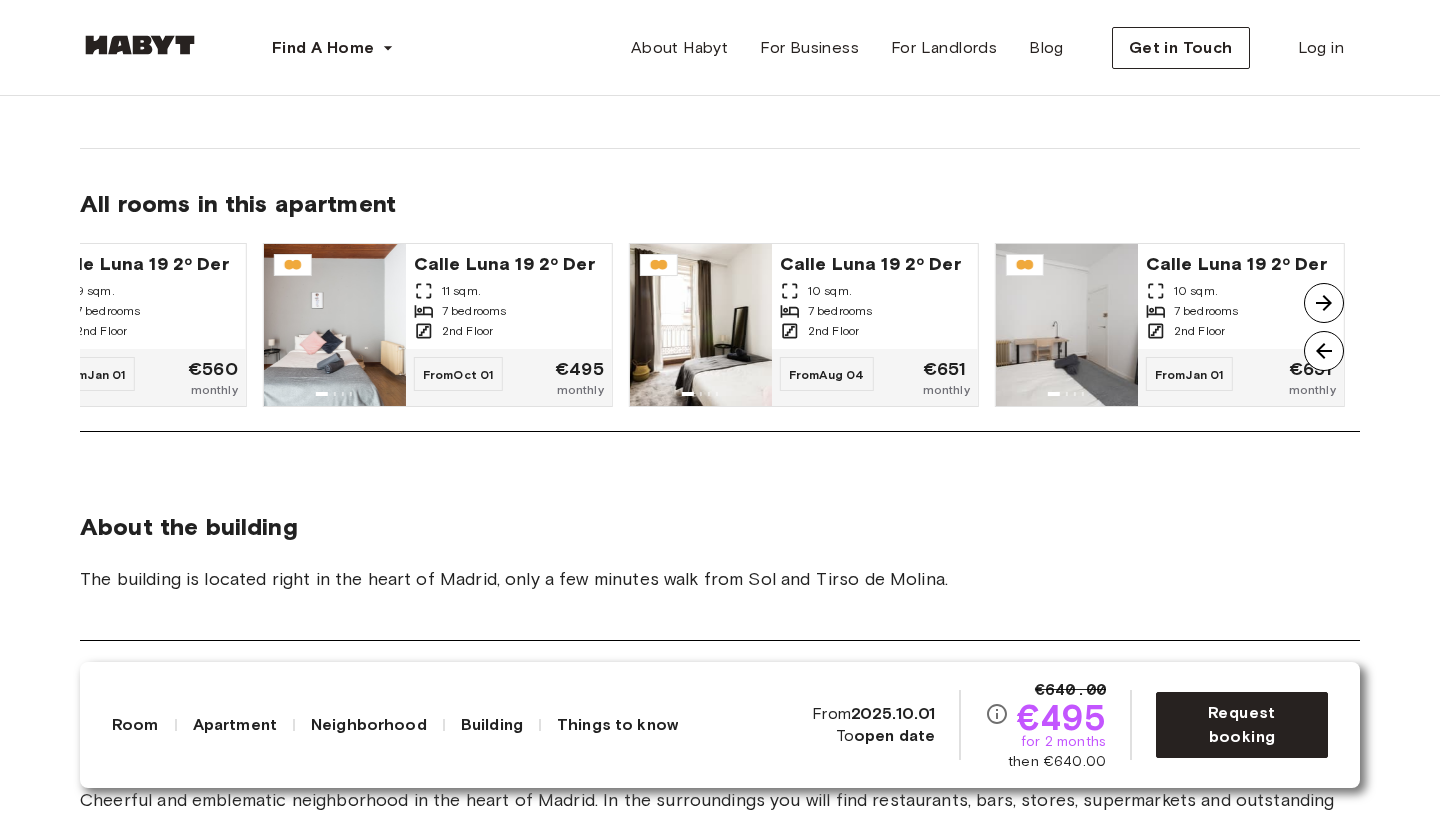 click at bounding box center [1324, 303] 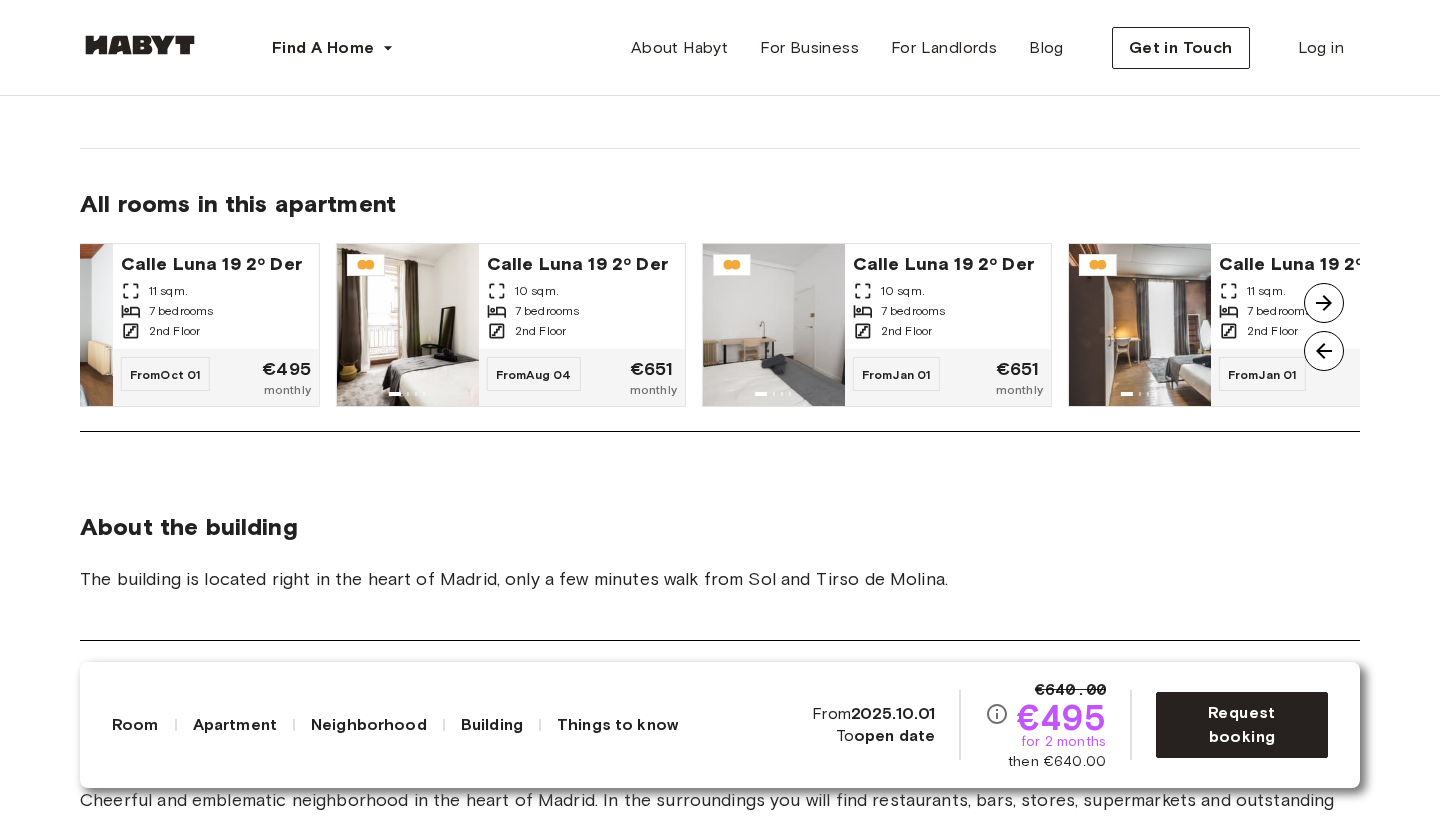 click at bounding box center (1324, 303) 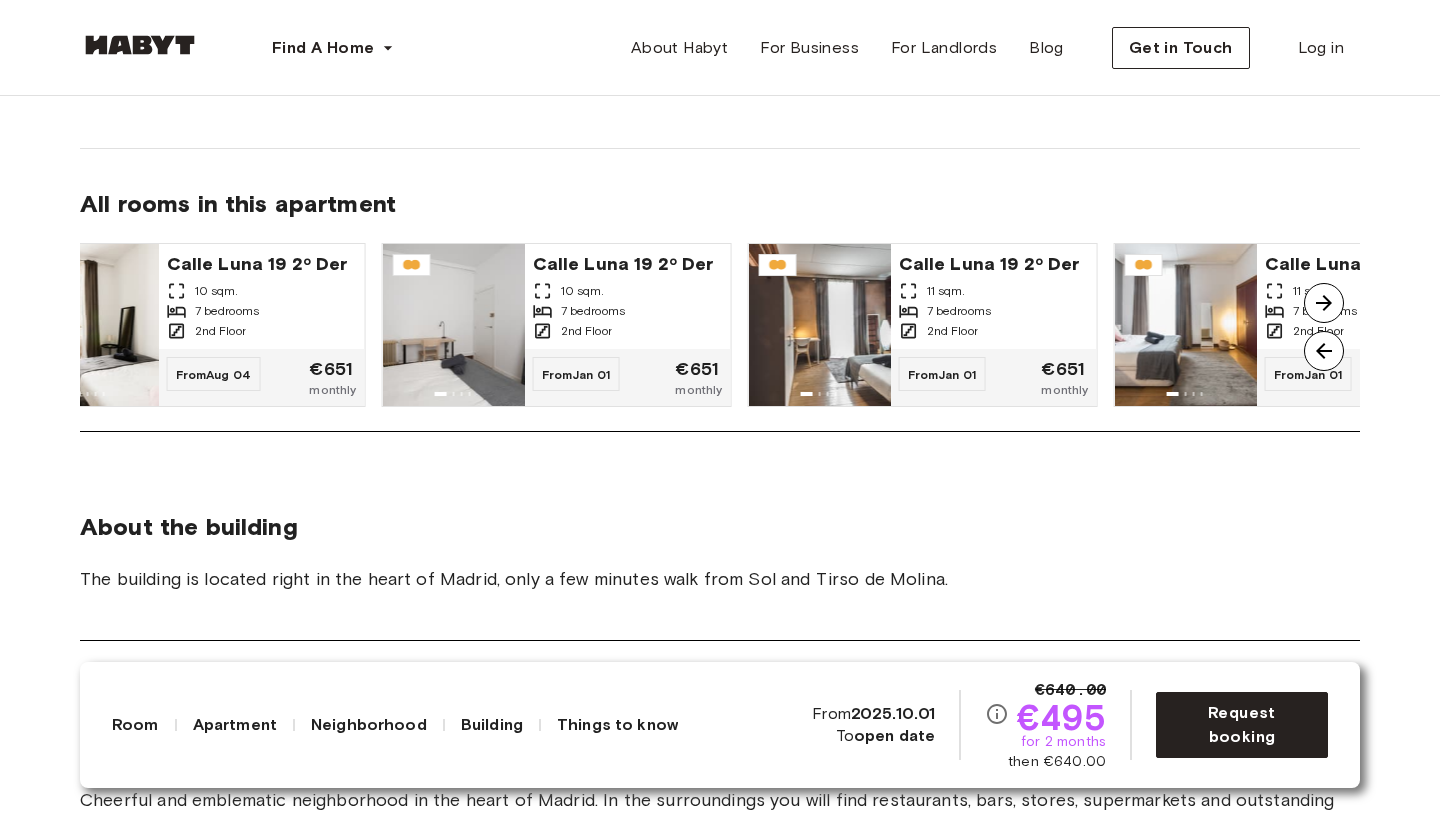 click at bounding box center (1324, 303) 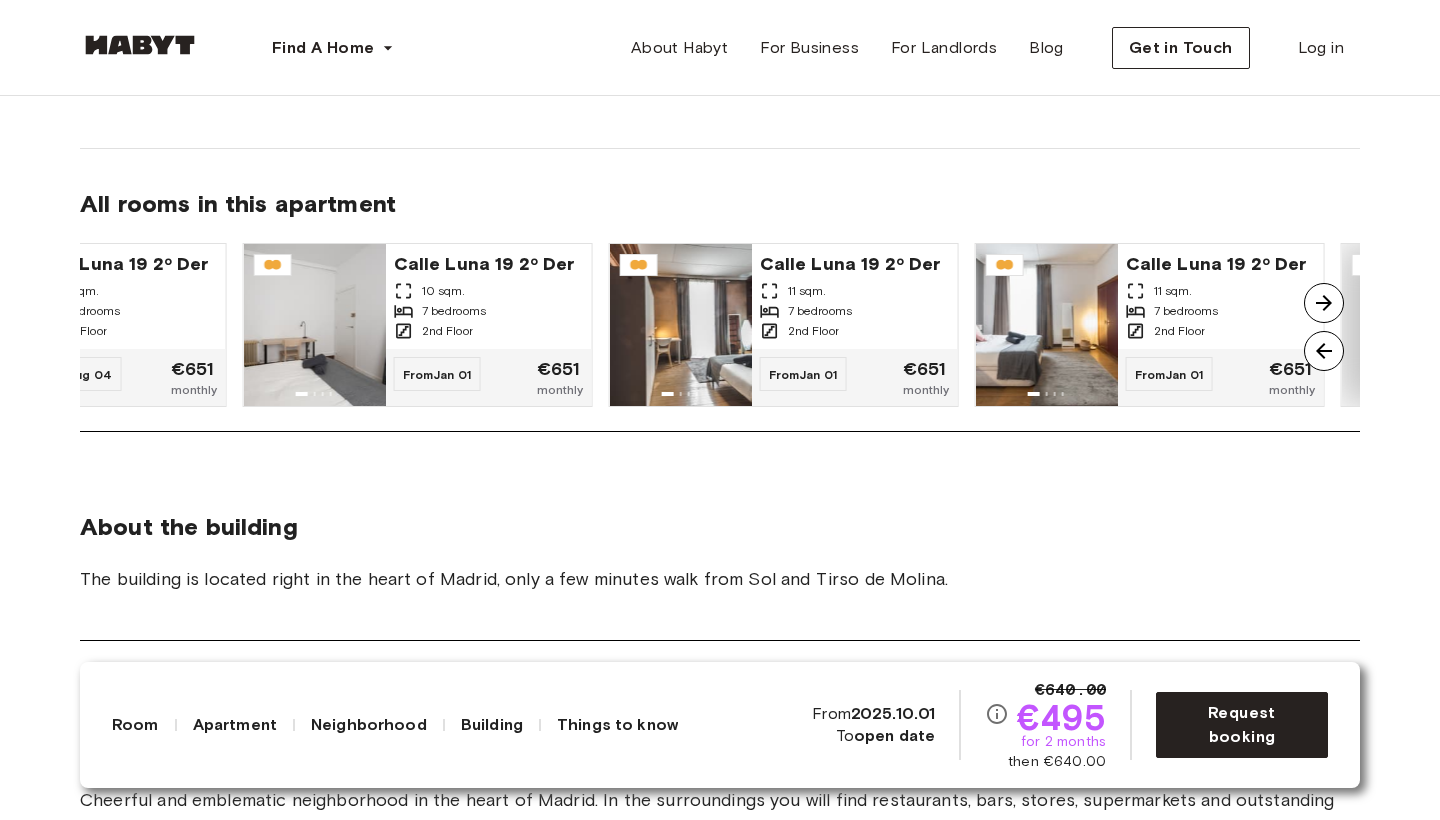 click at bounding box center (1324, 303) 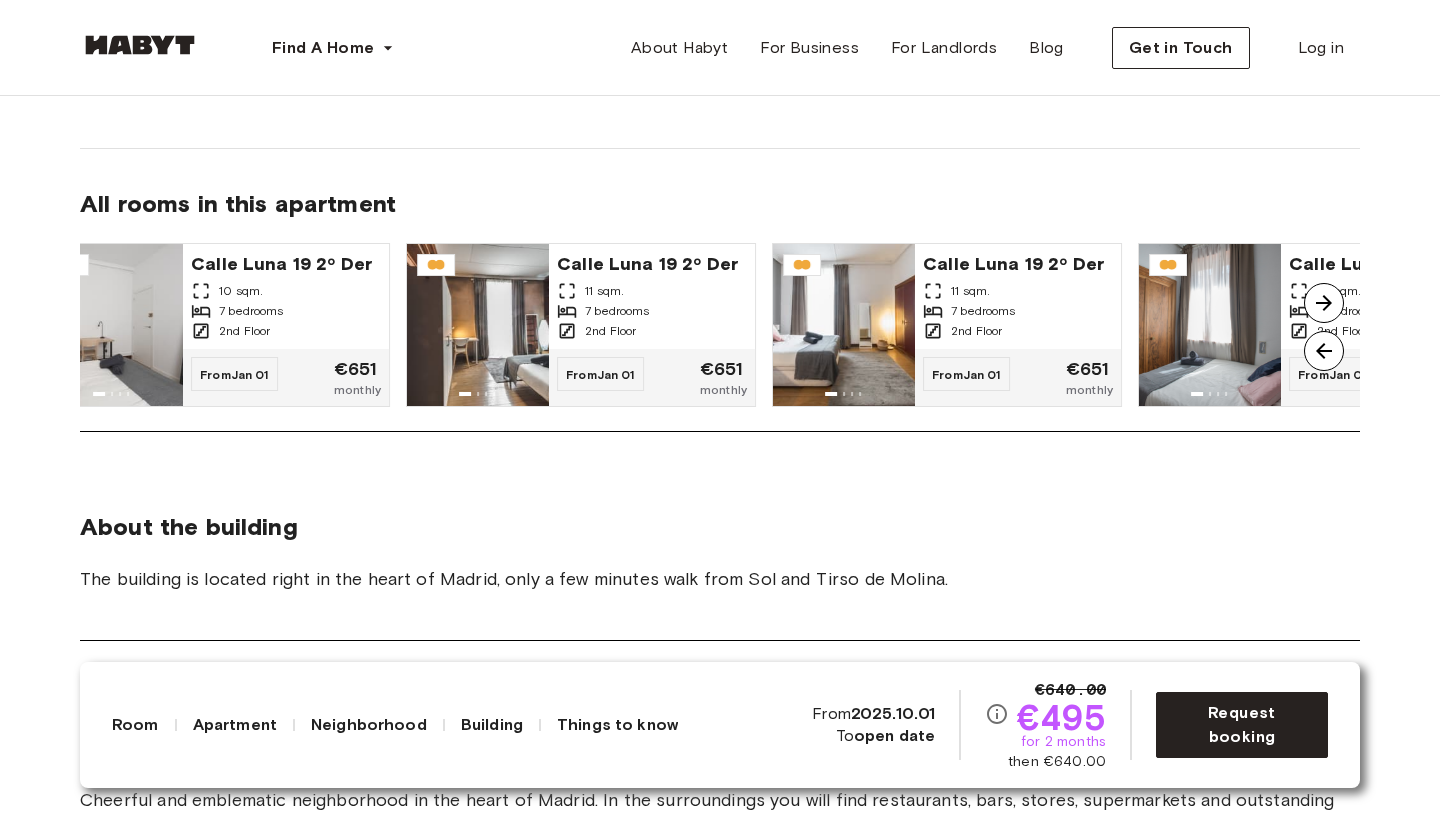 click at bounding box center [1324, 303] 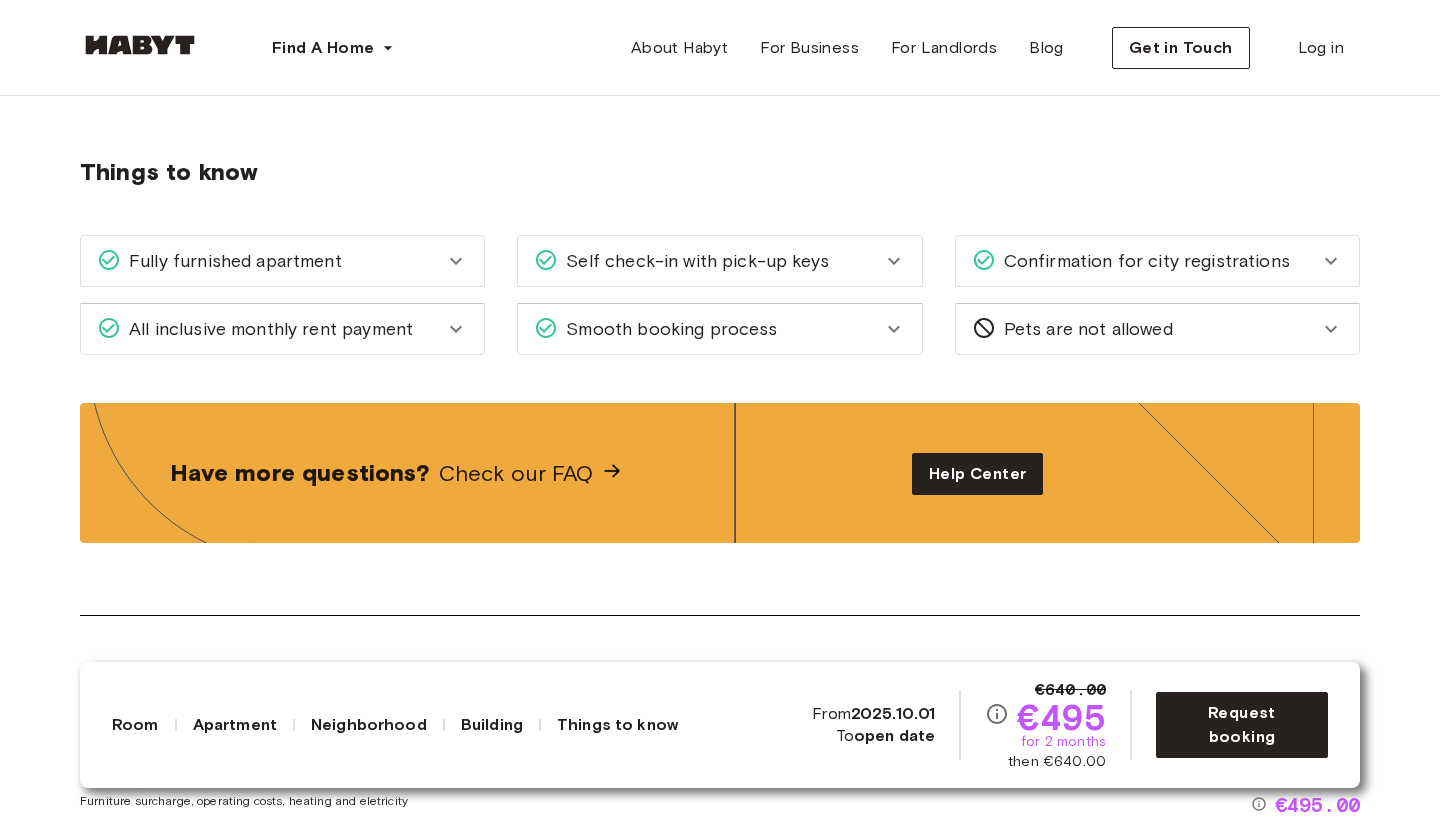 scroll, scrollTop: 2834, scrollLeft: 0, axis: vertical 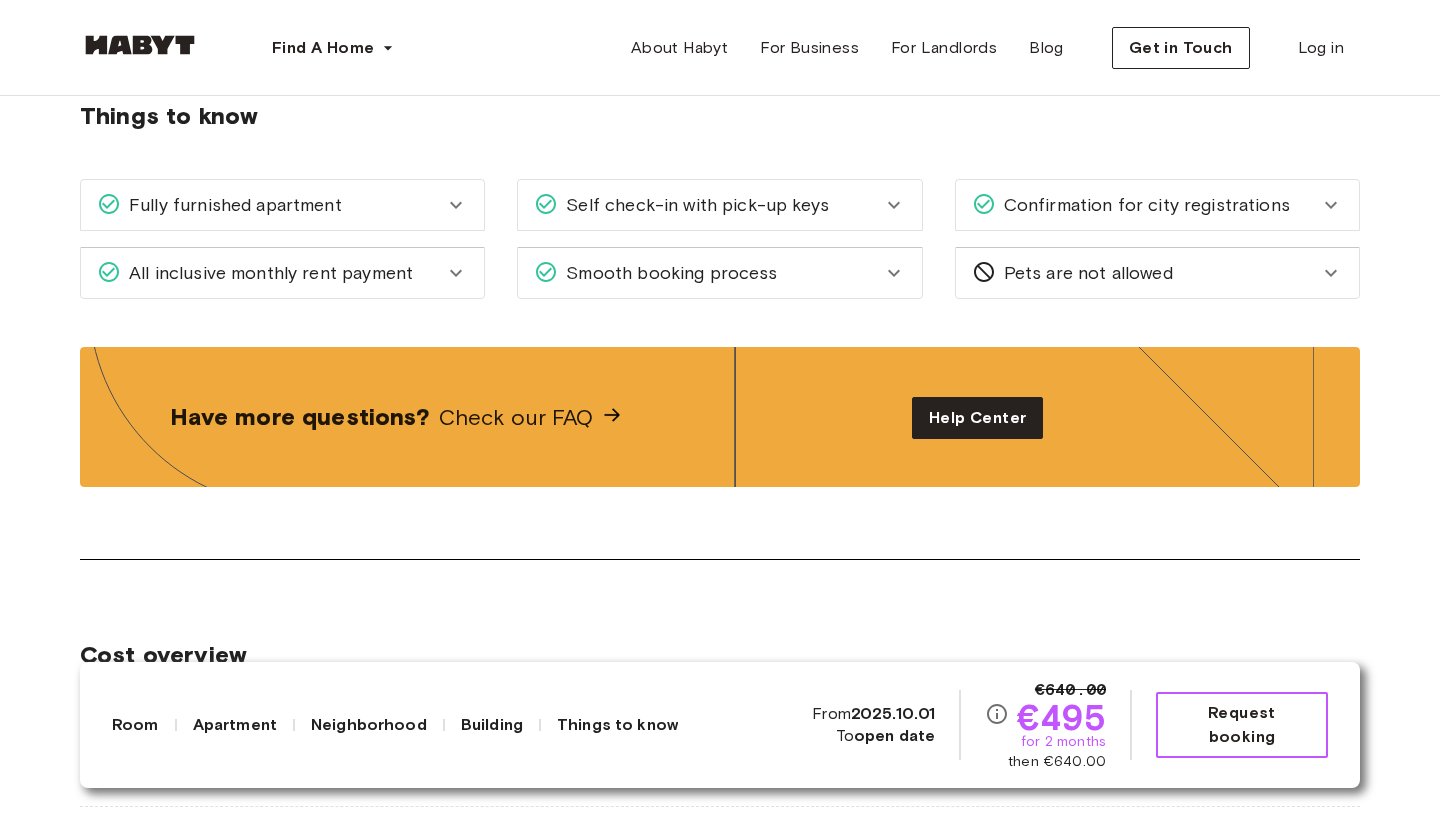 click on "Request booking" at bounding box center [1242, 725] 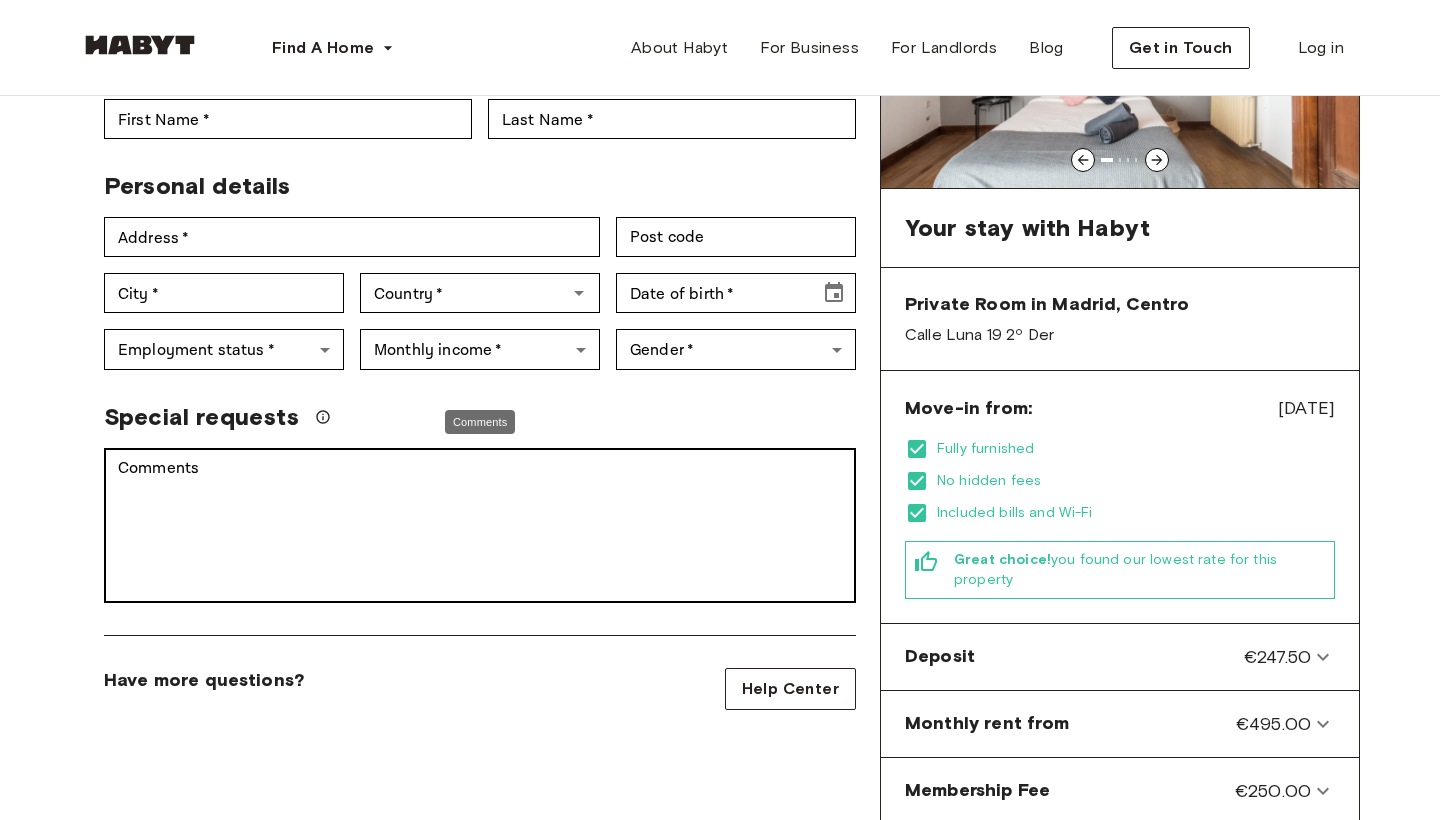 scroll, scrollTop: 256, scrollLeft: 0, axis: vertical 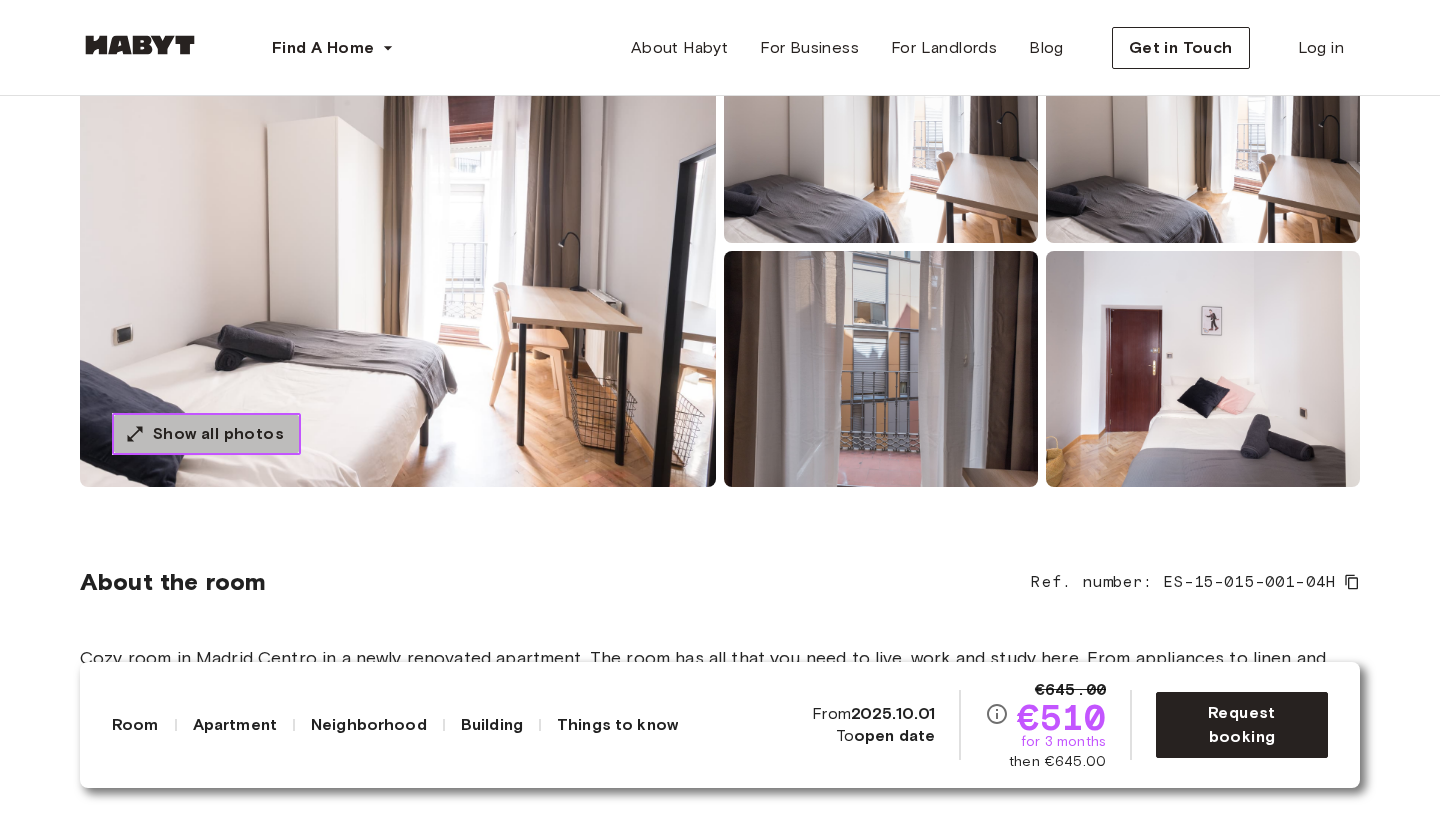 click on "Show all photos" at bounding box center (218, 434) 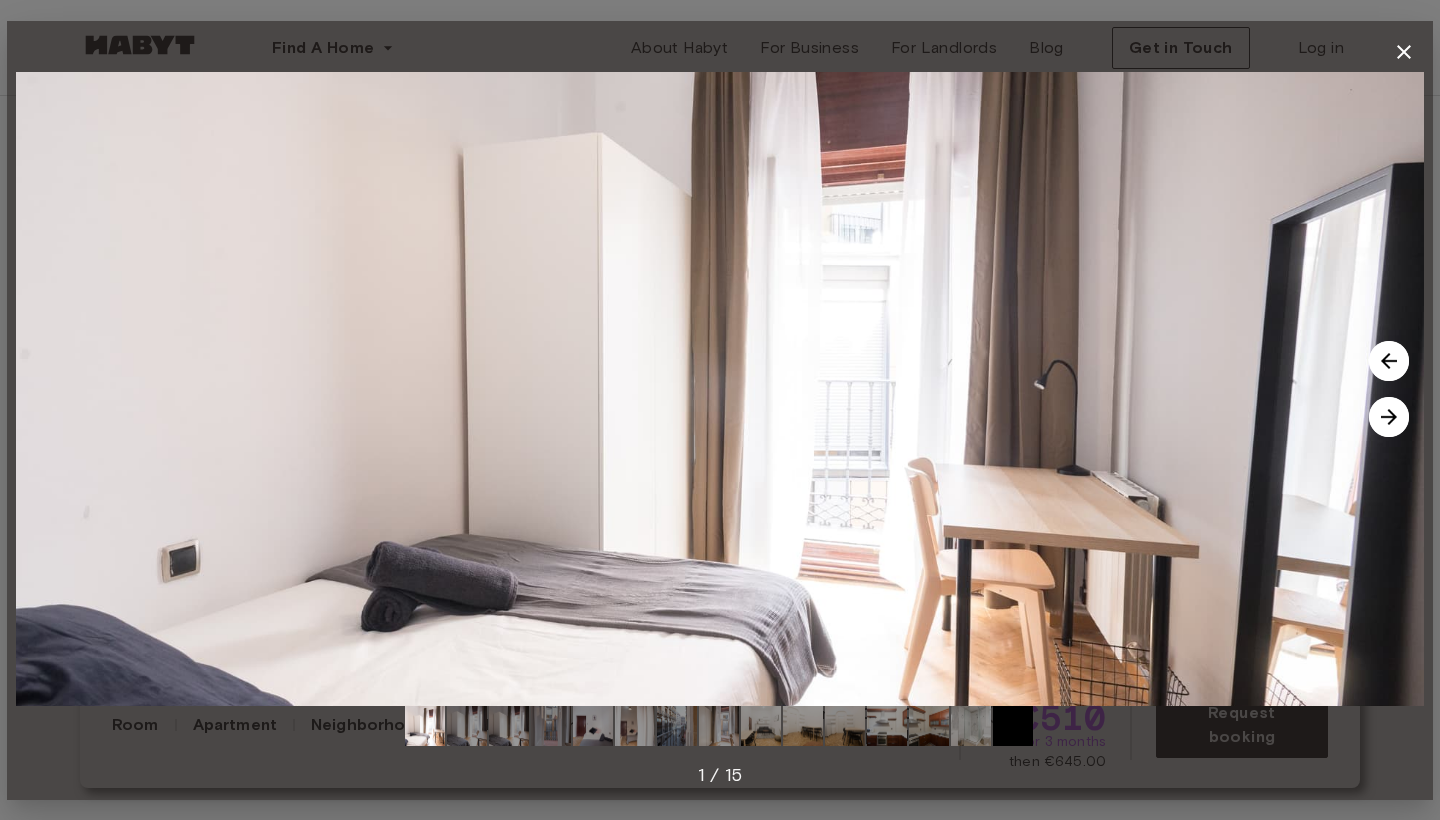 click at bounding box center [1389, 417] 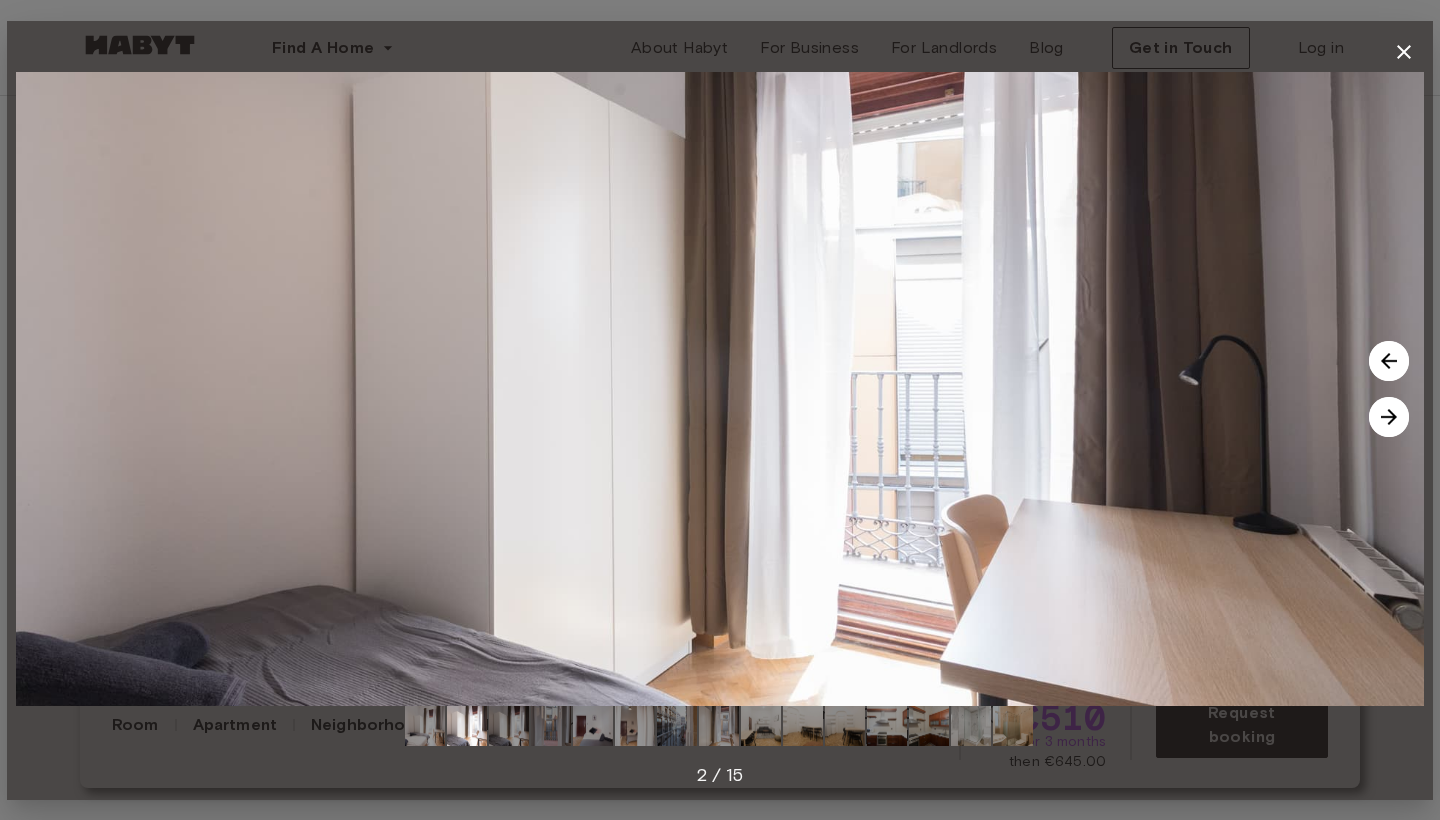 click at bounding box center (1389, 417) 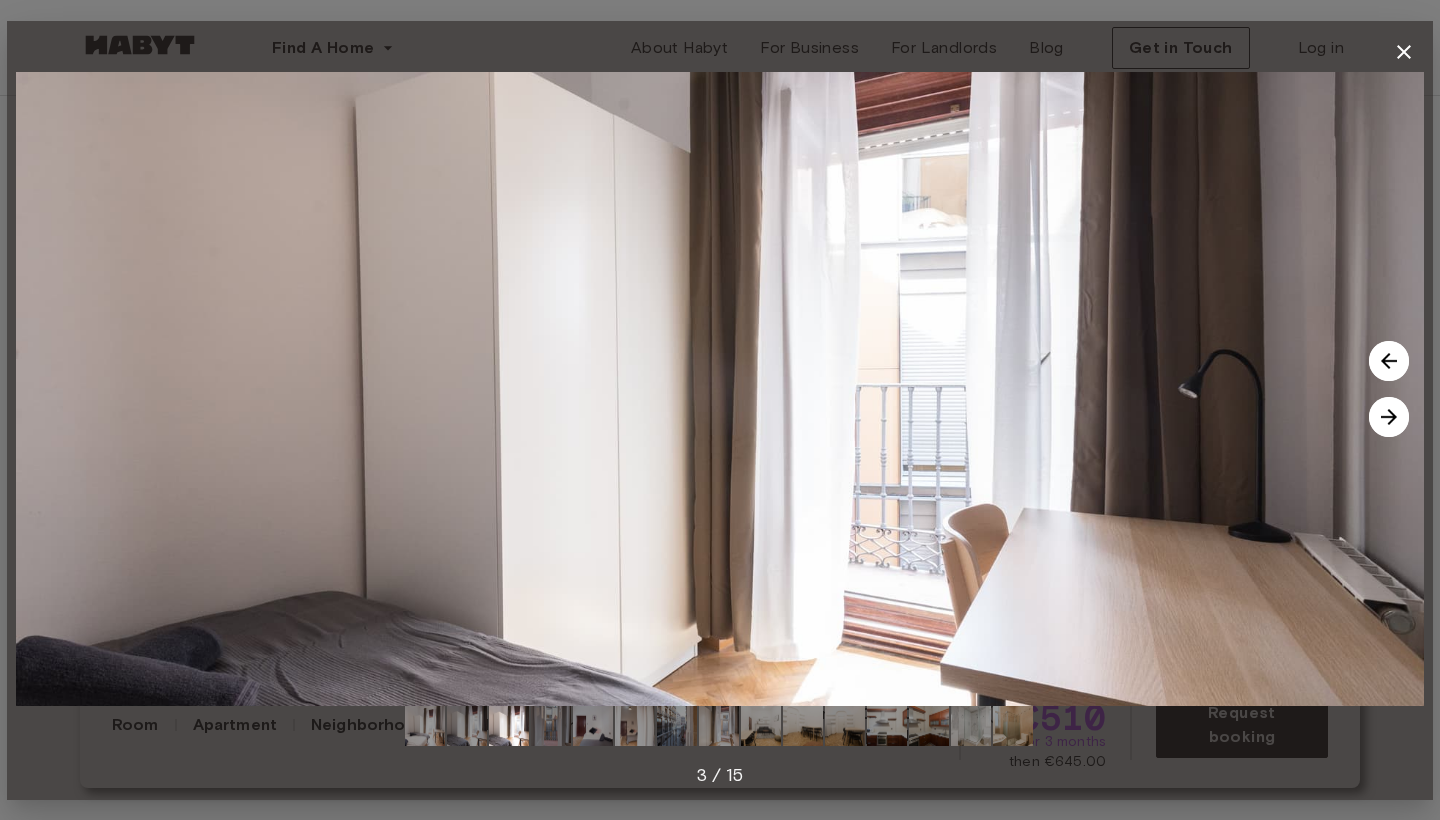 click at bounding box center [1389, 417] 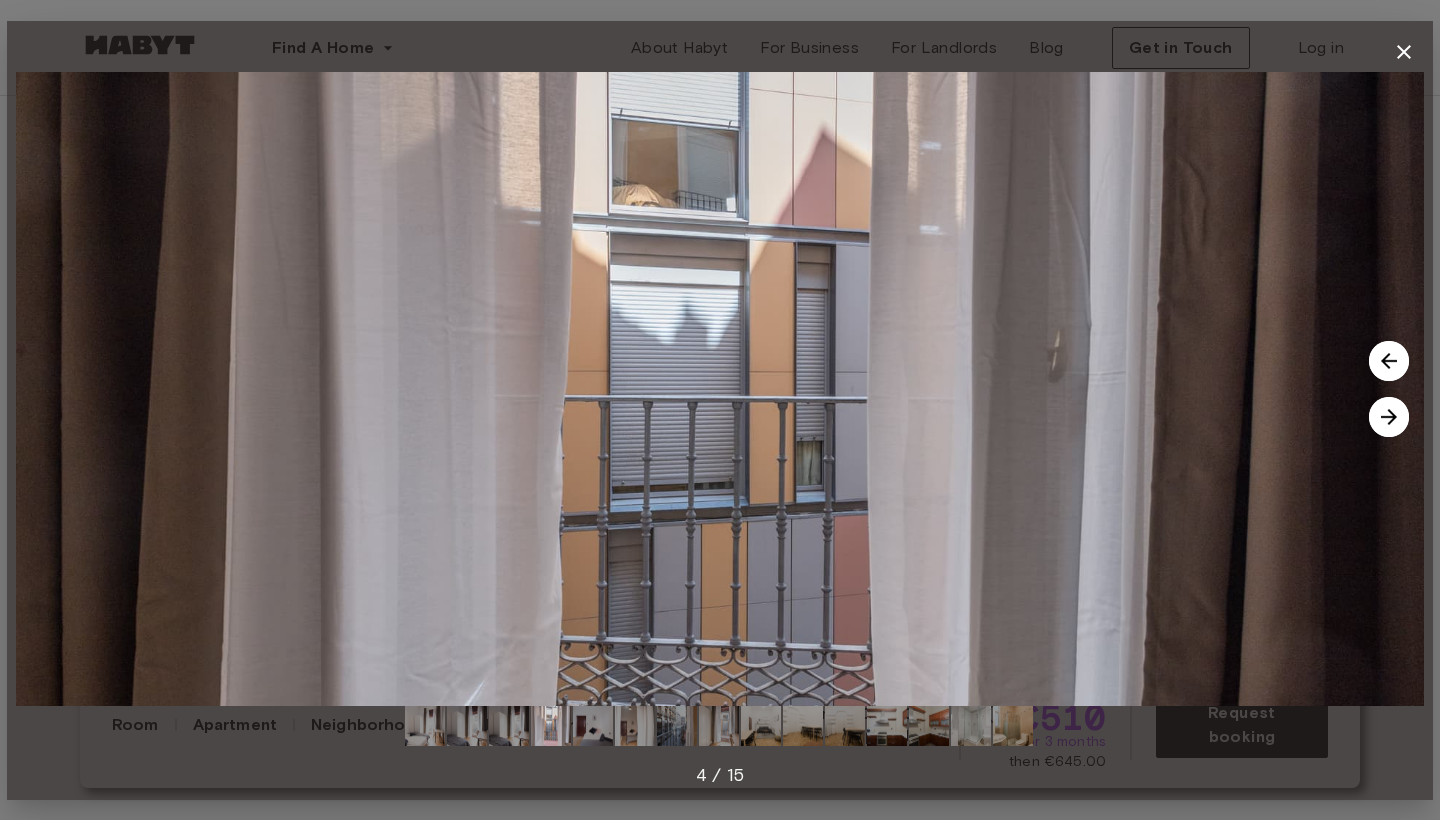 click at bounding box center [1389, 417] 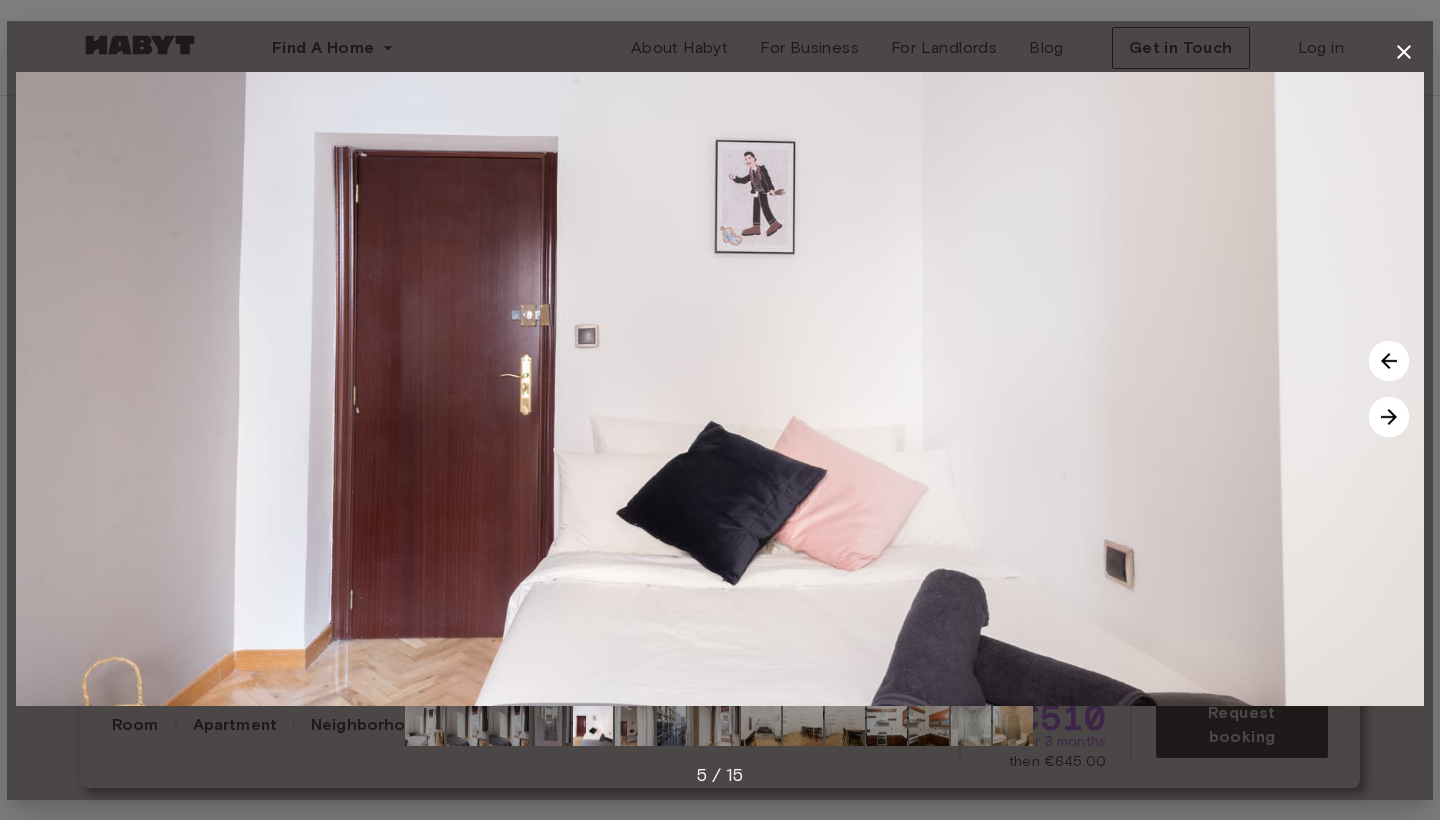 click at bounding box center (1389, 417) 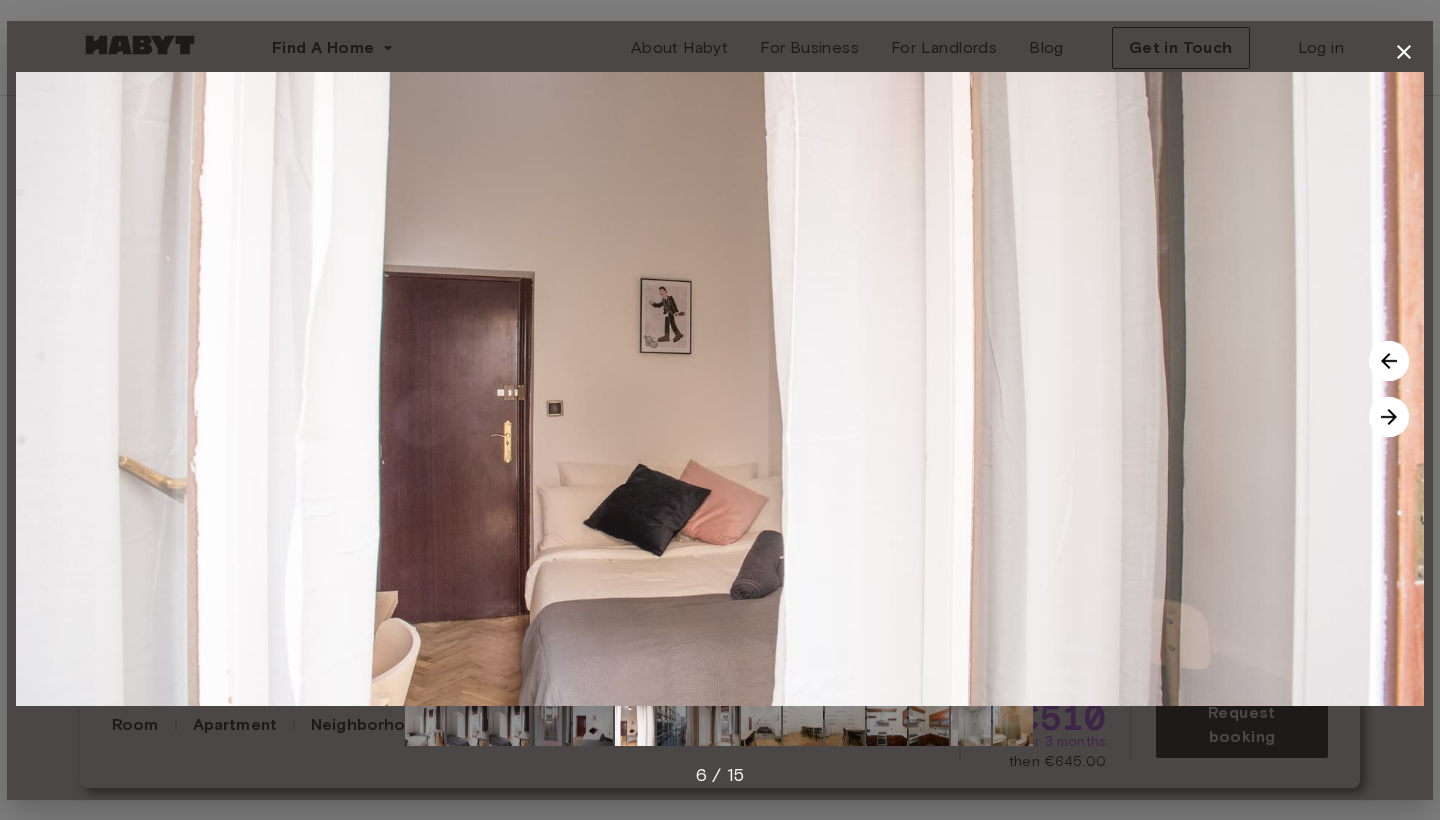 click at bounding box center [1389, 417] 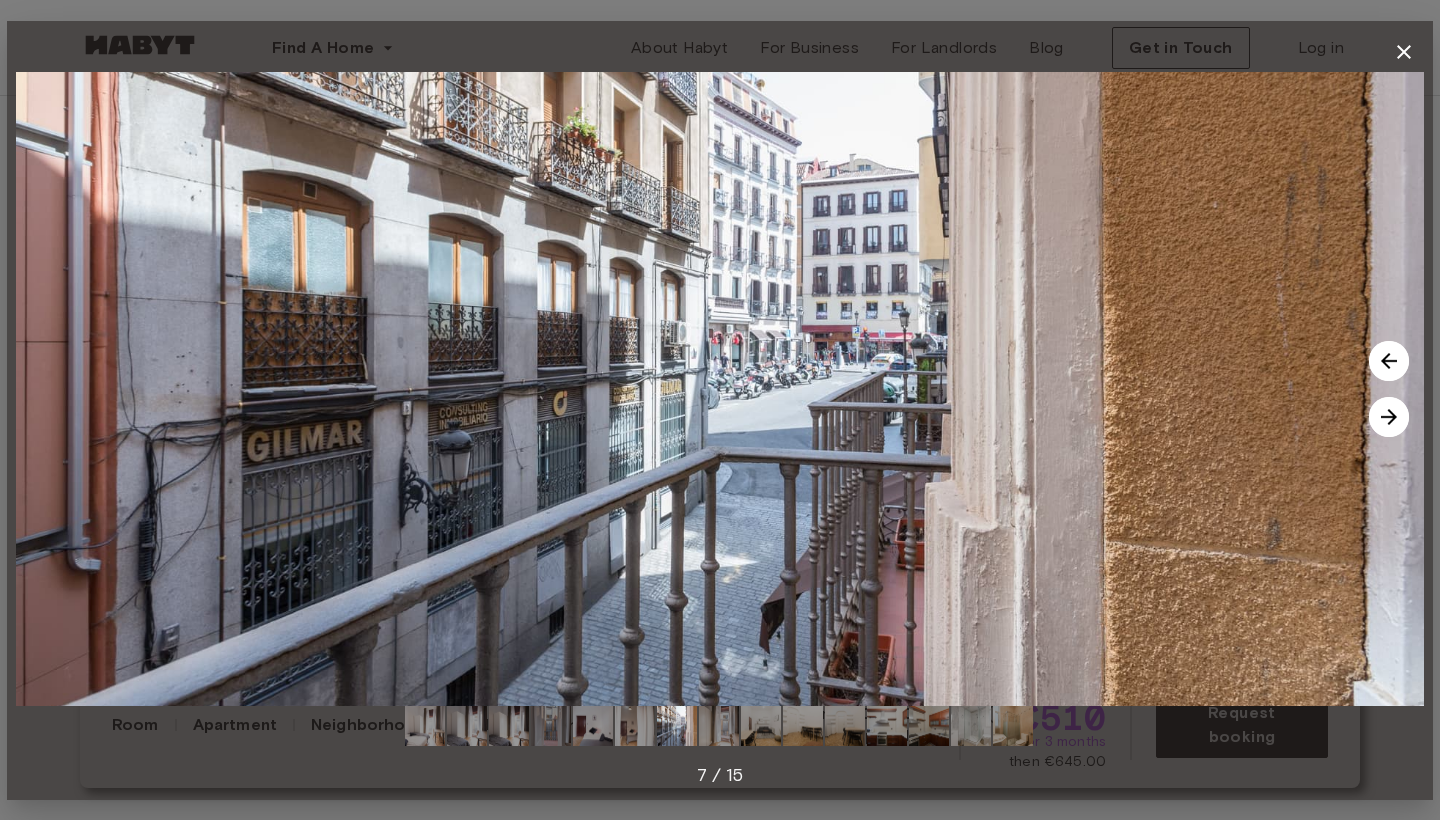 click at bounding box center [1389, 417] 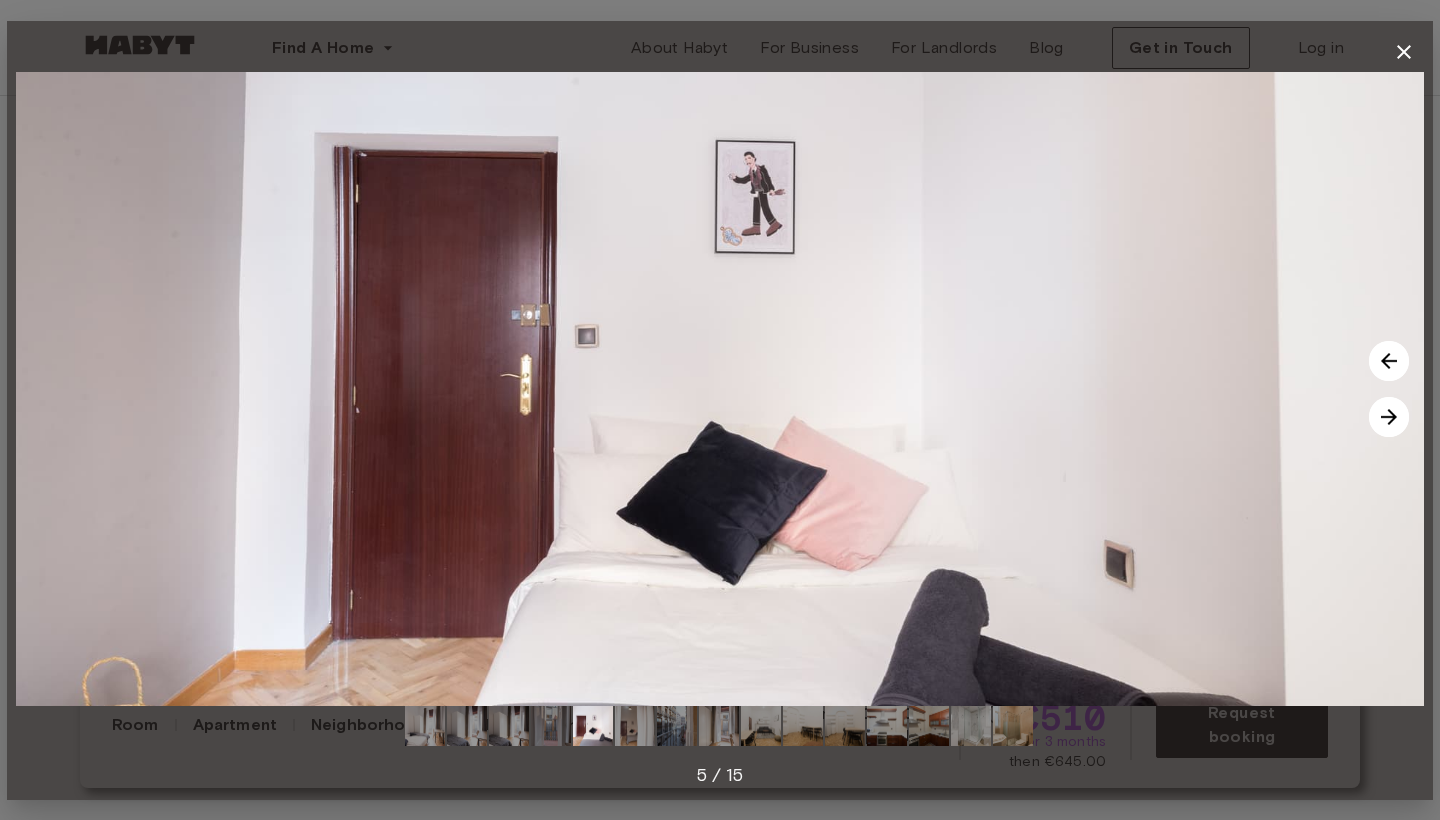 click 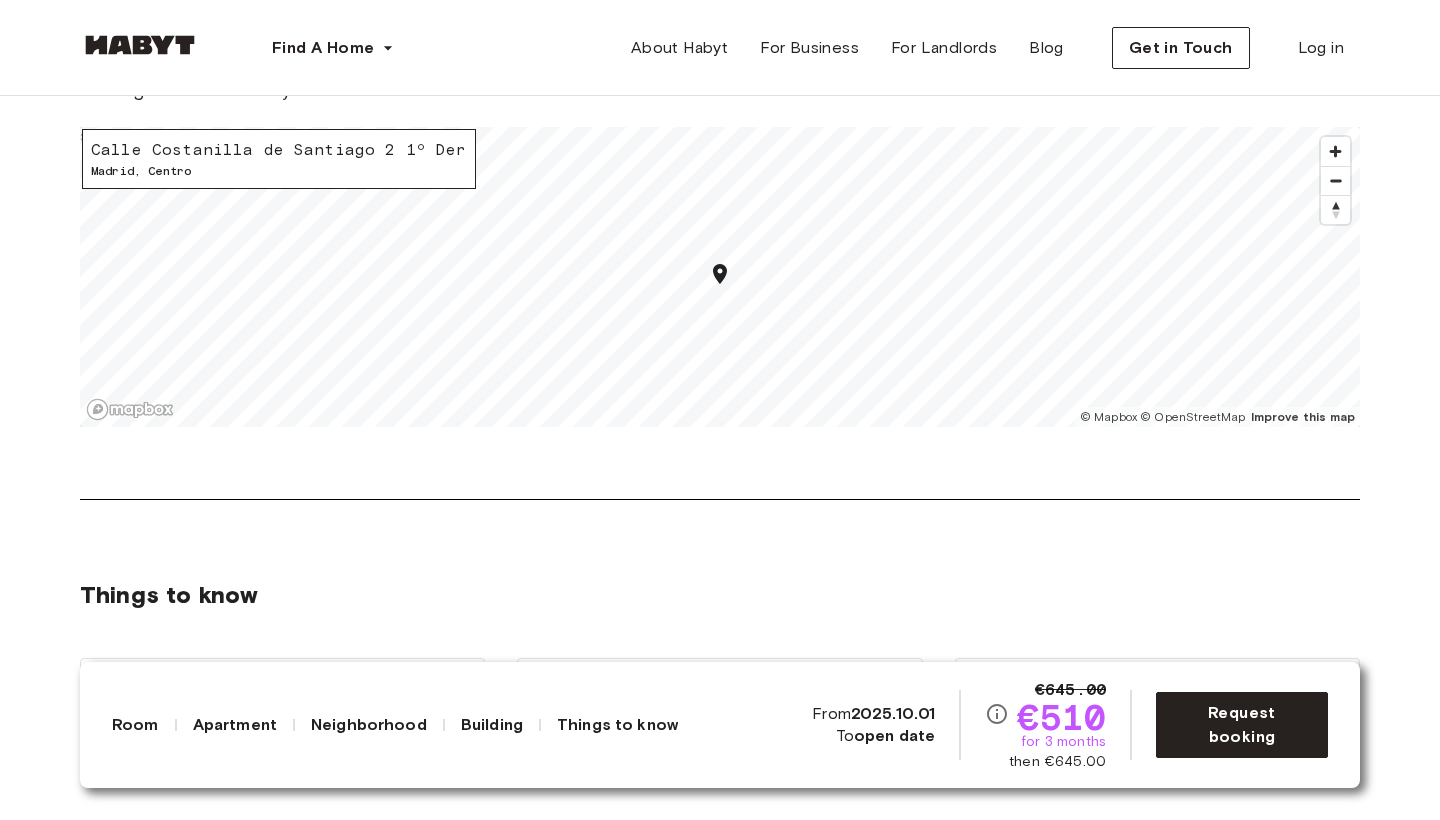 scroll, scrollTop: 2353, scrollLeft: 0, axis: vertical 